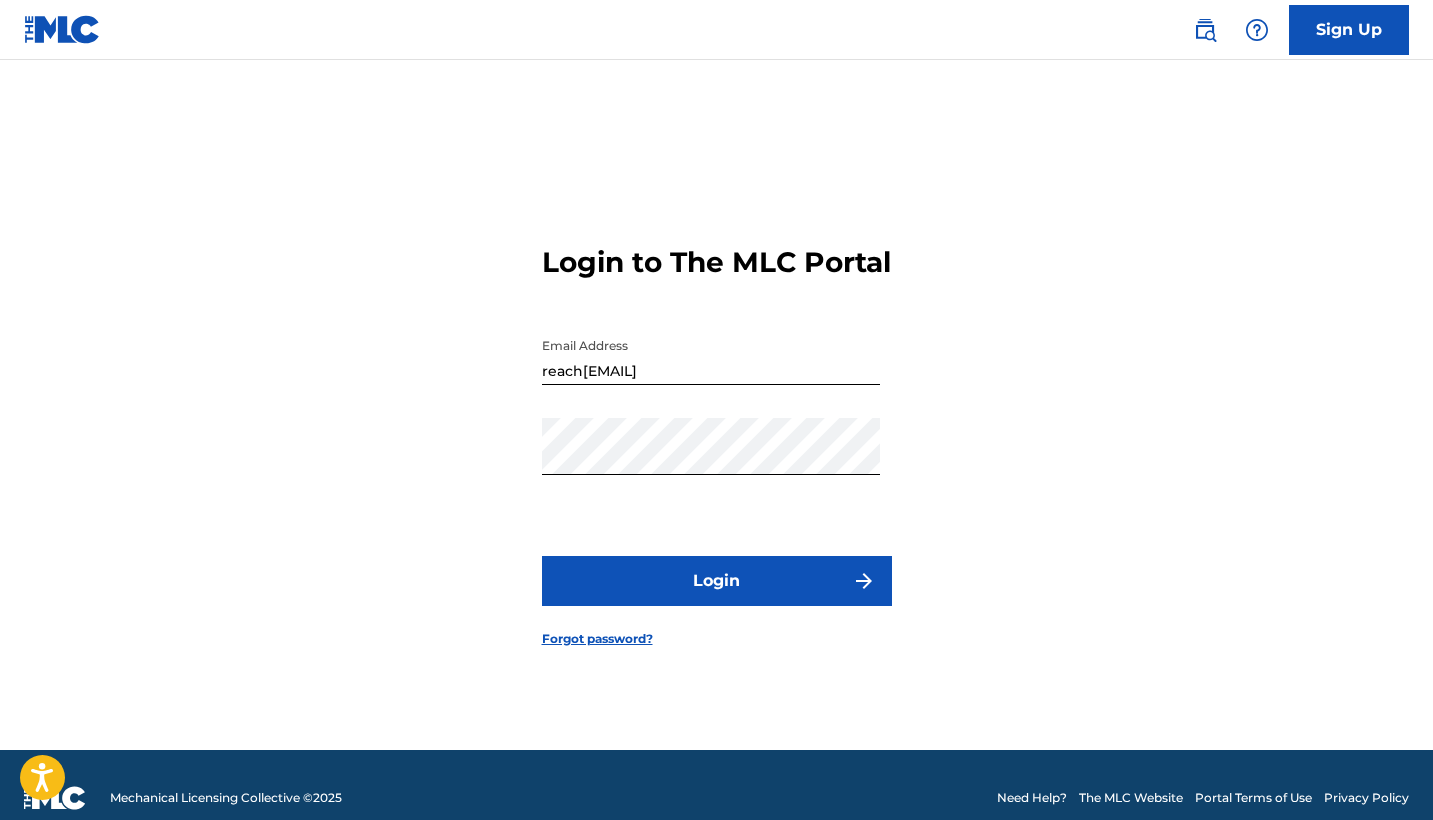 scroll, scrollTop: 0, scrollLeft: 0, axis: both 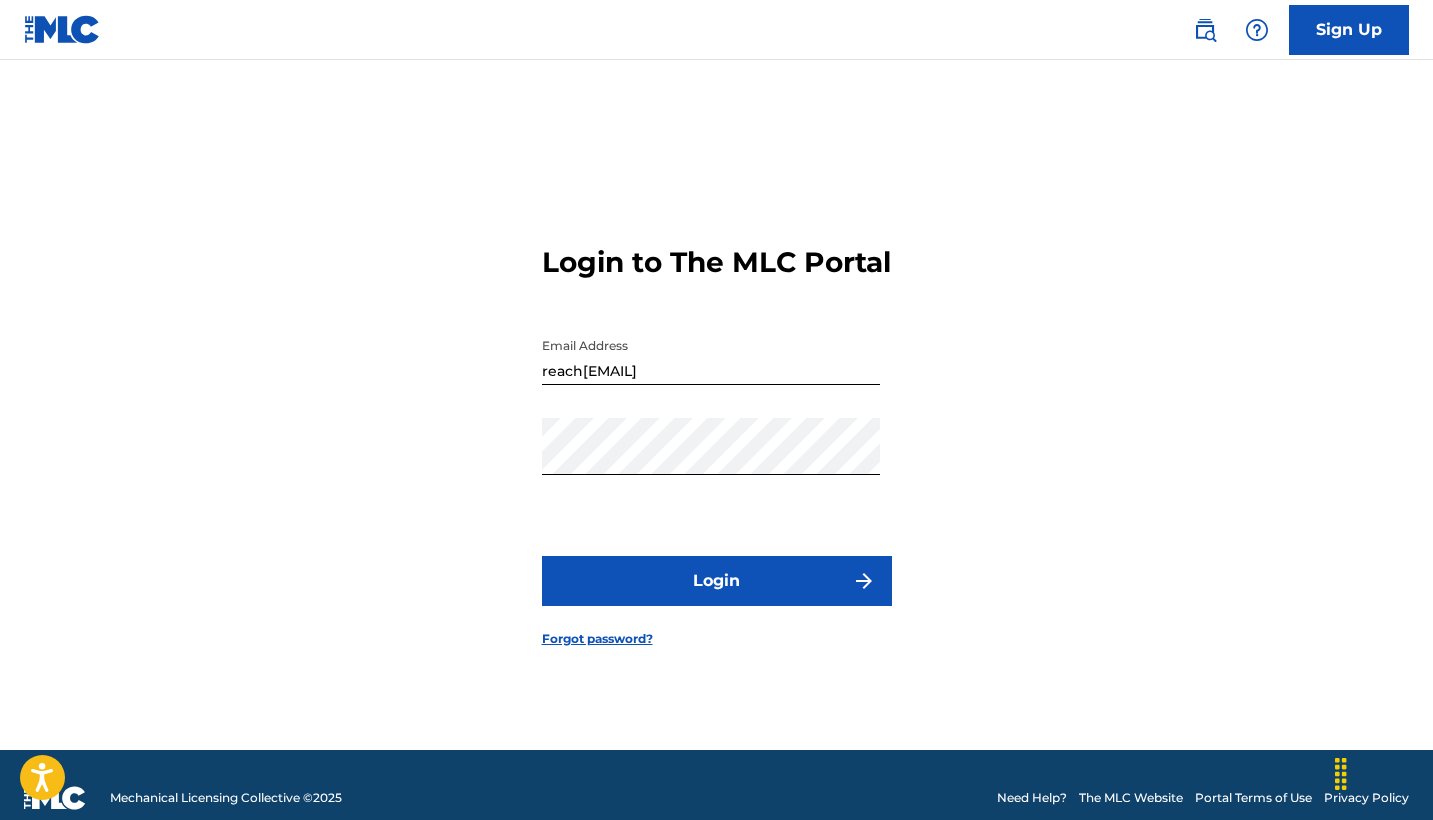 click on "Login" at bounding box center (717, 581) 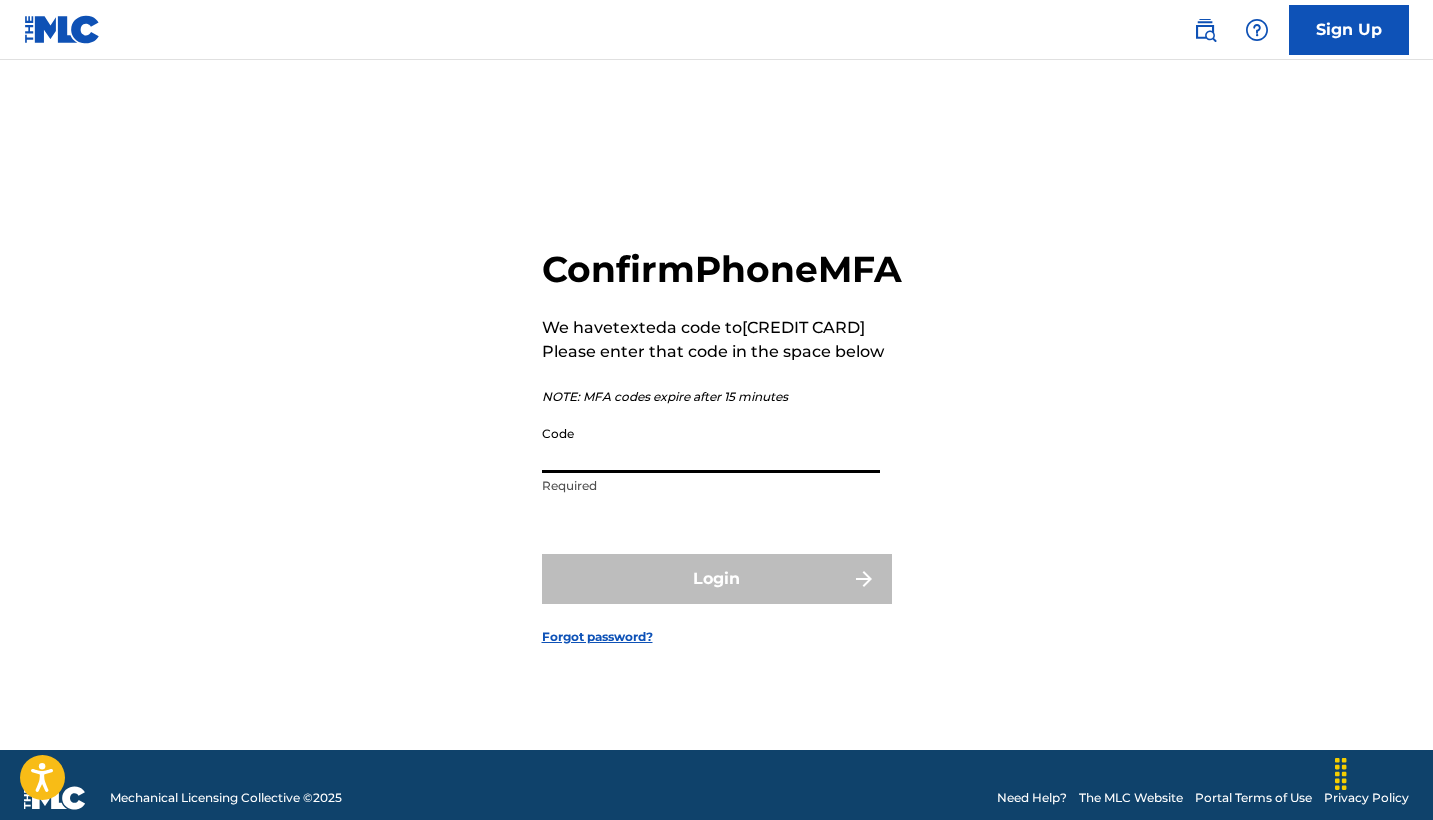 click on "Code" at bounding box center [711, 444] 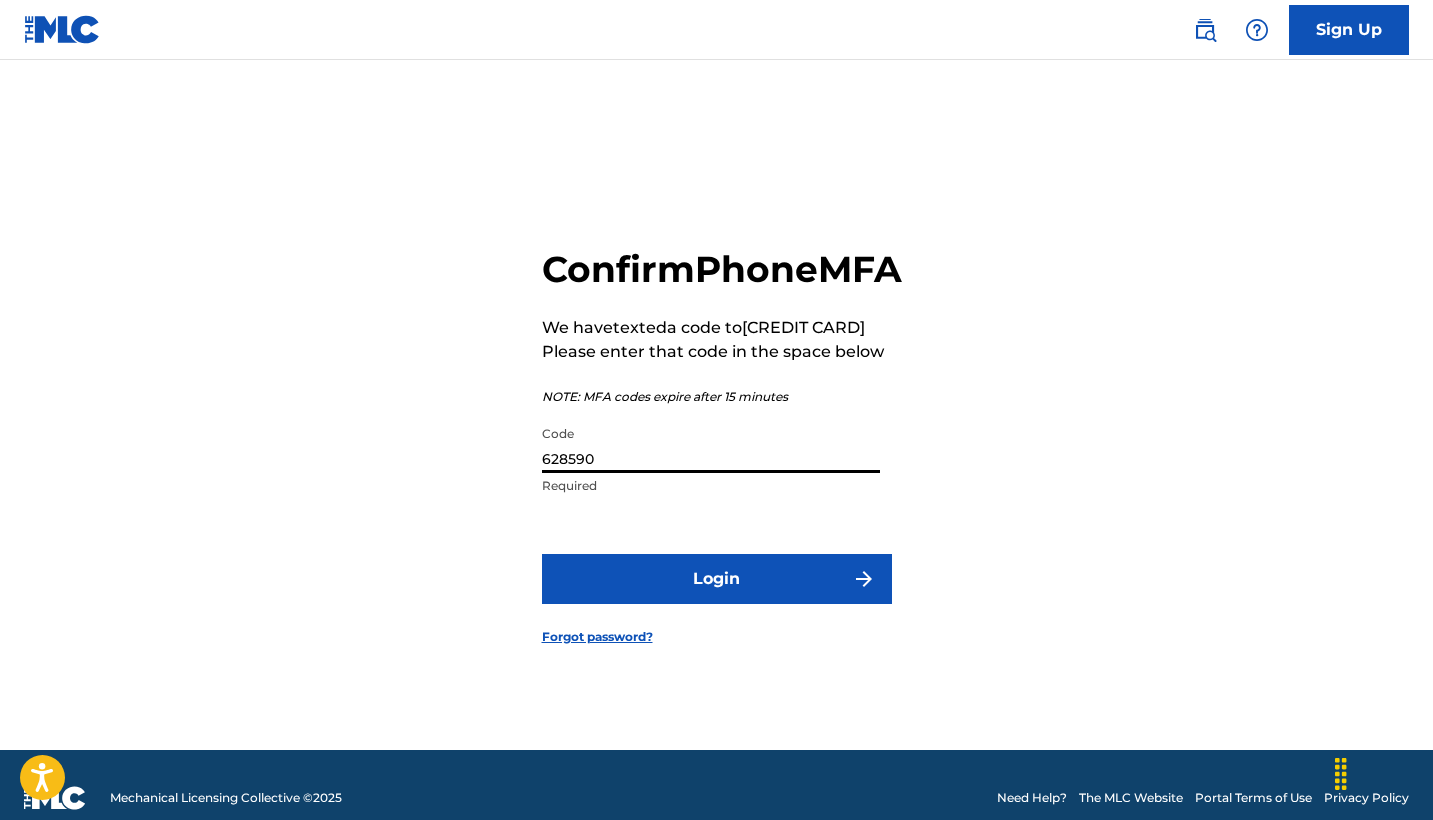 type on "628590" 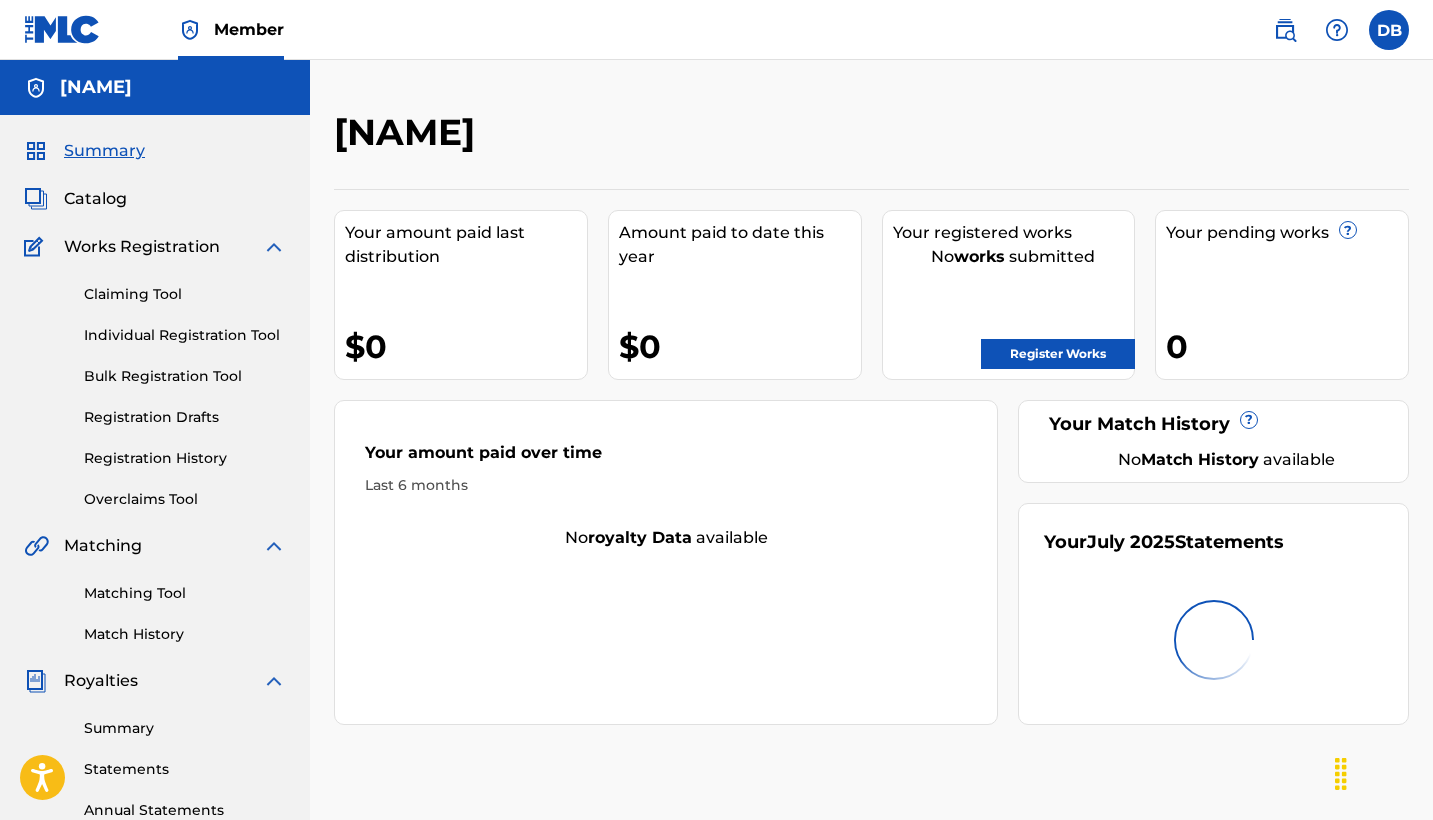 scroll, scrollTop: 0, scrollLeft: 0, axis: both 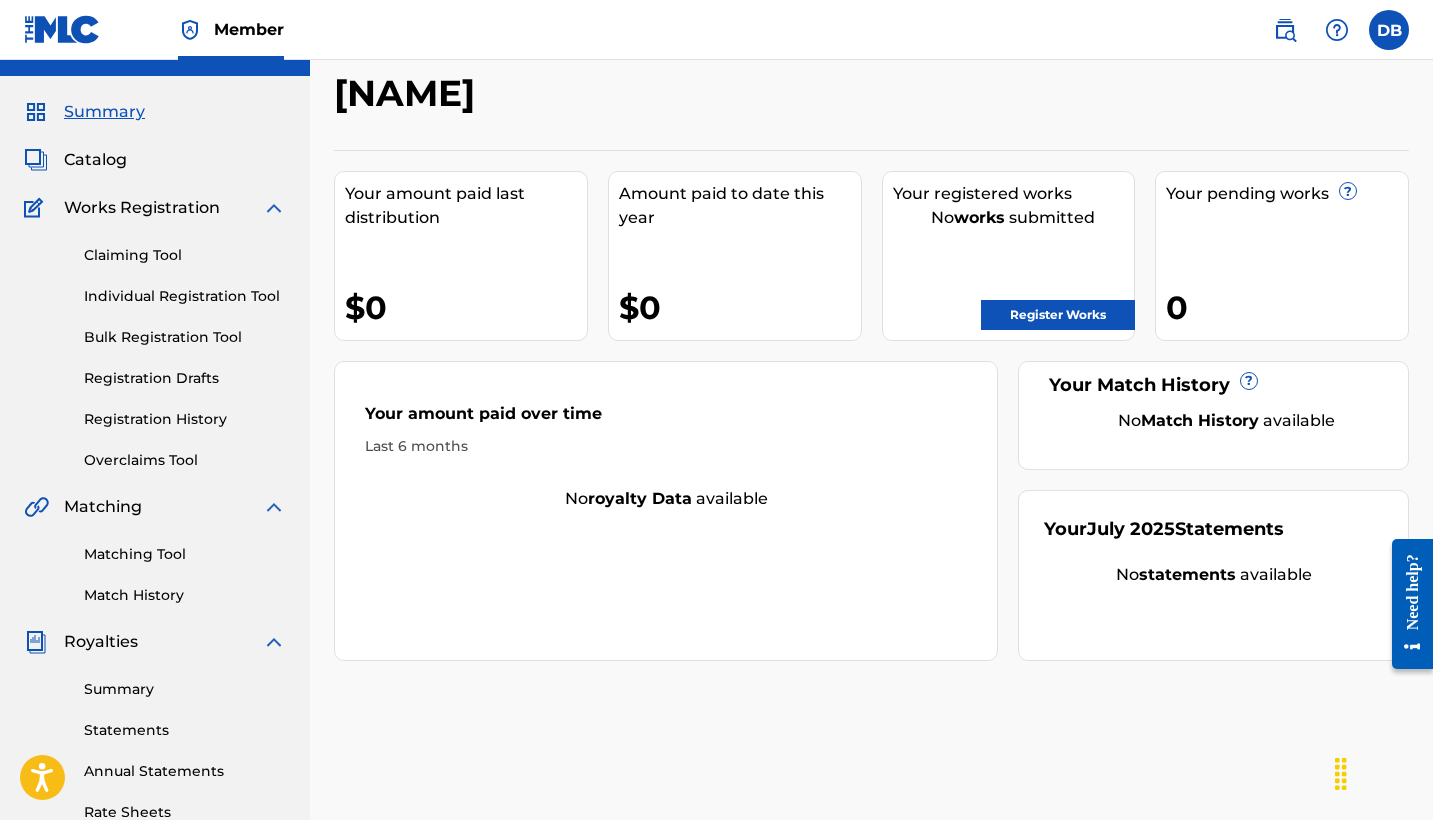 click on "Claiming Tool" at bounding box center [185, 255] 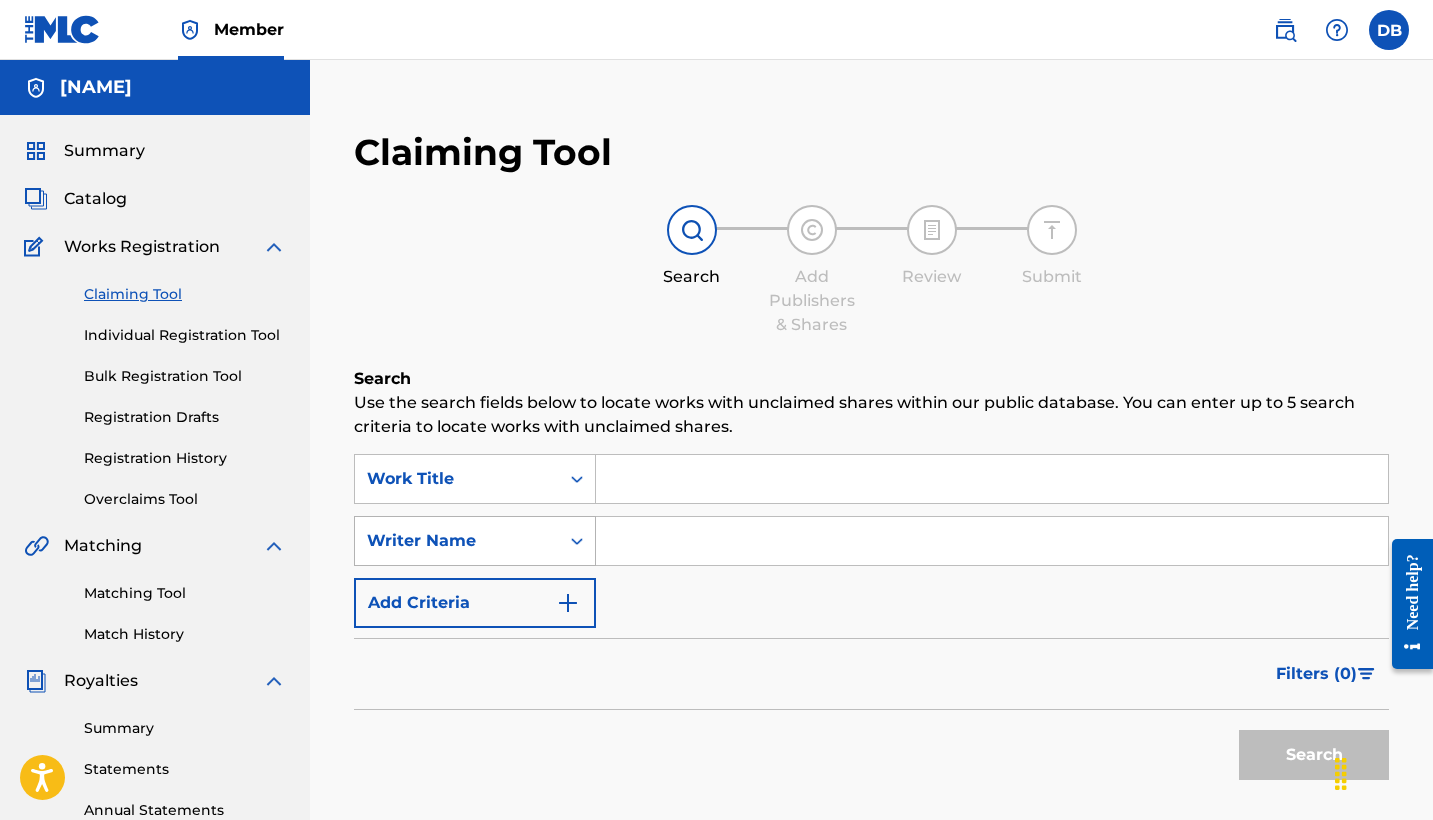 click at bounding box center [577, 541] 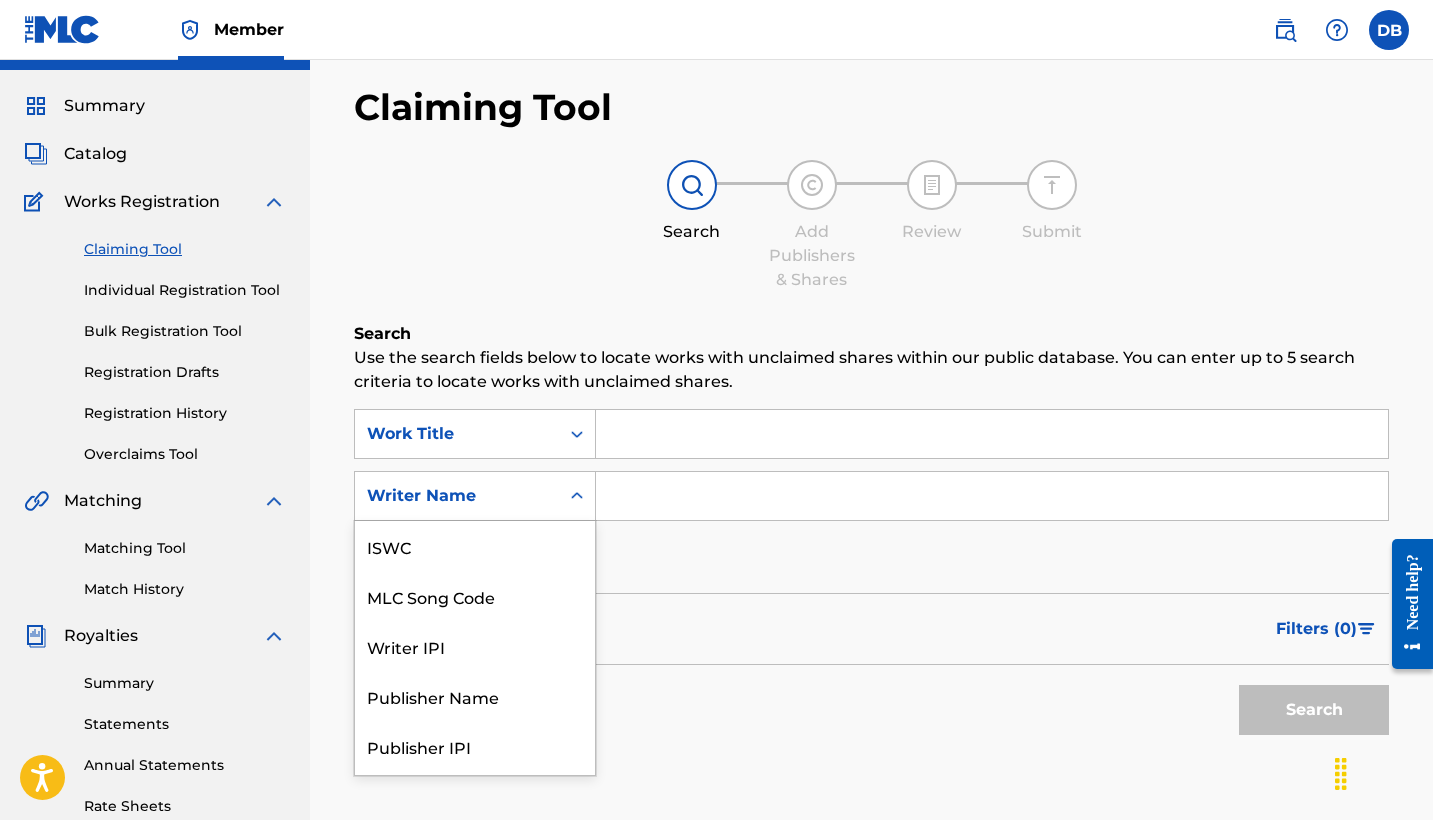 scroll, scrollTop: 47, scrollLeft: 0, axis: vertical 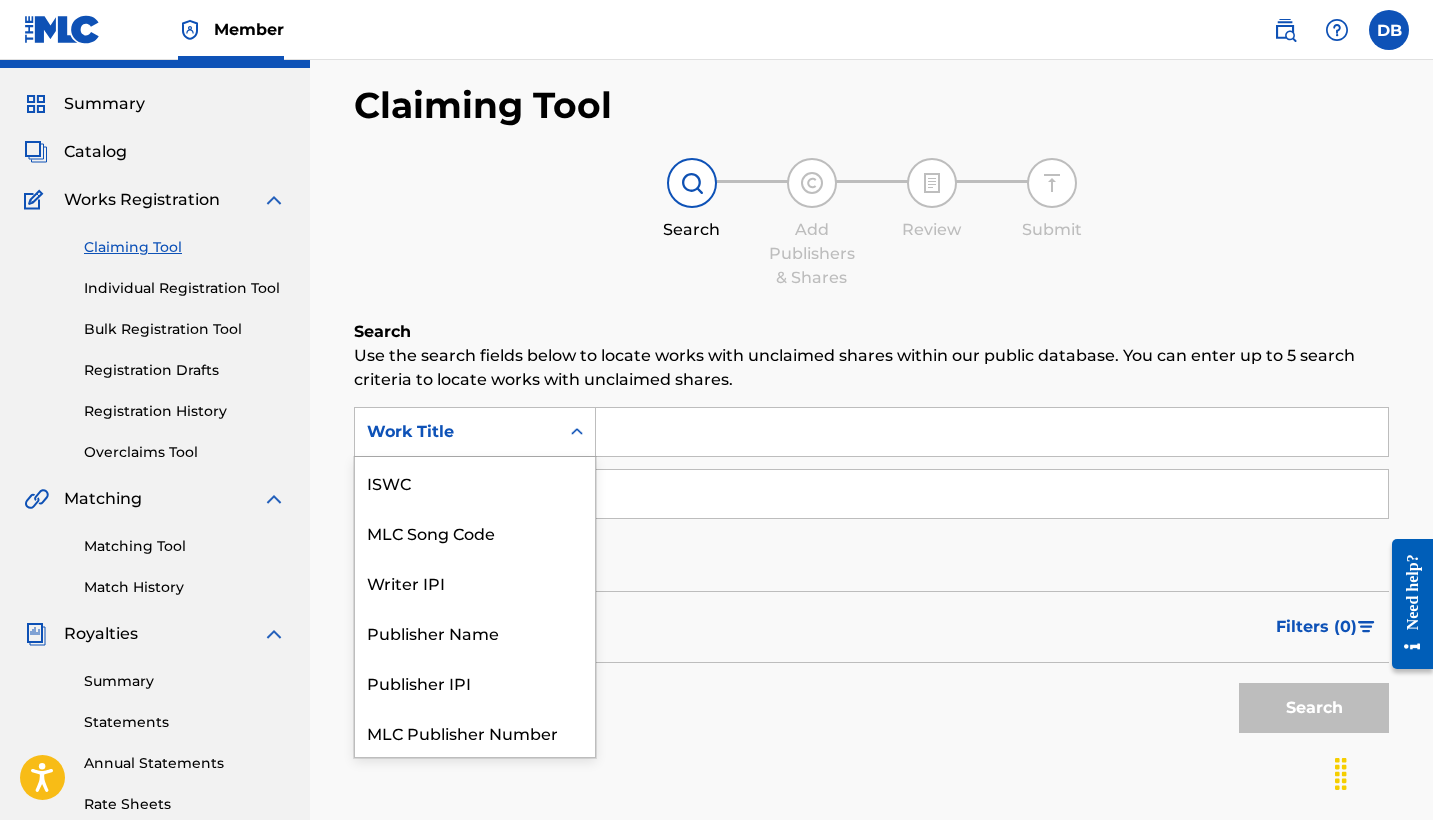 click 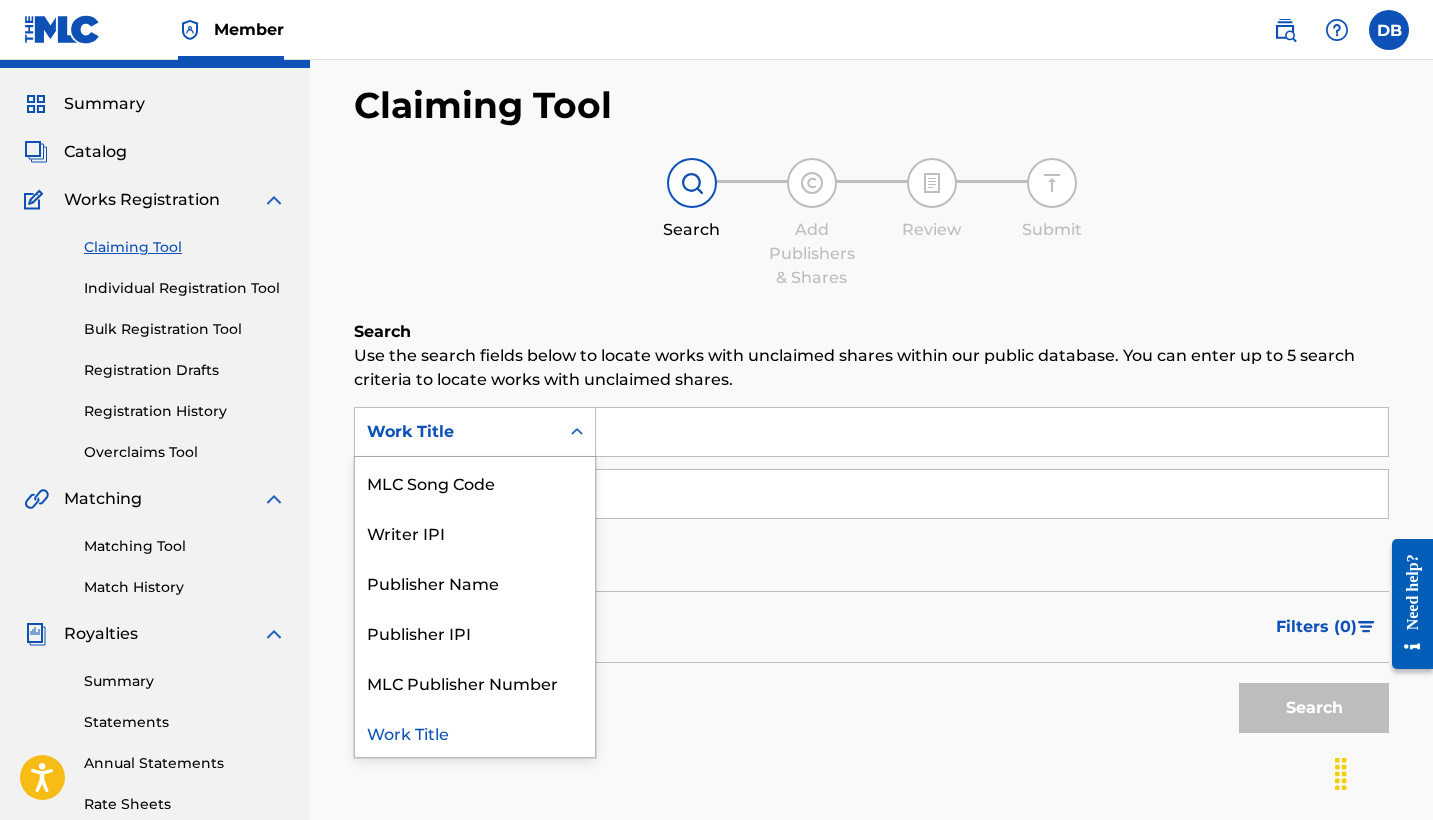 click at bounding box center (992, 494) 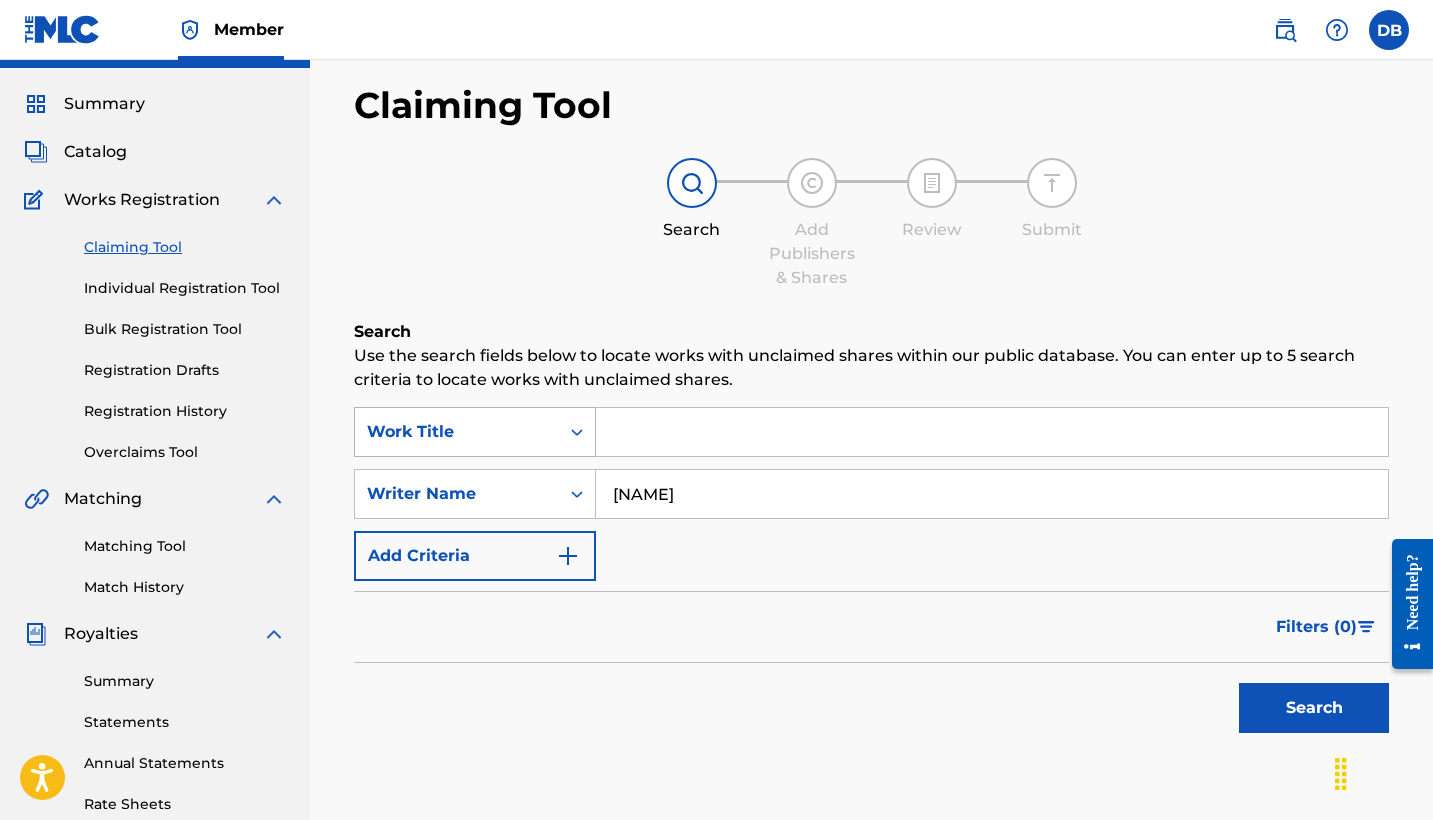 type on "[NAME]" 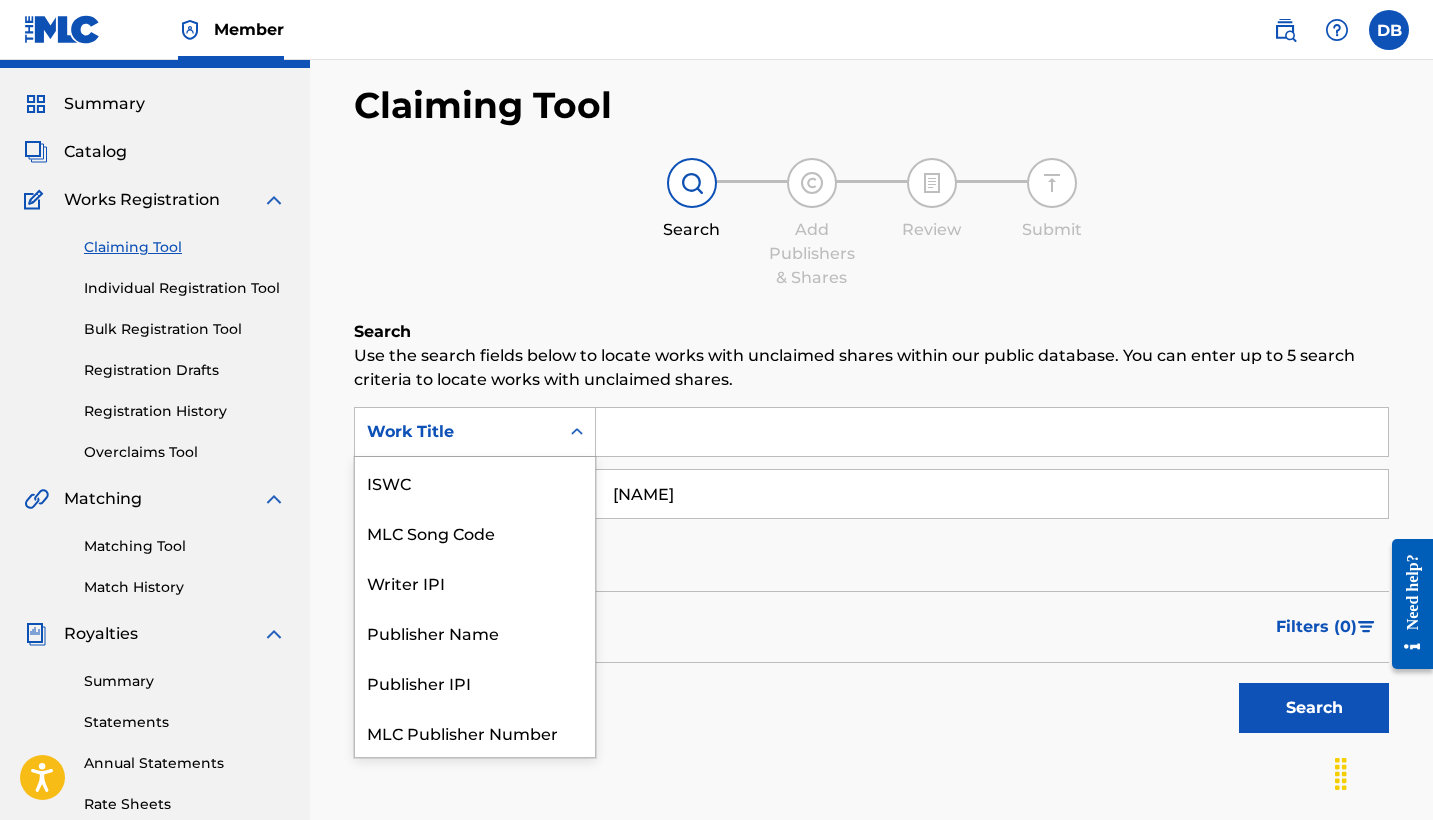 click 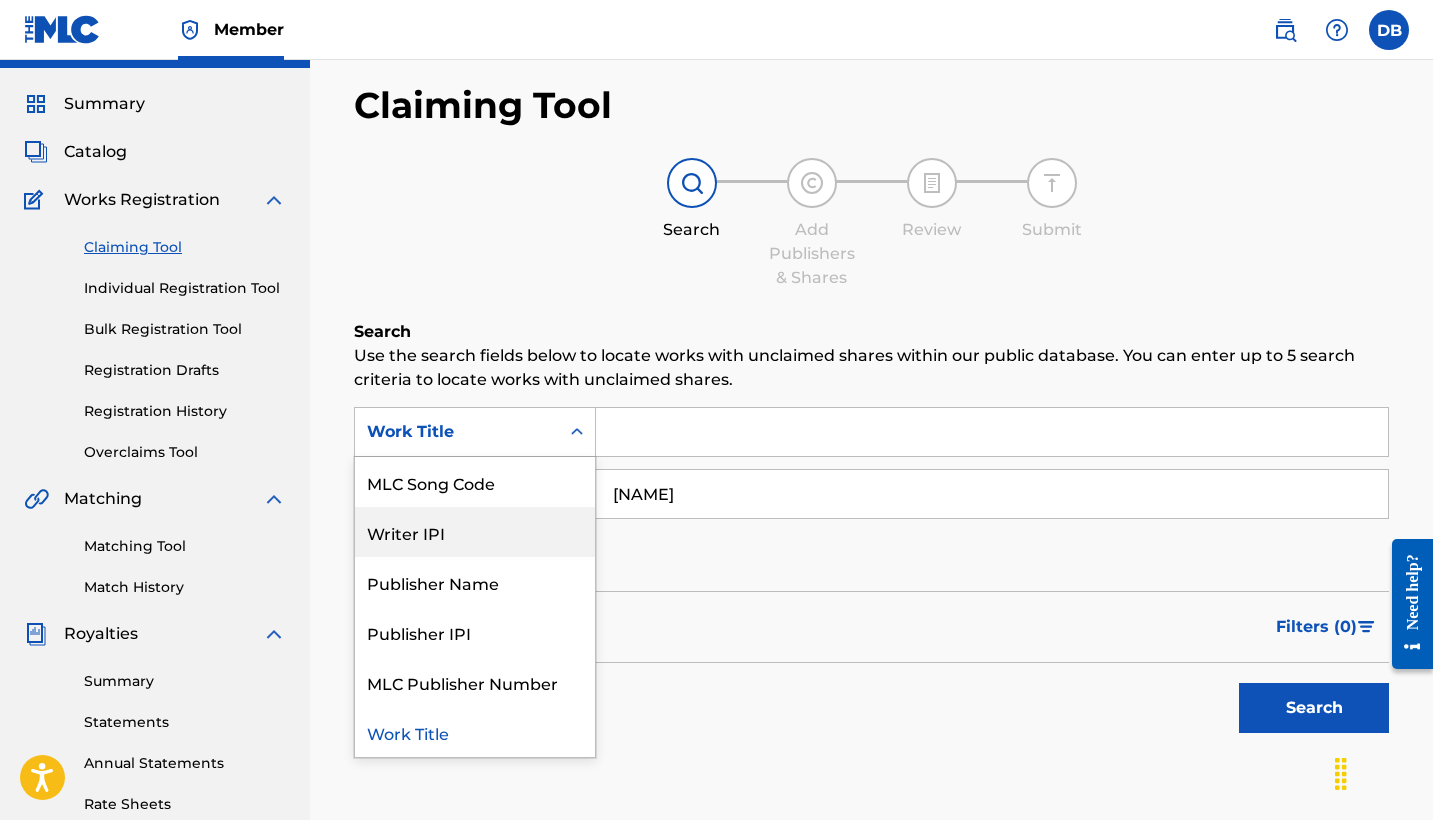 click on "Writer IPI" at bounding box center [475, 532] 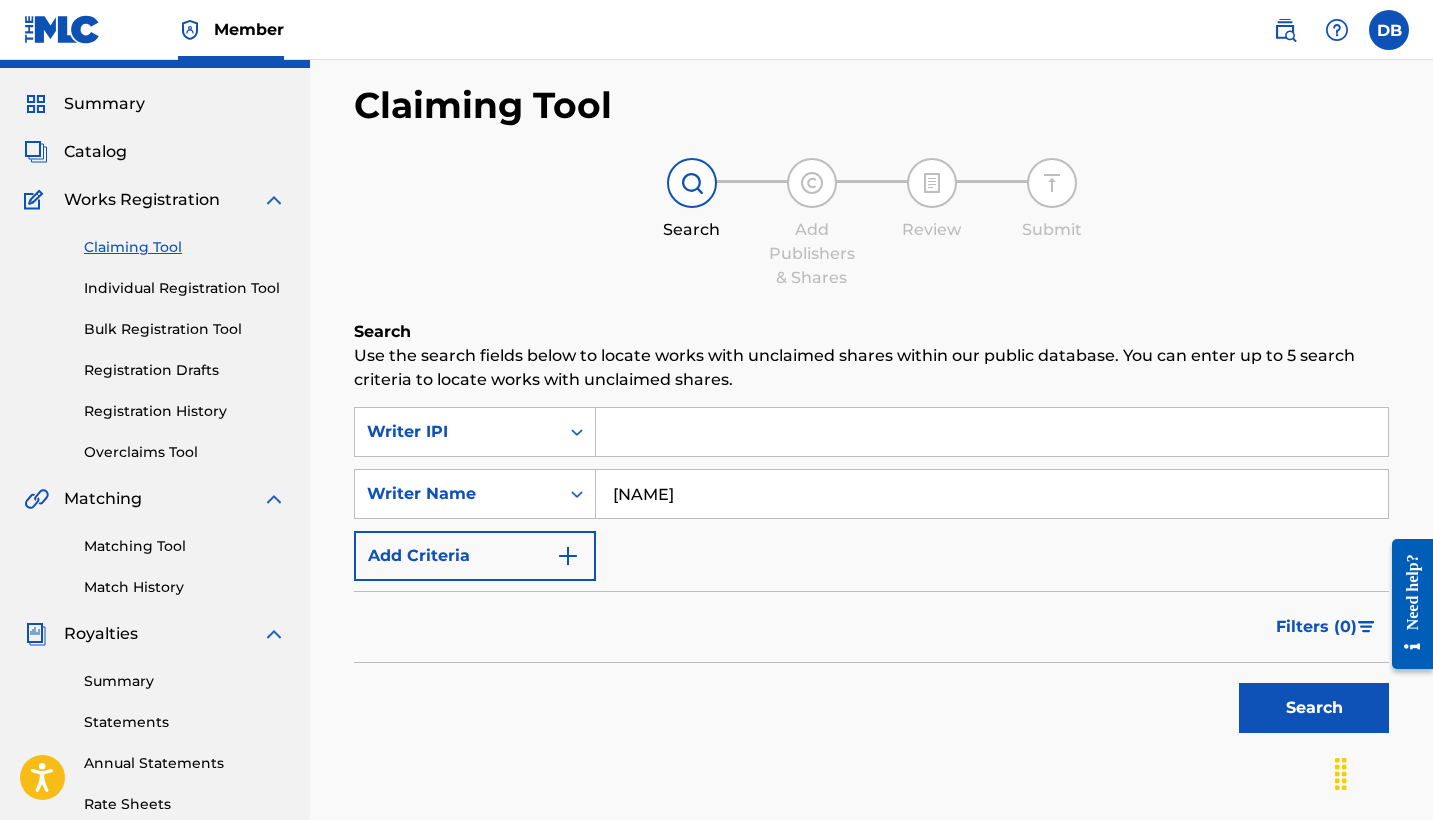 click at bounding box center (992, 432) 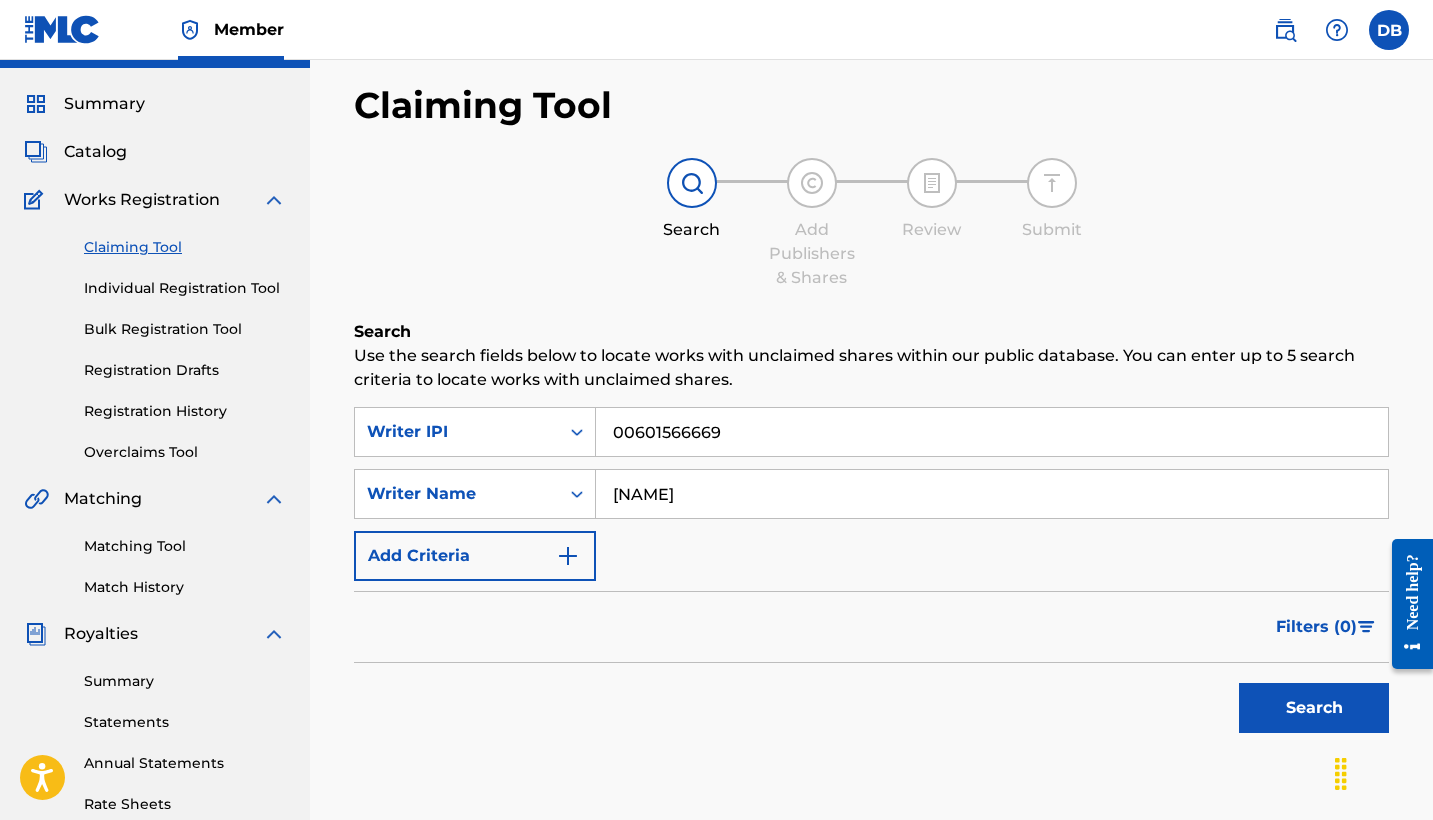 type on "00601566669" 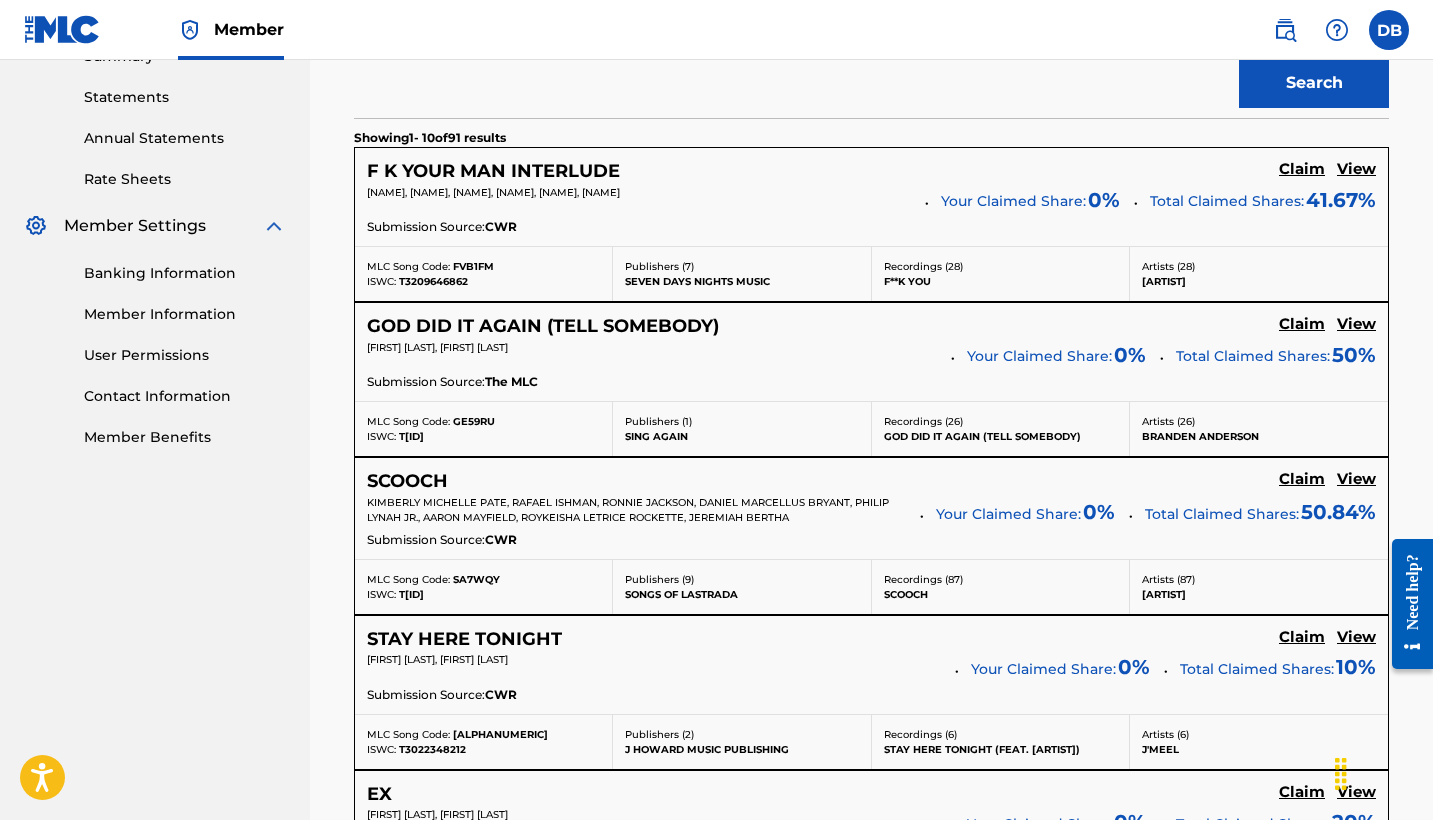 scroll, scrollTop: 673, scrollLeft: 0, axis: vertical 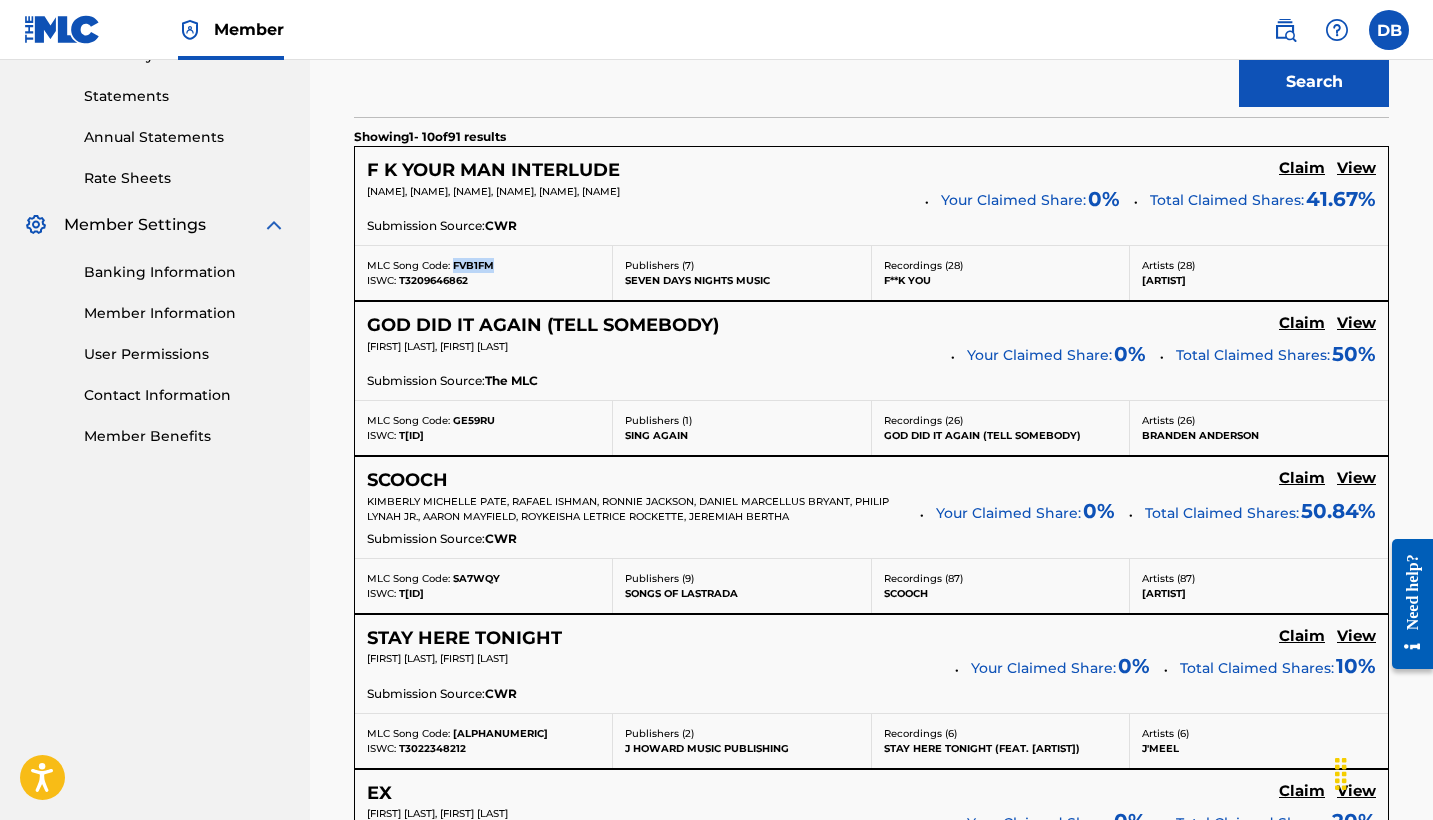 drag, startPoint x: 452, startPoint y: 268, endPoint x: 494, endPoint y: 268, distance: 42 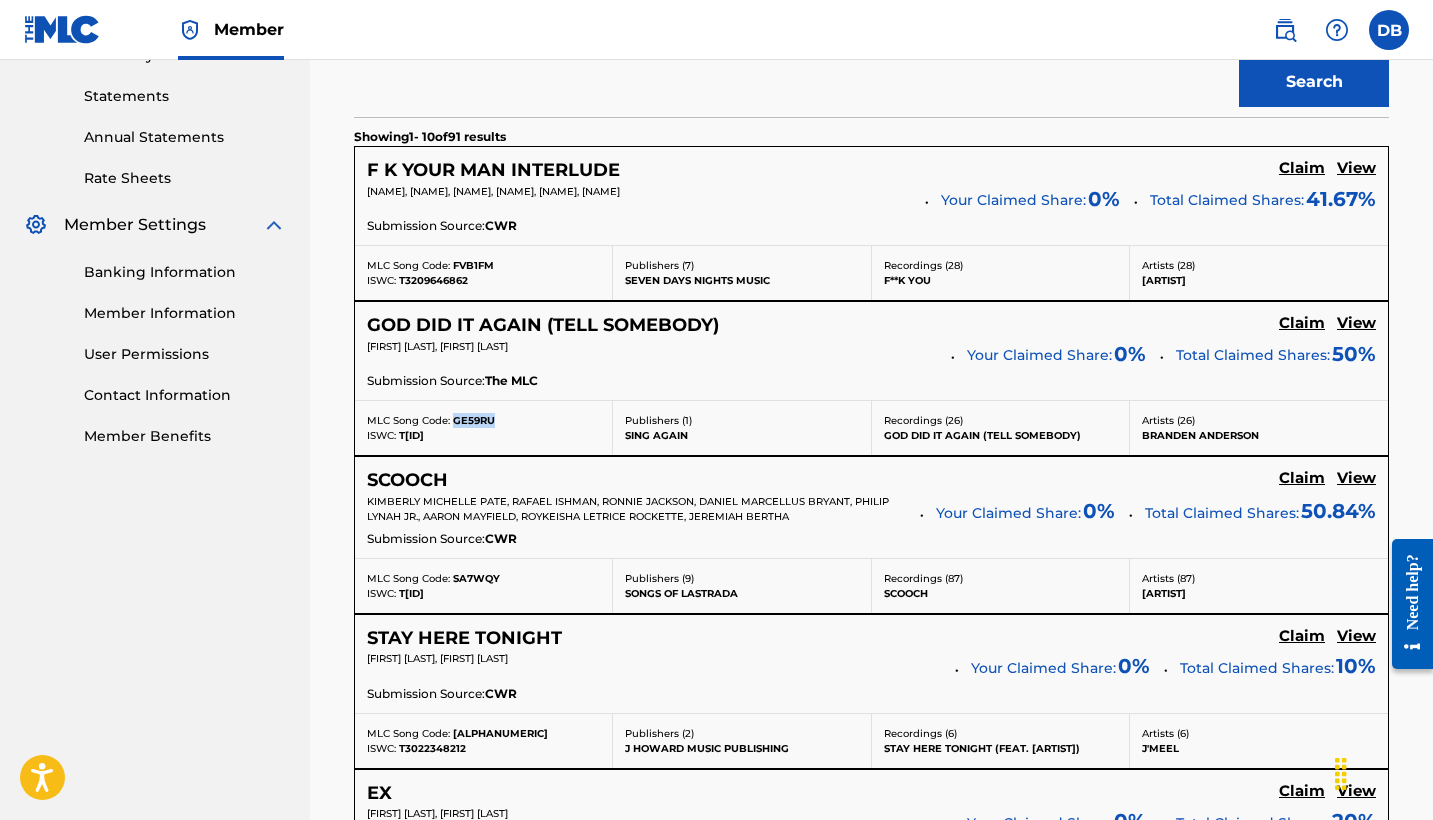 drag, startPoint x: 452, startPoint y: 423, endPoint x: 497, endPoint y: 427, distance: 45.17743 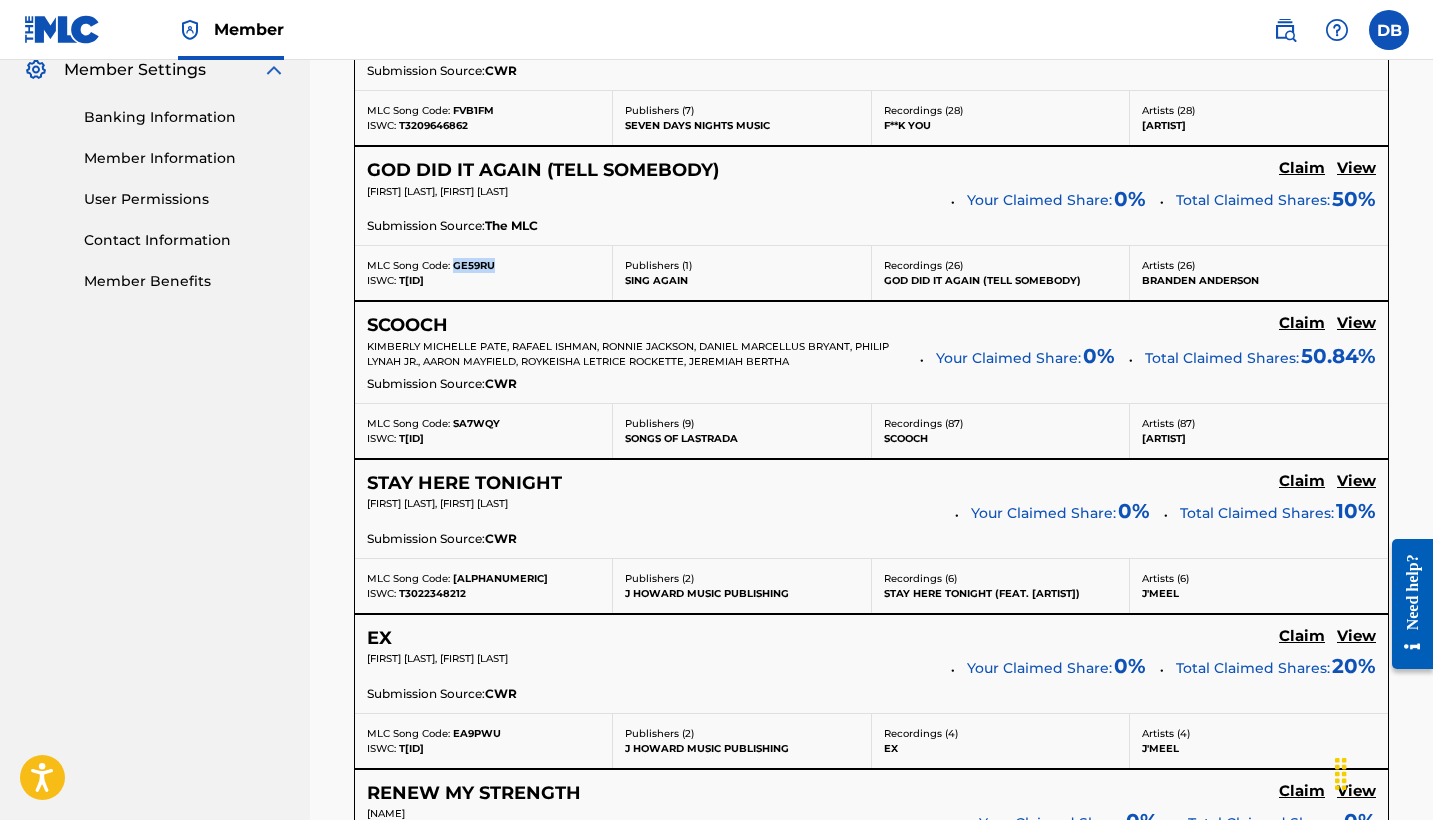 scroll, scrollTop: 846, scrollLeft: 0, axis: vertical 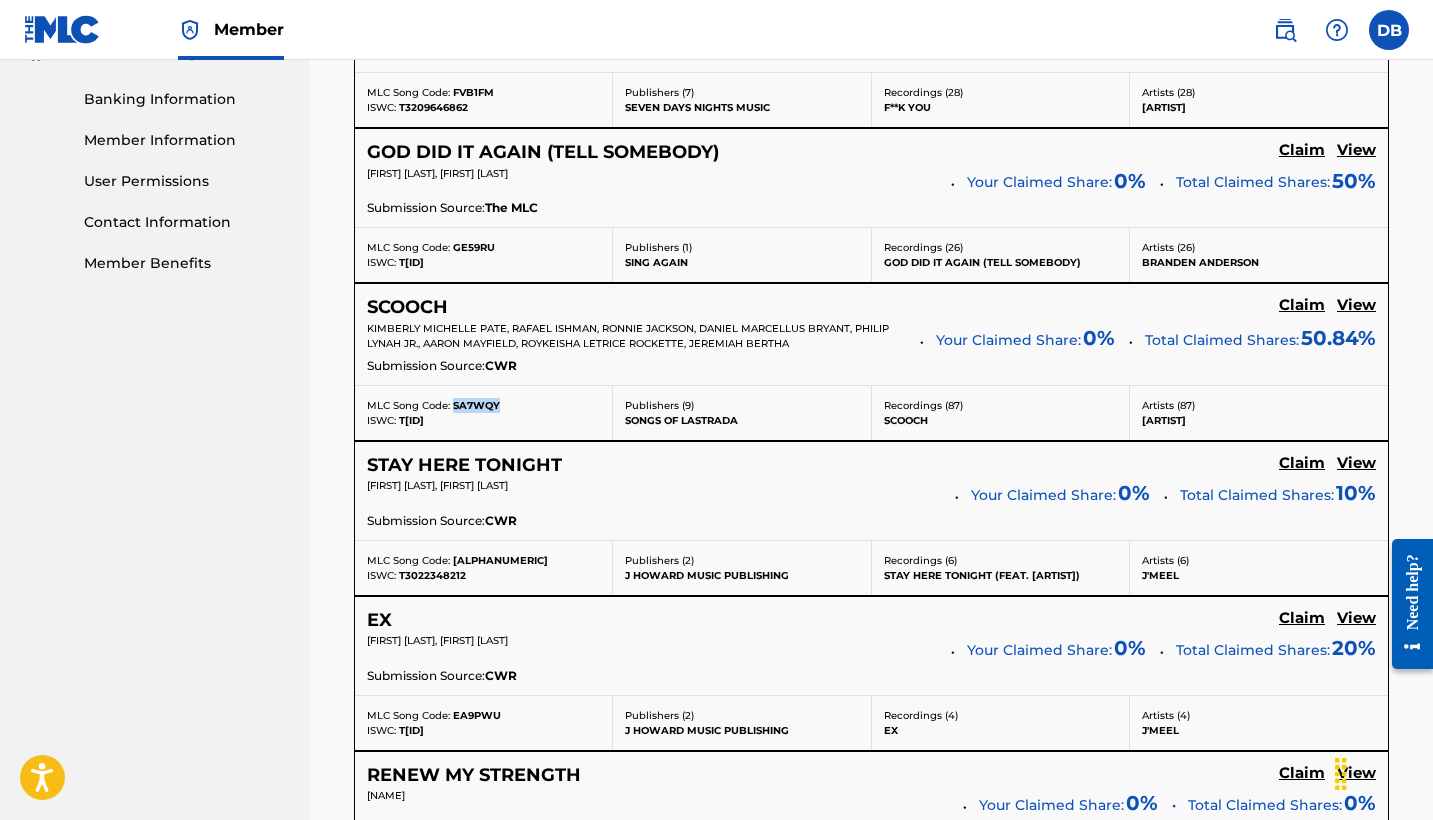 drag, startPoint x: 452, startPoint y: 405, endPoint x: 499, endPoint y: 405, distance: 47 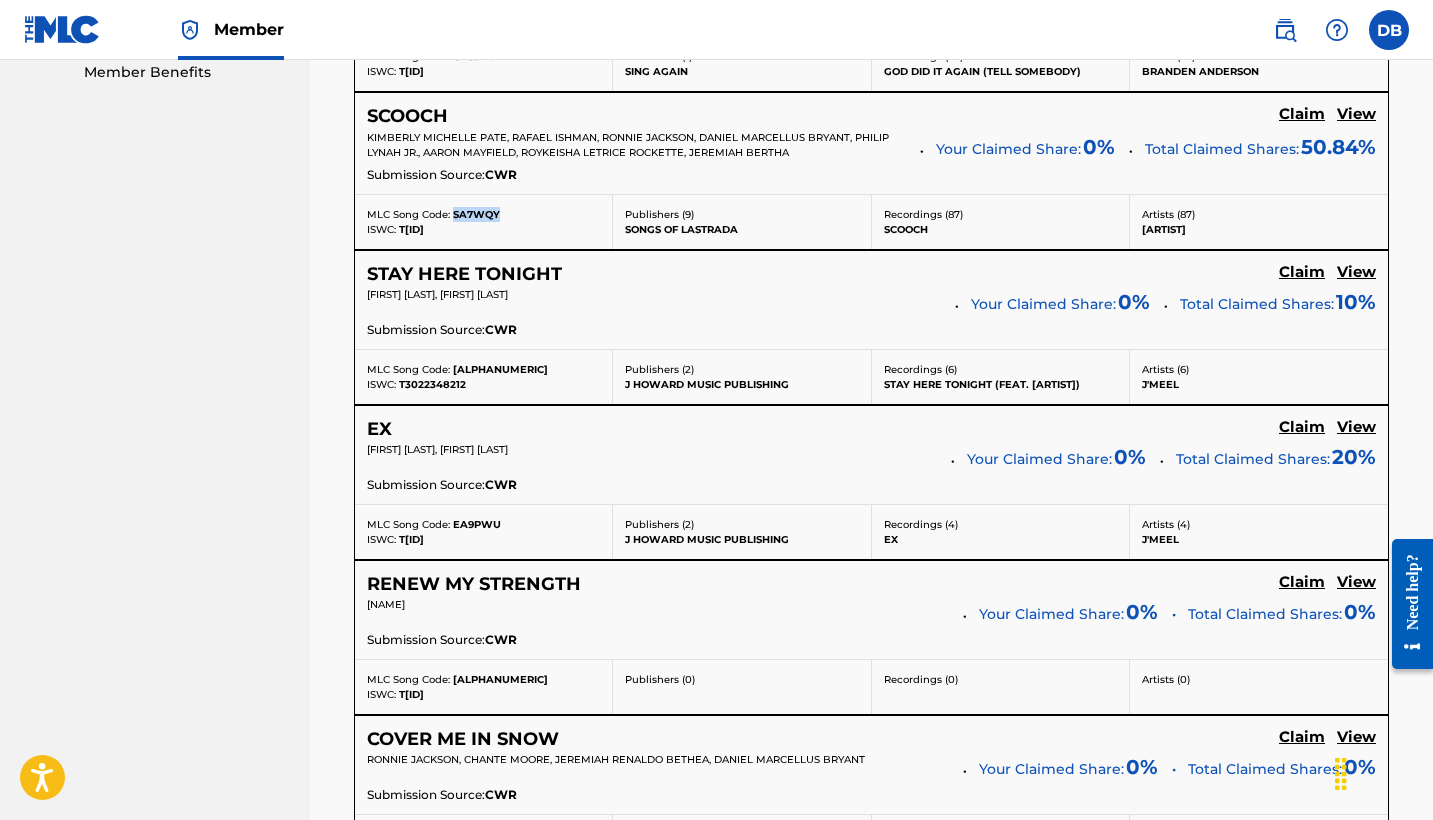 scroll, scrollTop: 1054, scrollLeft: 0, axis: vertical 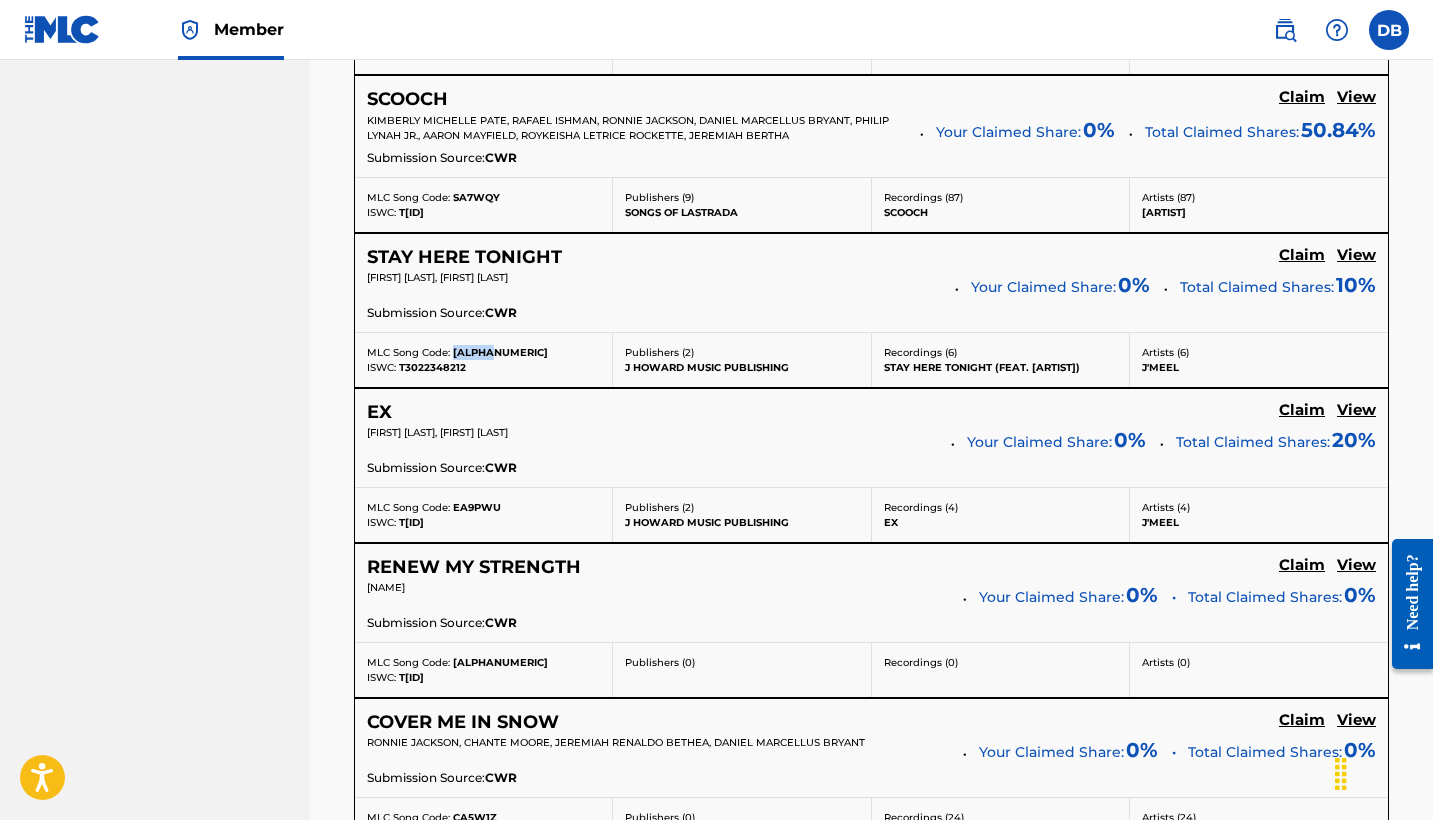drag, startPoint x: 452, startPoint y: 354, endPoint x: 494, endPoint y: 354, distance: 42 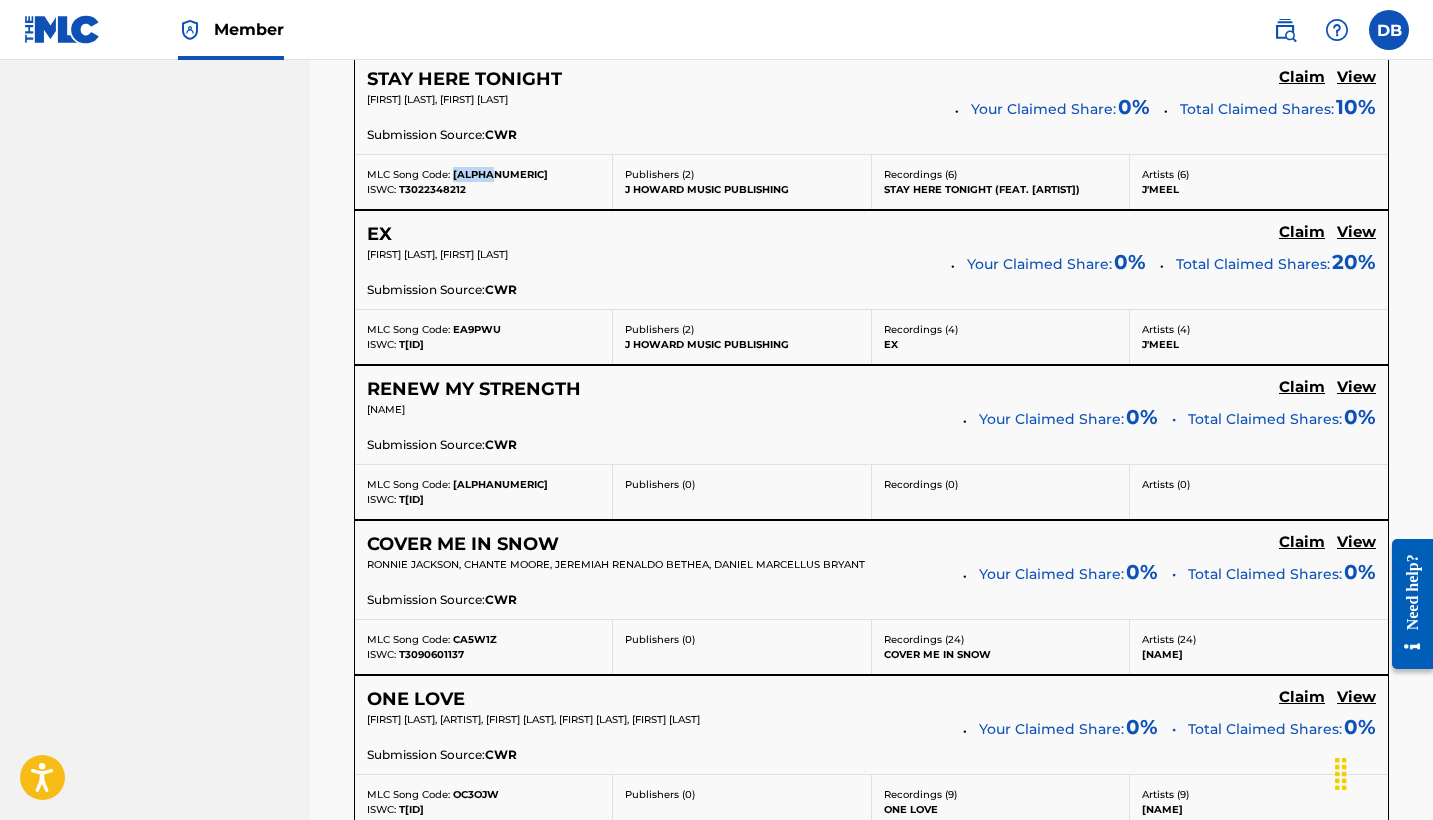 scroll, scrollTop: 1247, scrollLeft: 0, axis: vertical 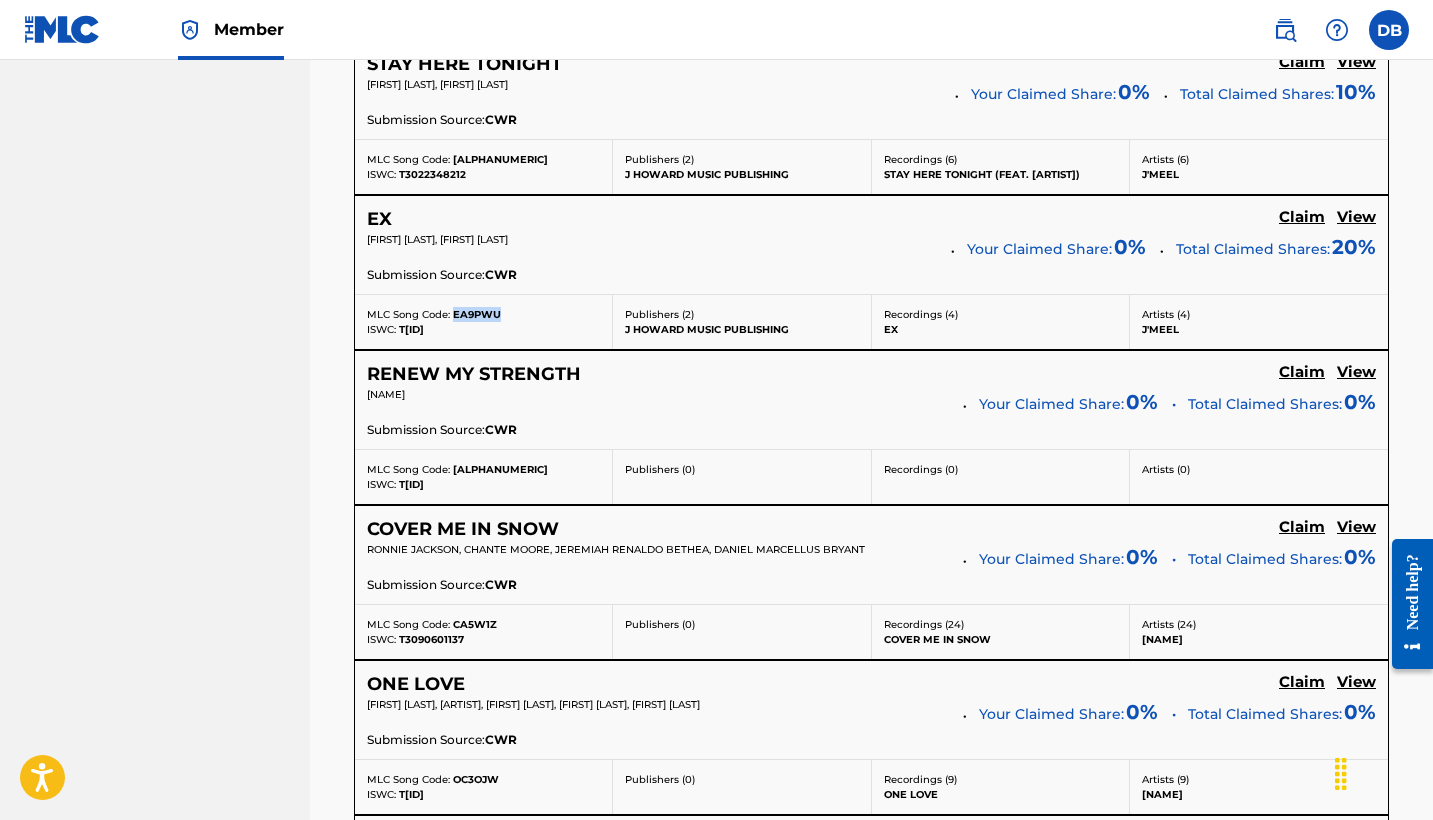 drag, startPoint x: 452, startPoint y: 317, endPoint x: 505, endPoint y: 317, distance: 53 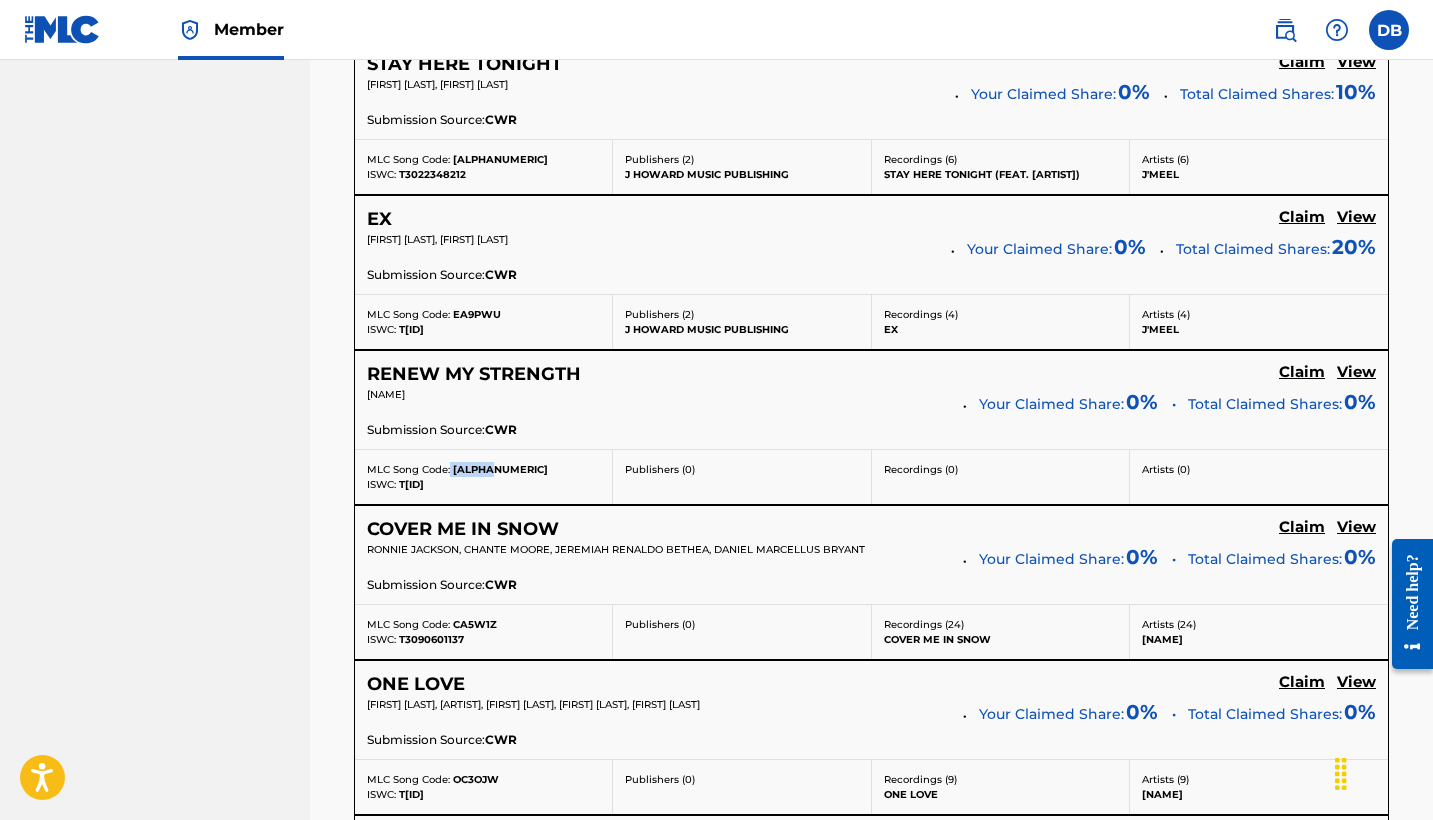 drag, startPoint x: 450, startPoint y: 469, endPoint x: 498, endPoint y: 469, distance: 48 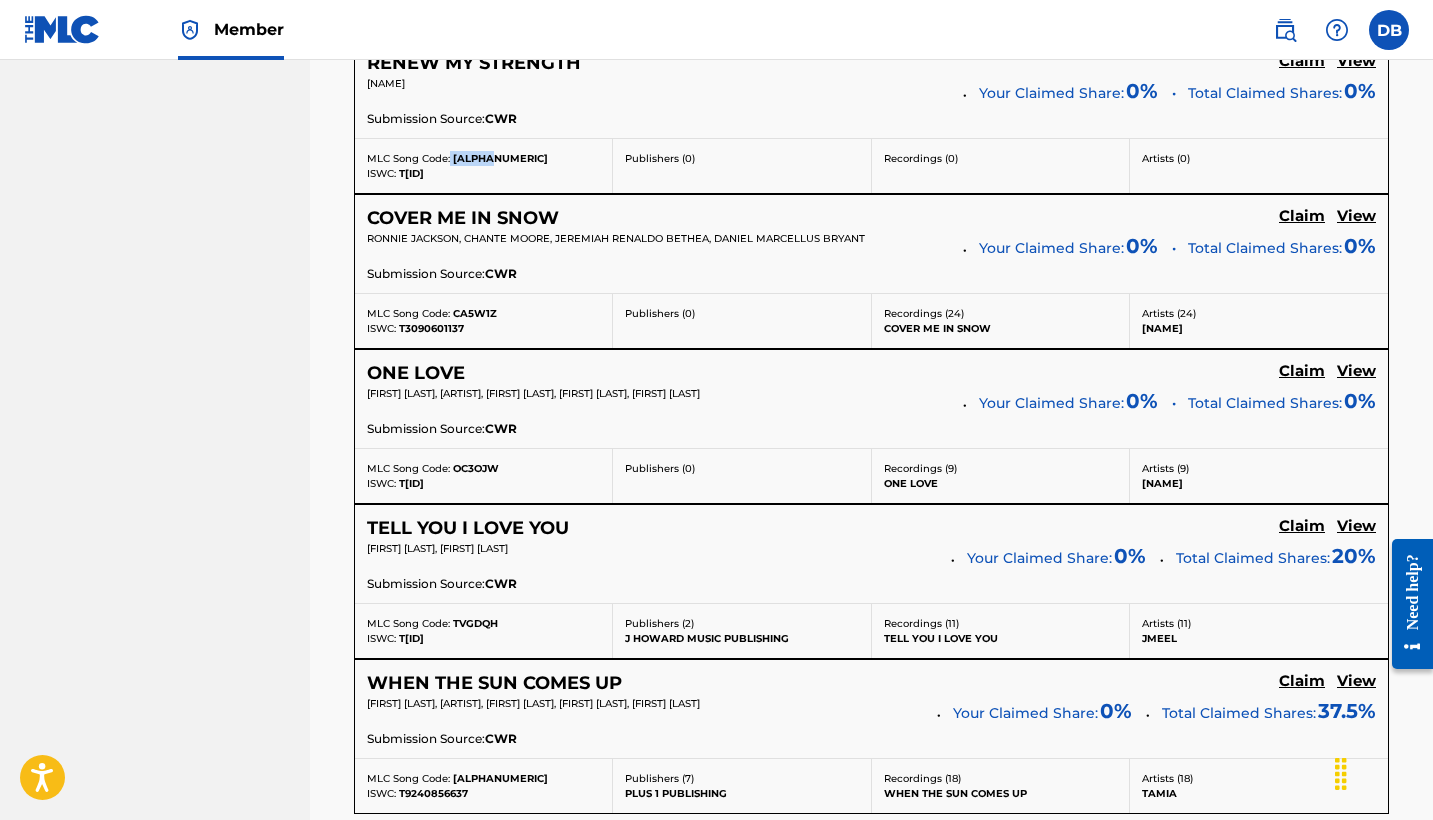 scroll, scrollTop: 1570, scrollLeft: 0, axis: vertical 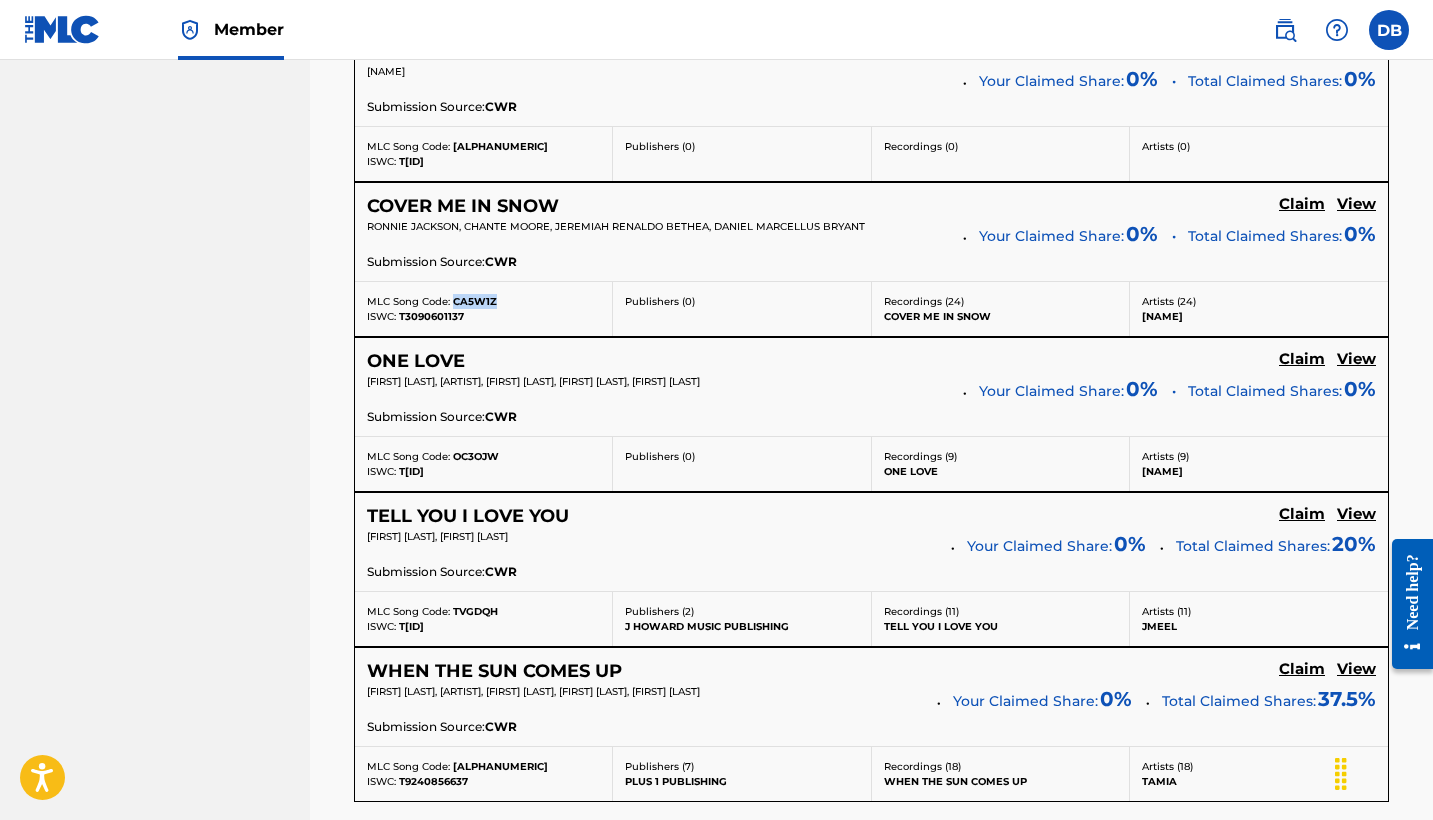 drag, startPoint x: 454, startPoint y: 299, endPoint x: 498, endPoint y: 300, distance: 44.011364 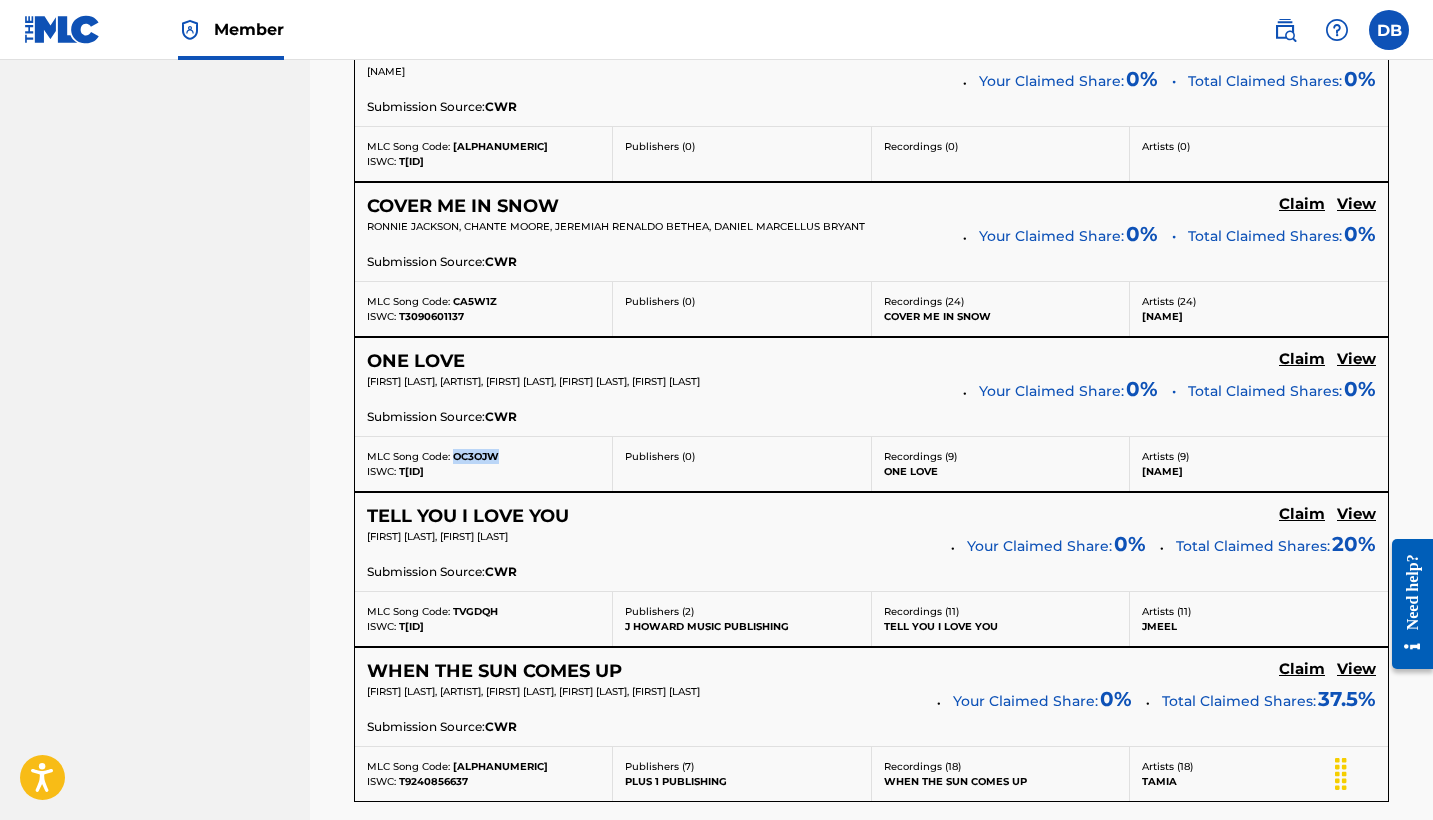 drag, startPoint x: 452, startPoint y: 456, endPoint x: 500, endPoint y: 457, distance: 48.010414 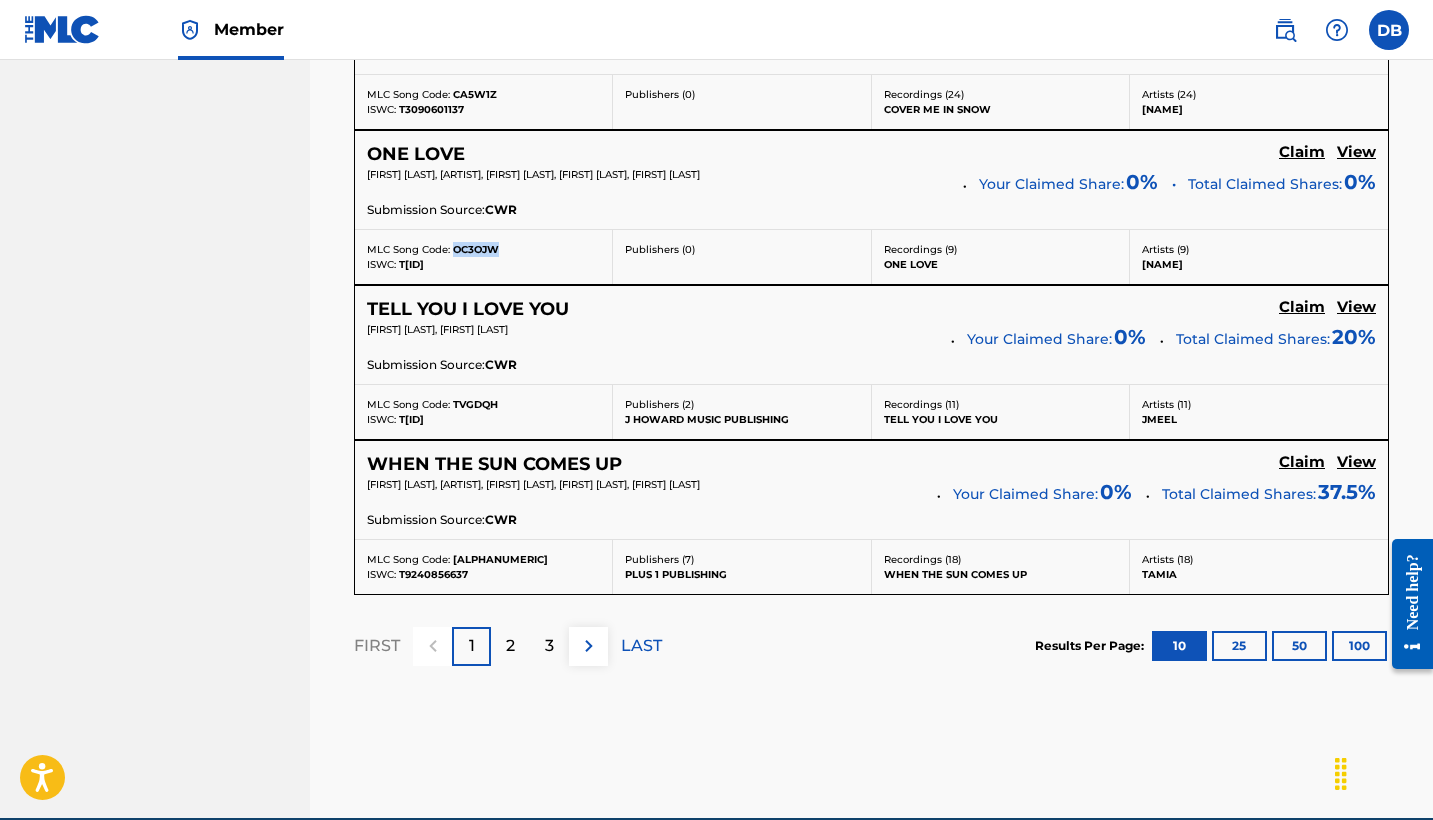scroll, scrollTop: 1802, scrollLeft: 0, axis: vertical 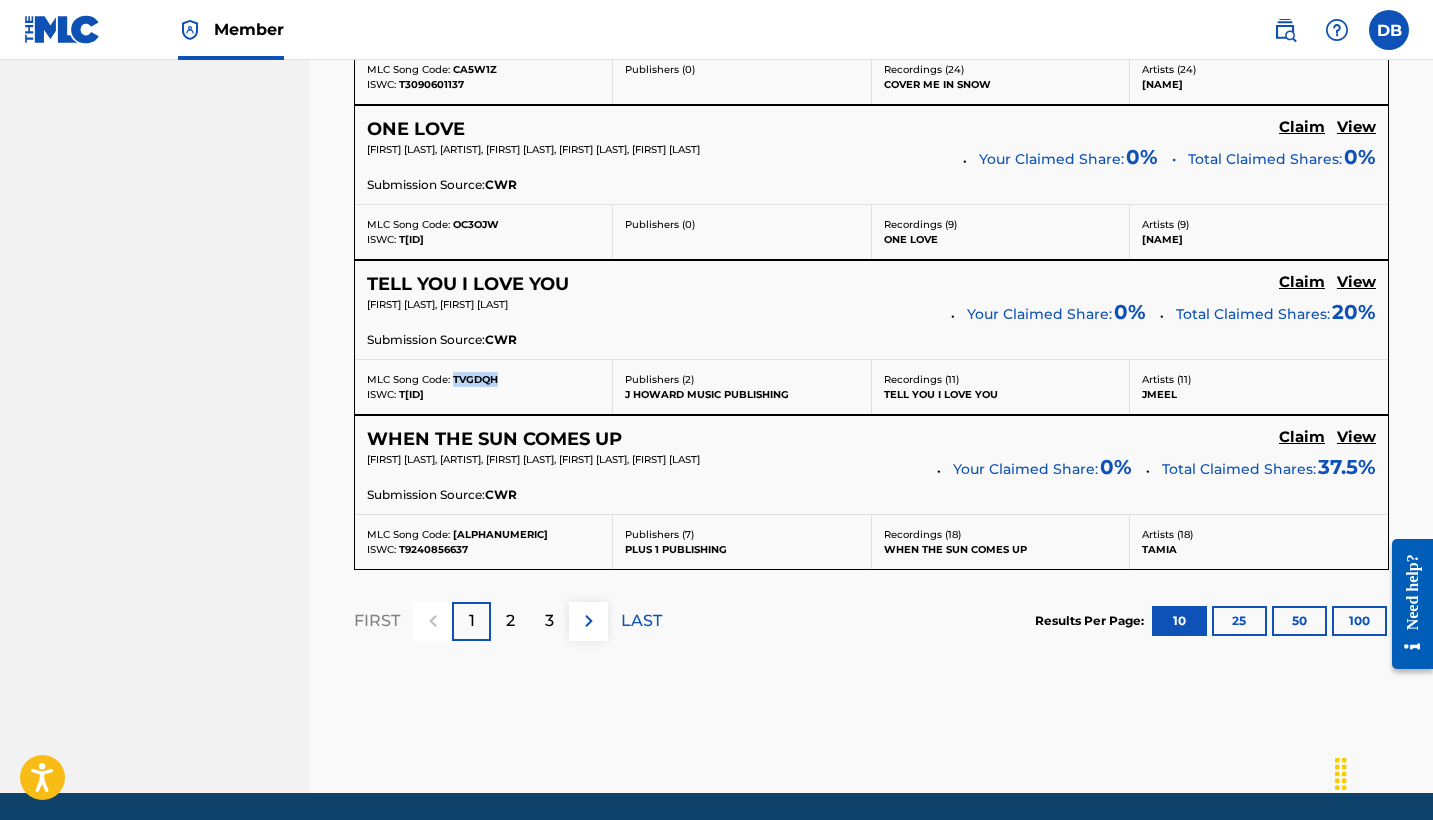 drag, startPoint x: 452, startPoint y: 381, endPoint x: 499, endPoint y: 378, distance: 47.095646 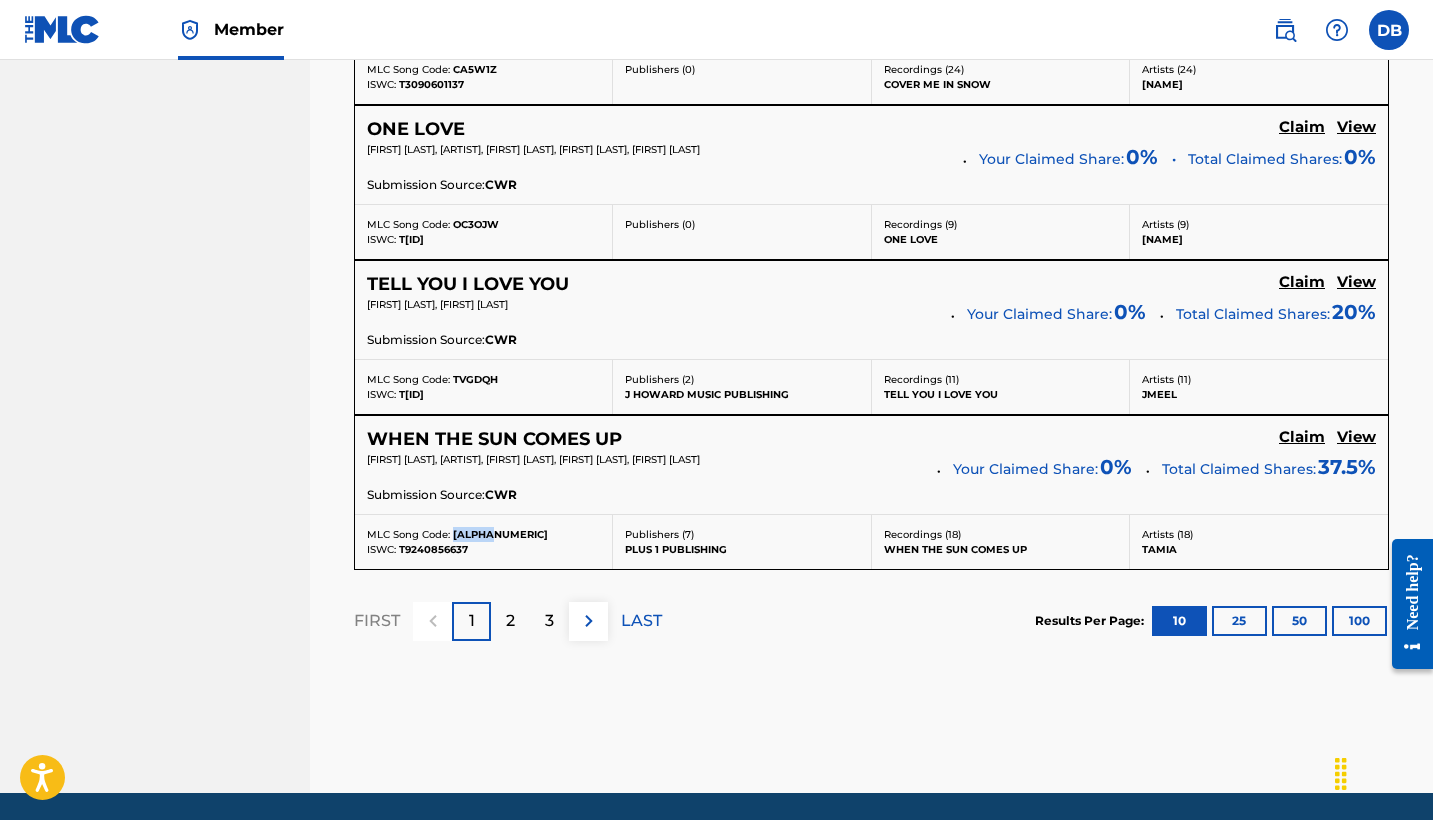 drag, startPoint x: 454, startPoint y: 538, endPoint x: 515, endPoint y: 538, distance: 61 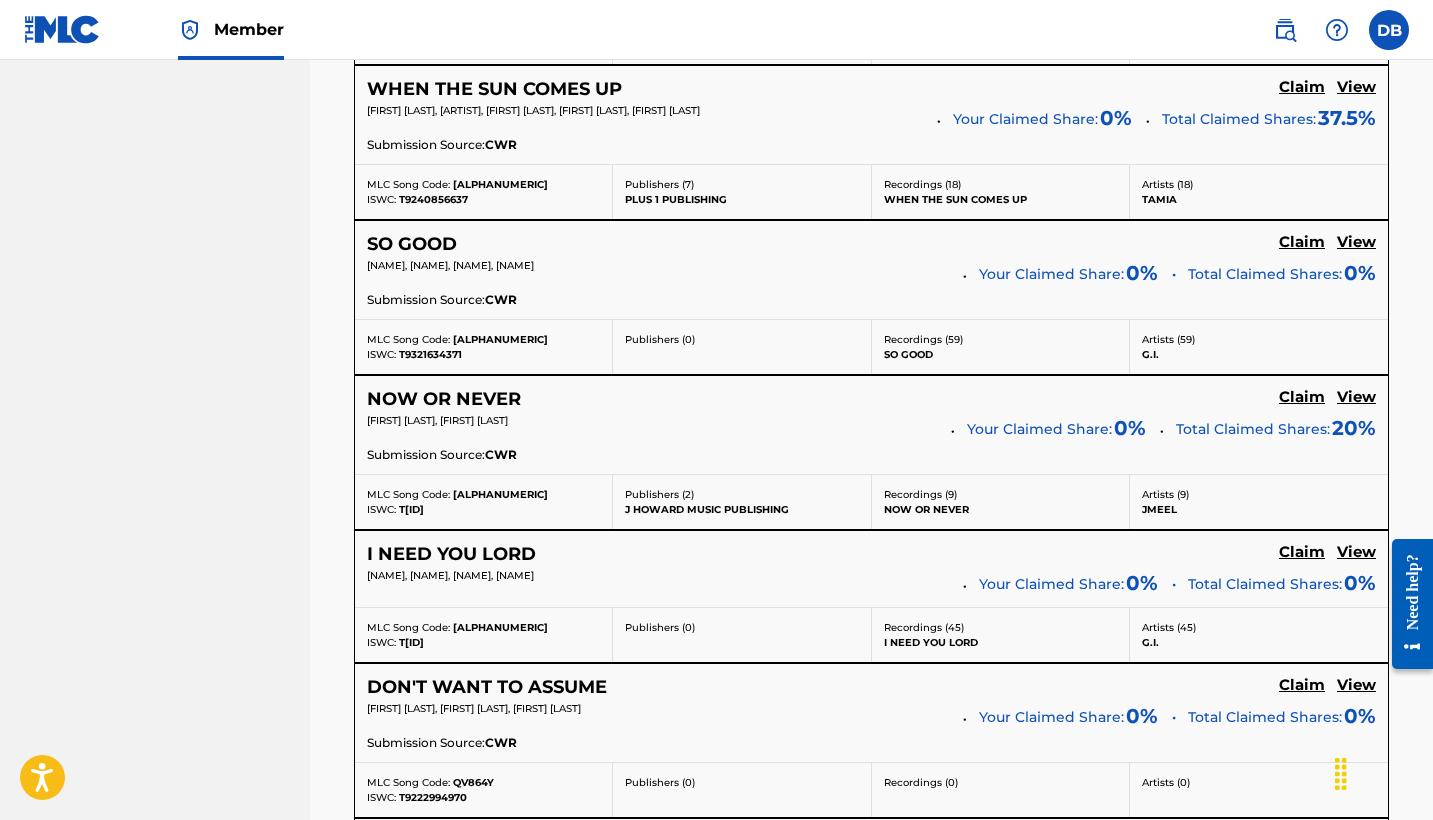 scroll, scrollTop: 2152, scrollLeft: 0, axis: vertical 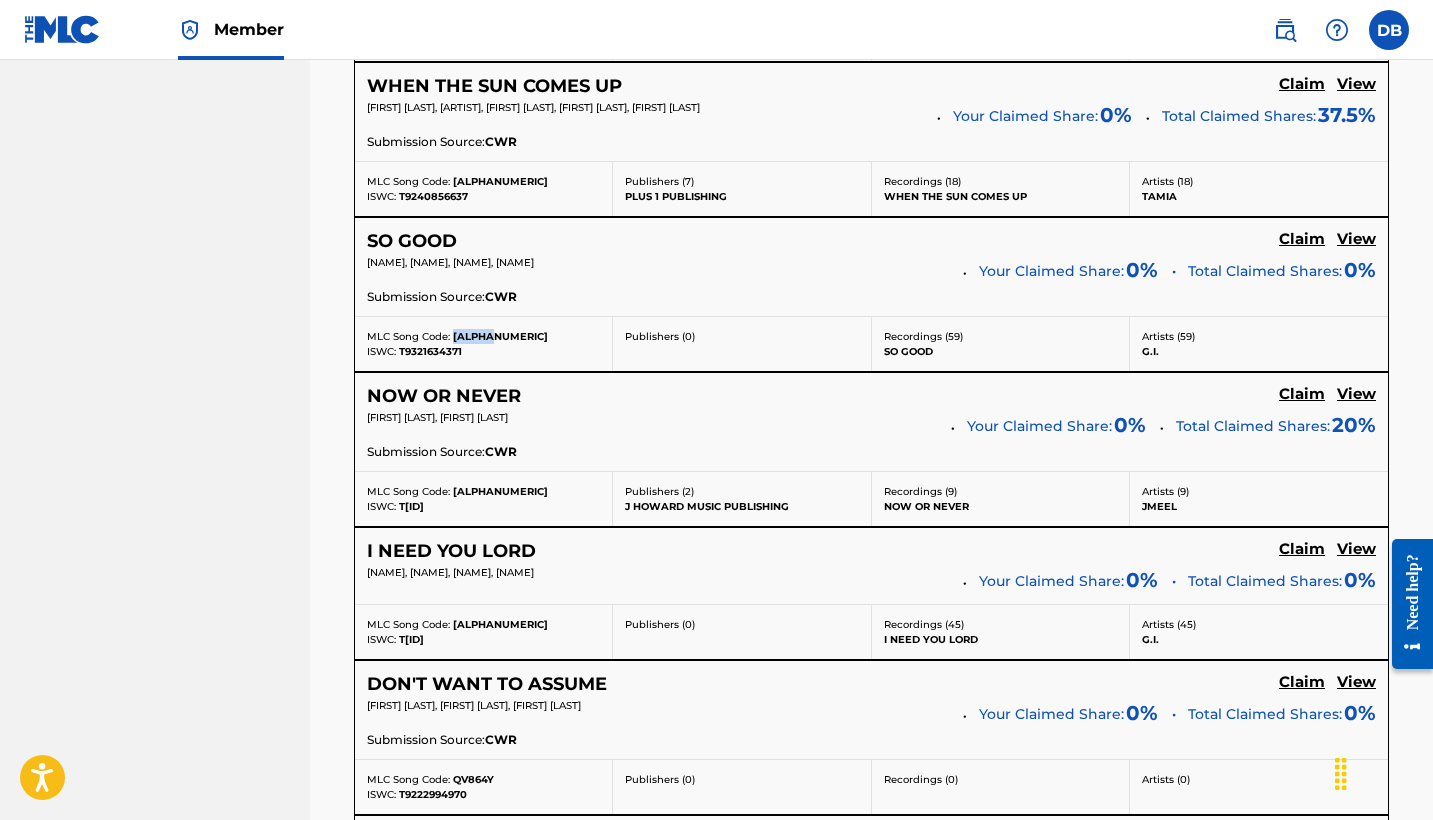 drag, startPoint x: 454, startPoint y: 343, endPoint x: 501, endPoint y: 343, distance: 47 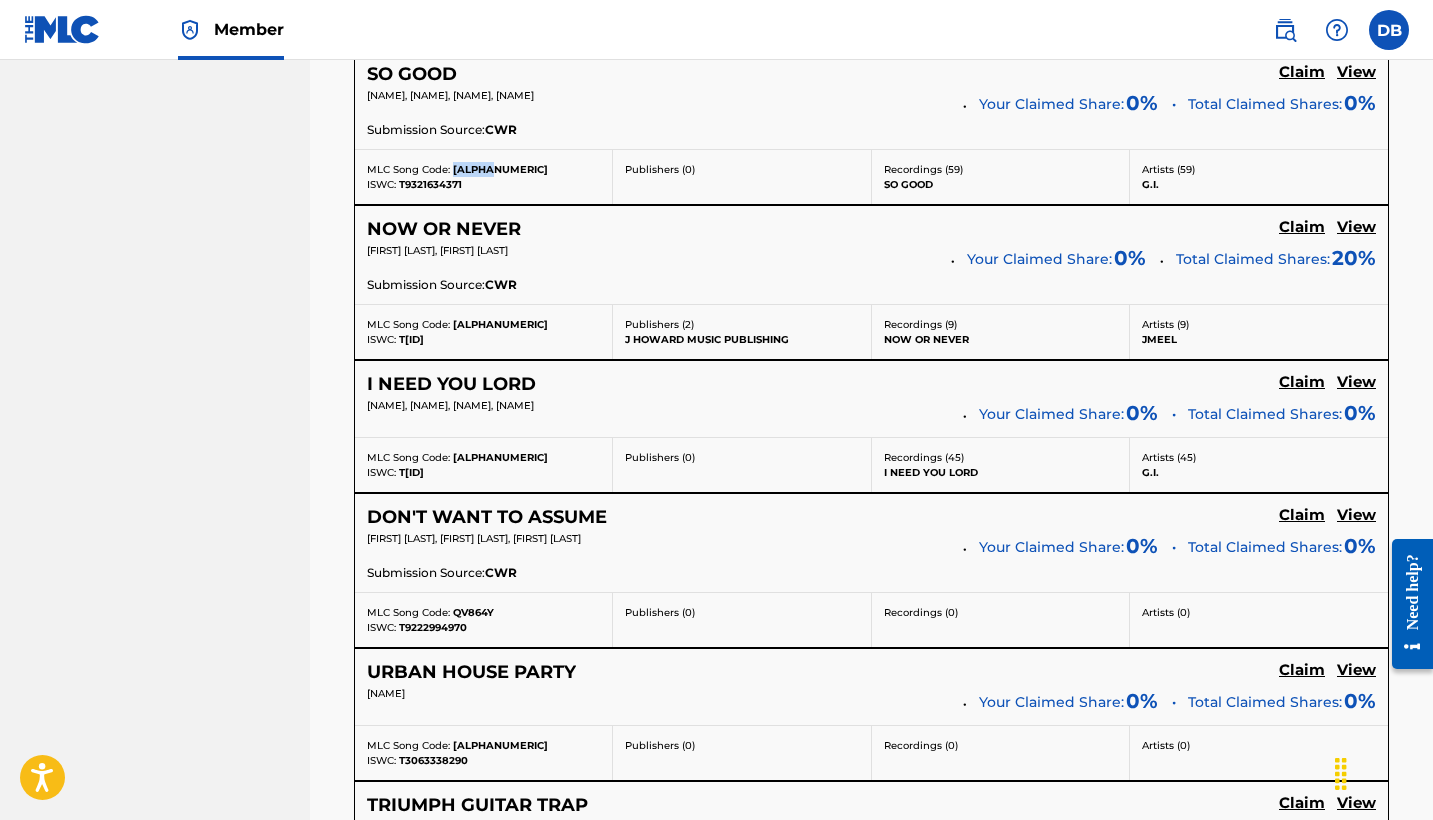 scroll, scrollTop: 2368, scrollLeft: 0, axis: vertical 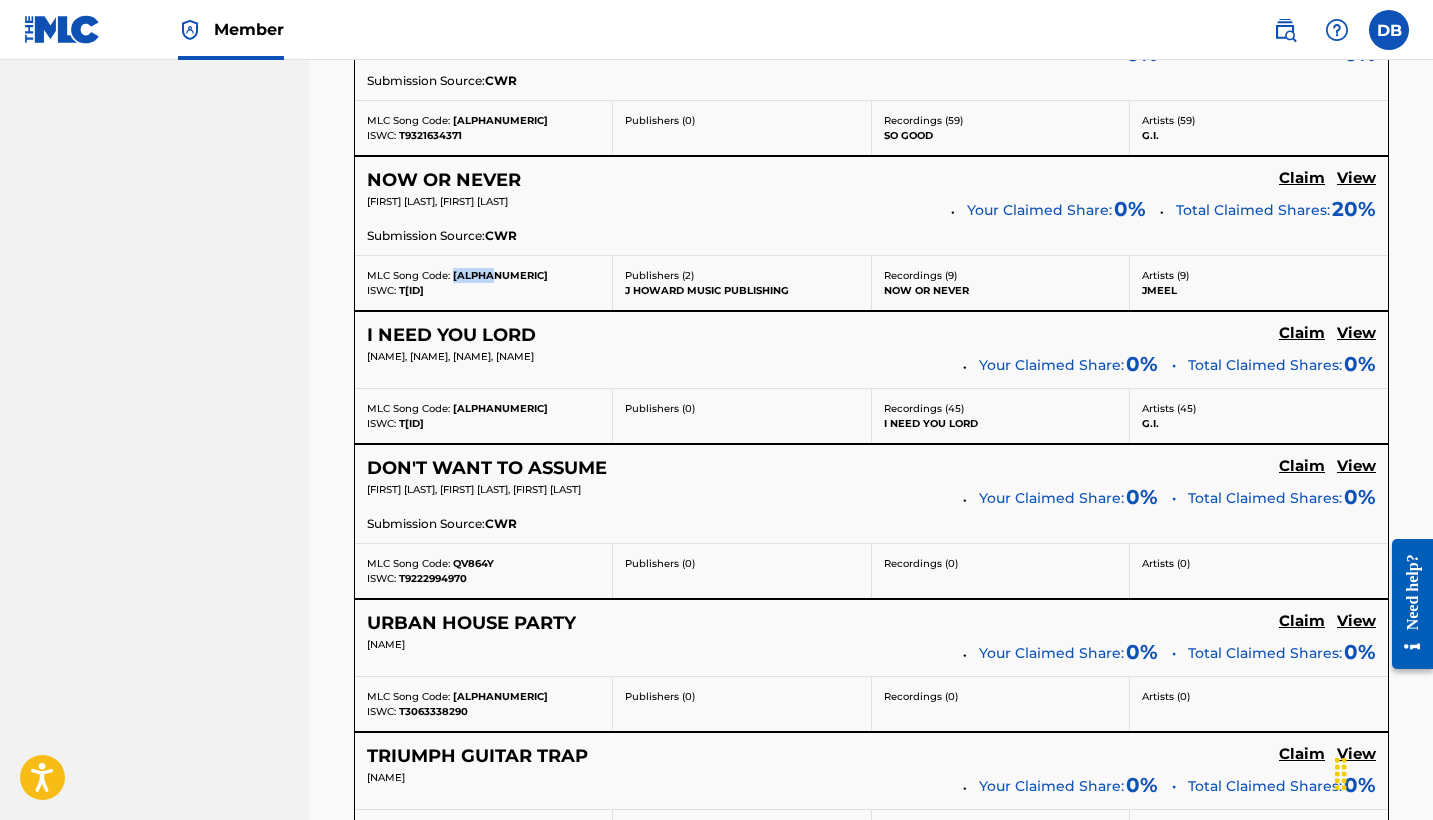 drag, startPoint x: 453, startPoint y: 281, endPoint x: 506, endPoint y: 281, distance: 53 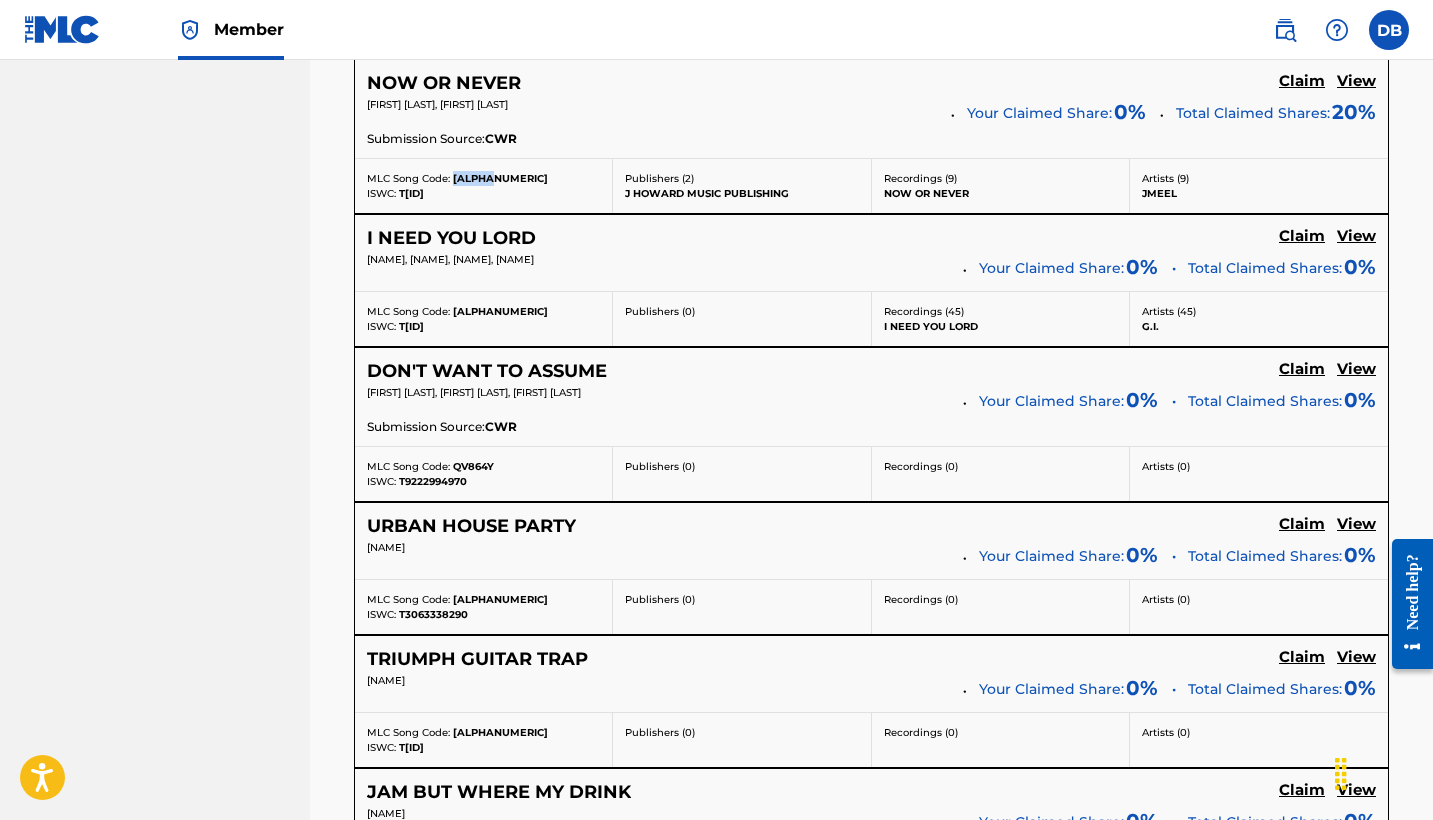 scroll, scrollTop: 2470, scrollLeft: 0, axis: vertical 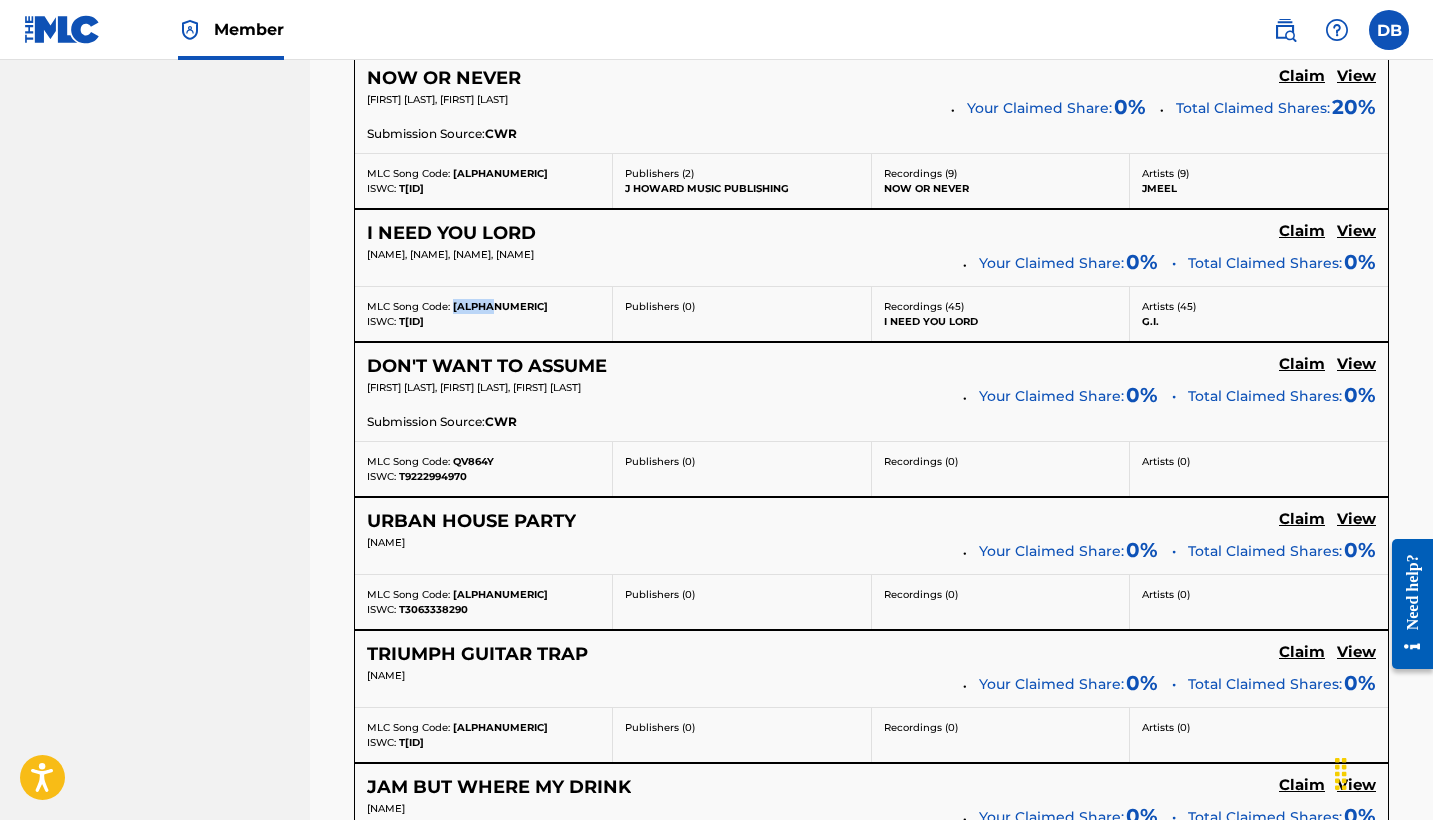 drag, startPoint x: 452, startPoint y: 311, endPoint x: 495, endPoint y: 310, distance: 43.011627 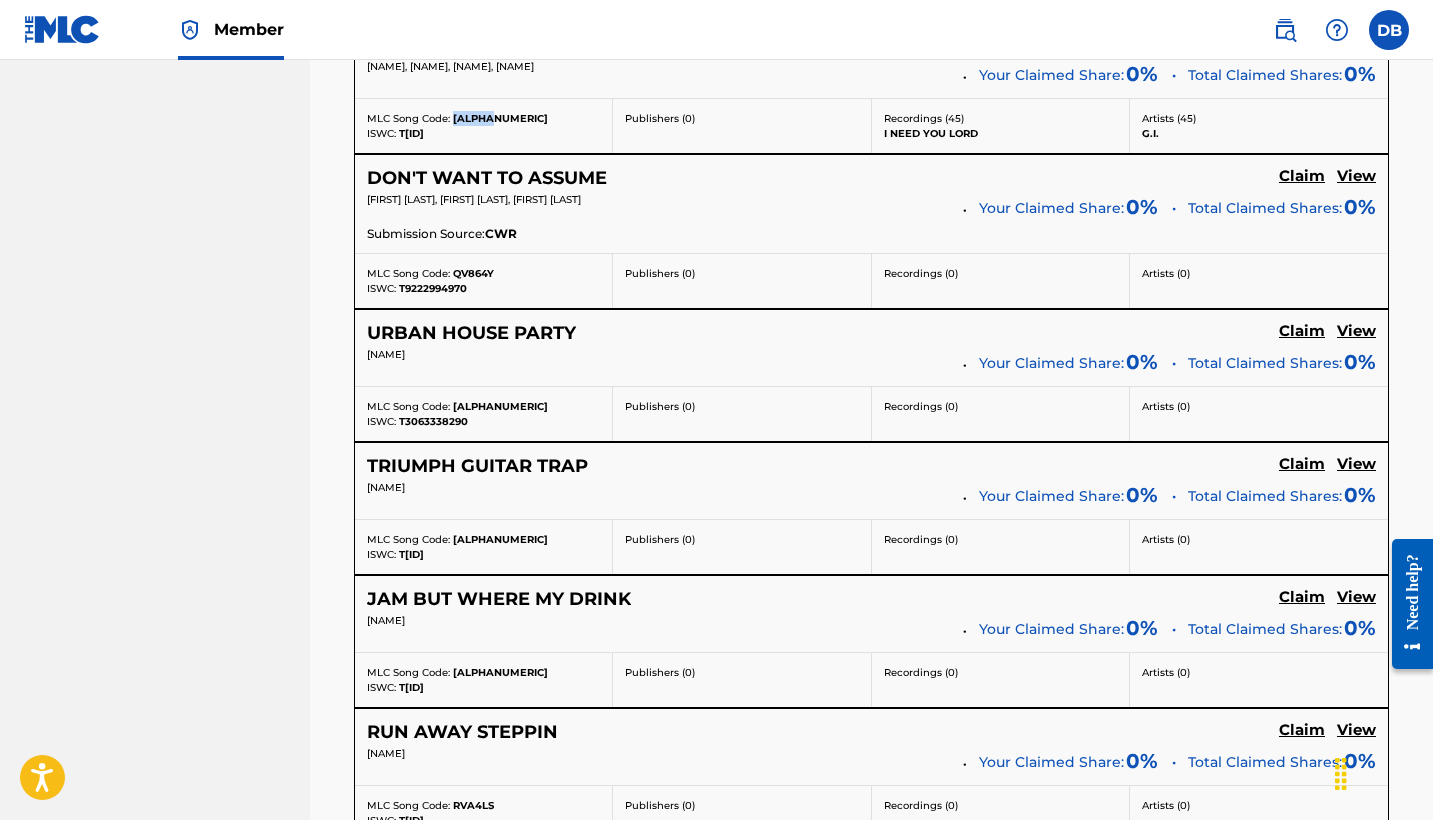 scroll, scrollTop: 2659, scrollLeft: 0, axis: vertical 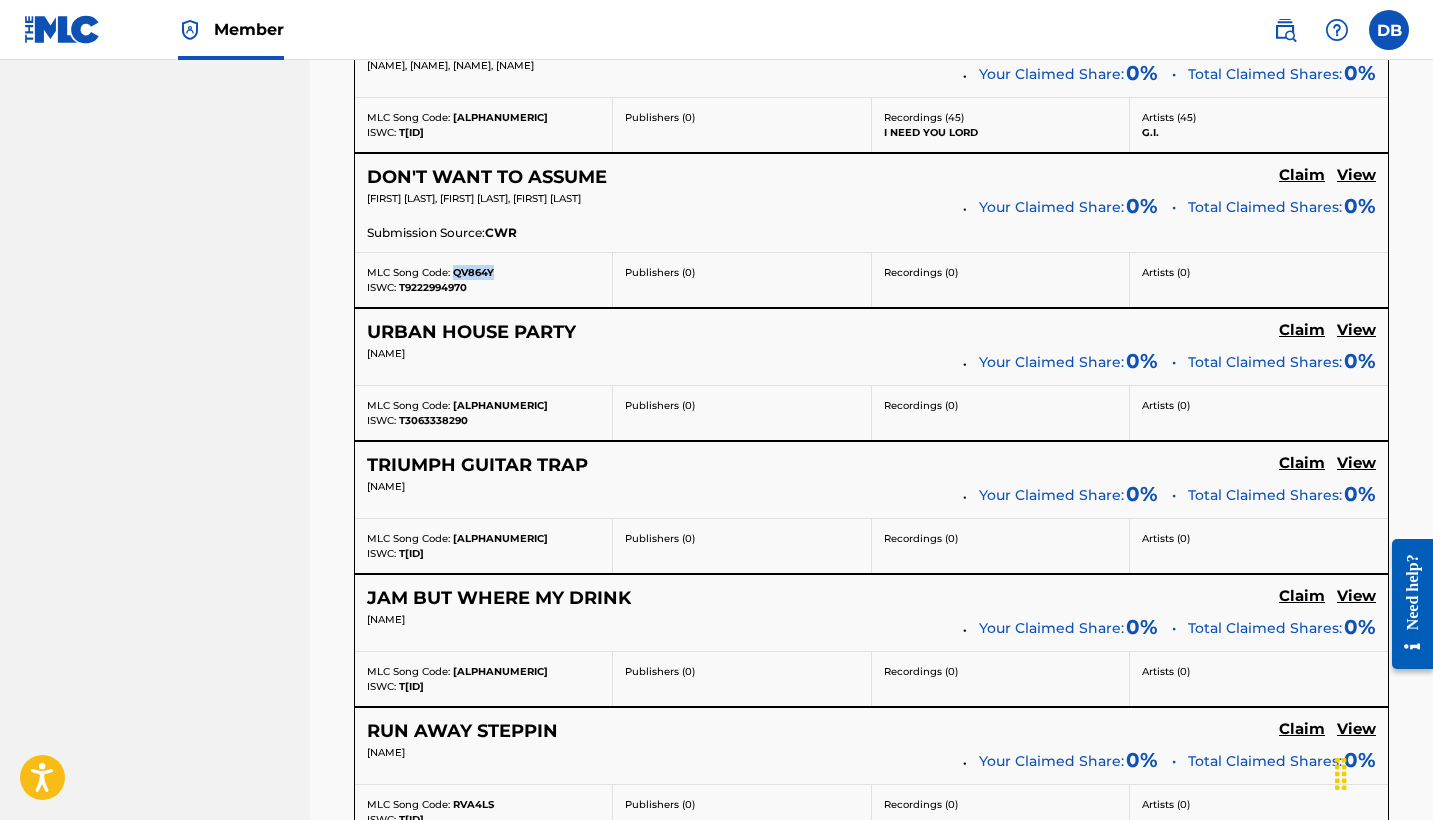 drag, startPoint x: 452, startPoint y: 278, endPoint x: 507, endPoint y: 277, distance: 55.00909 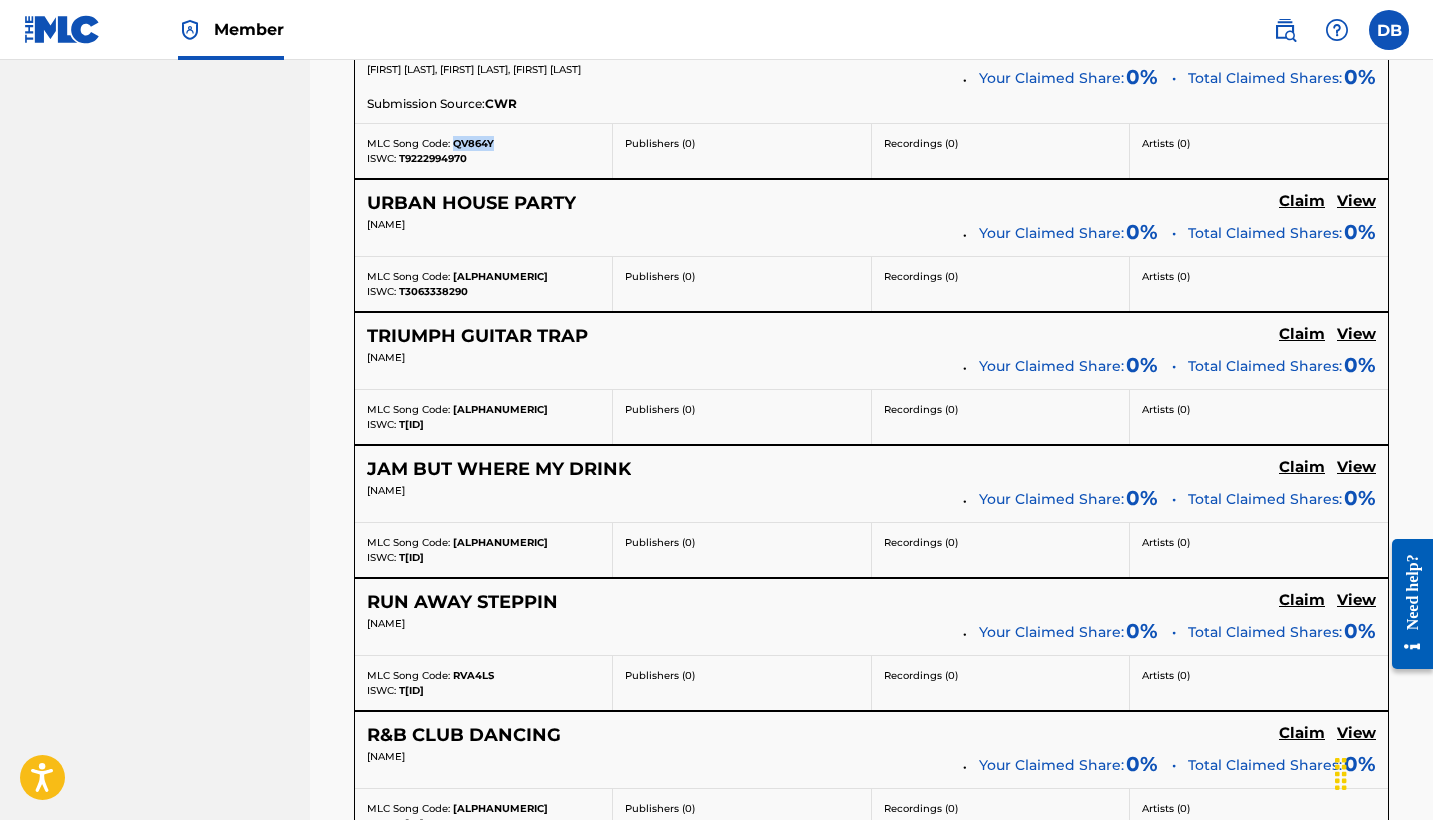 scroll, scrollTop: 2798, scrollLeft: 0, axis: vertical 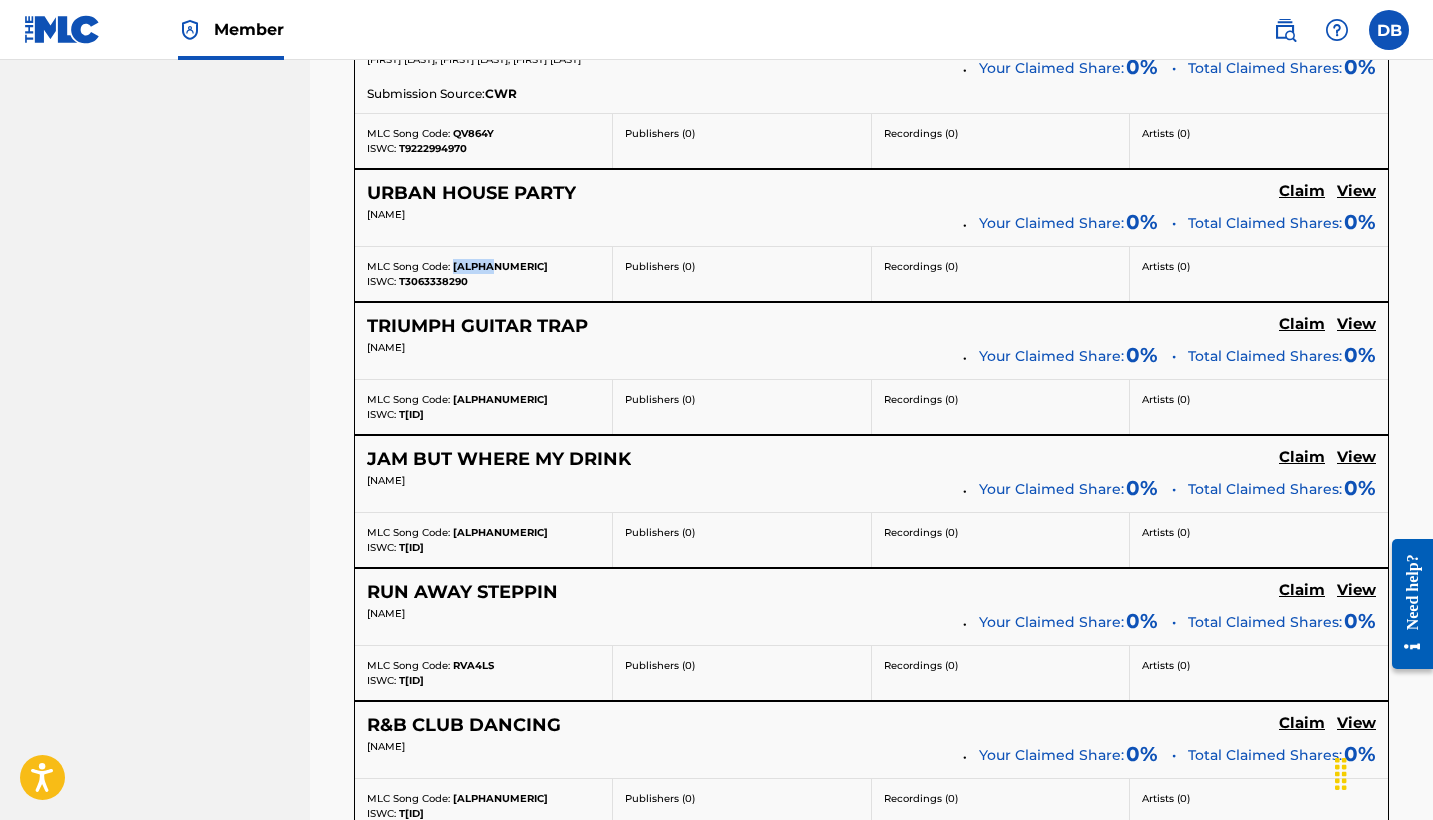 drag, startPoint x: 452, startPoint y: 268, endPoint x: 501, endPoint y: 268, distance: 49 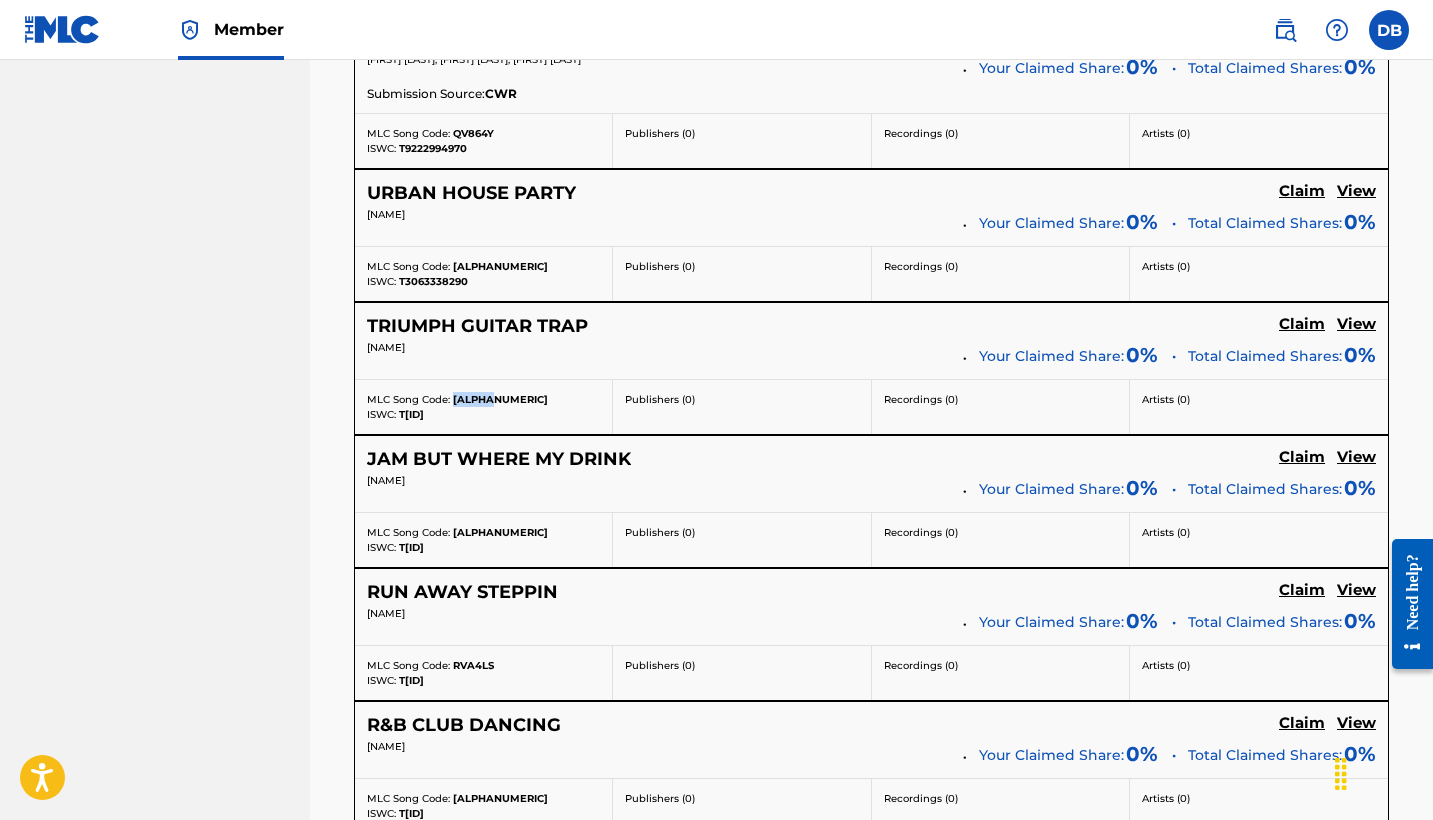 drag, startPoint x: 452, startPoint y: 402, endPoint x: 497, endPoint y: 402, distance: 45 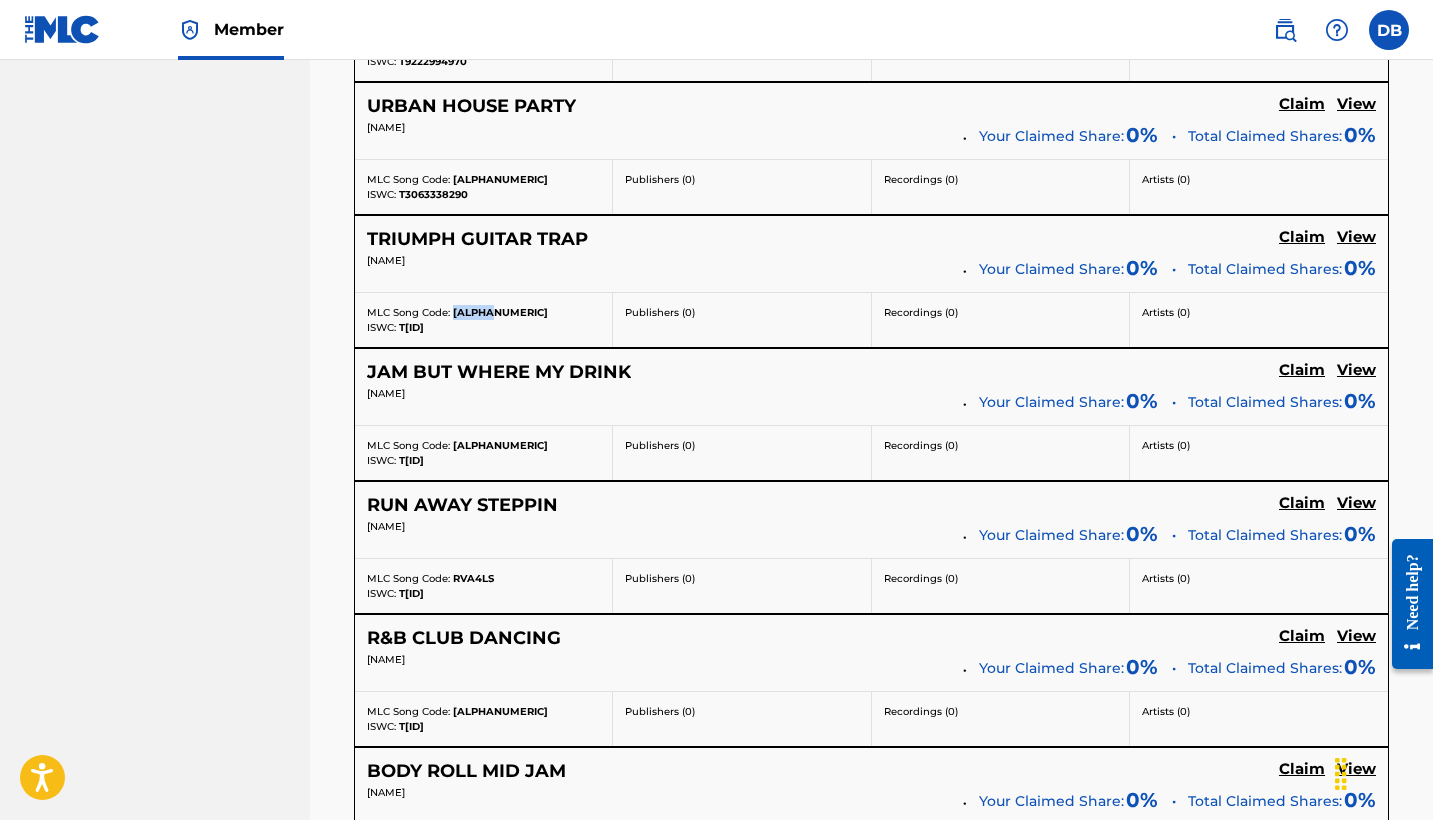 scroll, scrollTop: 2921, scrollLeft: 0, axis: vertical 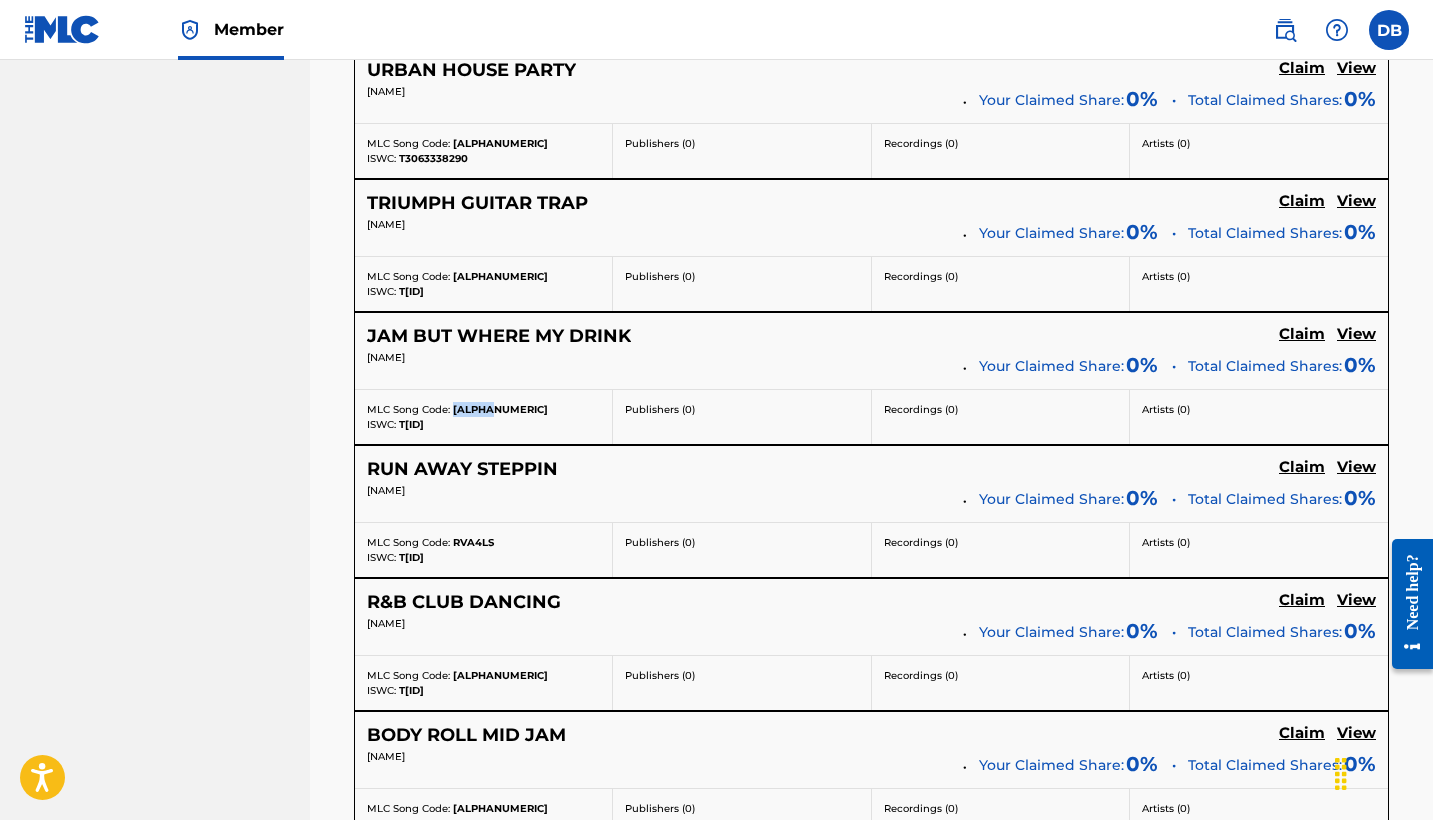 drag, startPoint x: 452, startPoint y: 411, endPoint x: 500, endPoint y: 410, distance: 48.010414 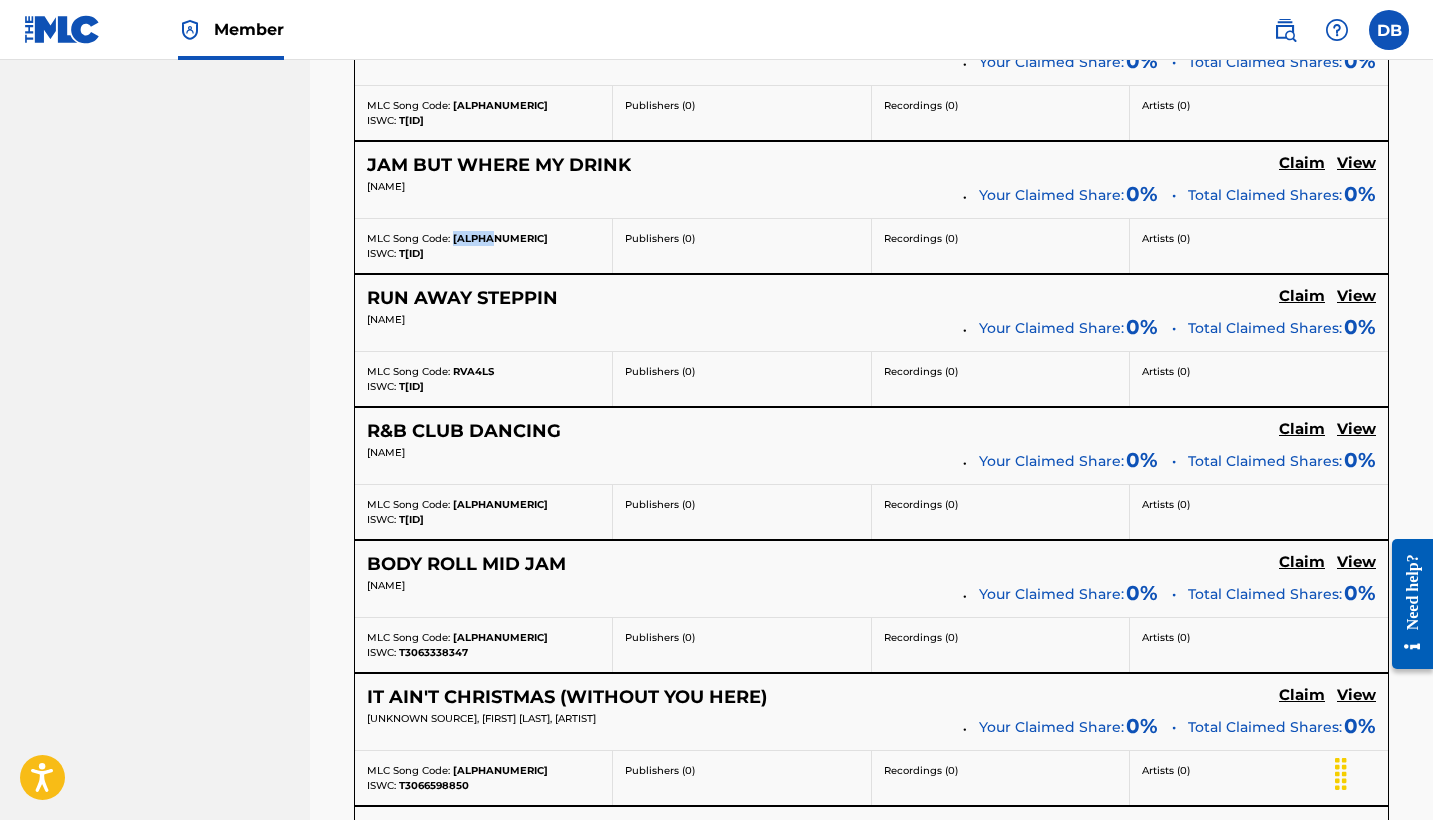 scroll, scrollTop: 3111, scrollLeft: 0, axis: vertical 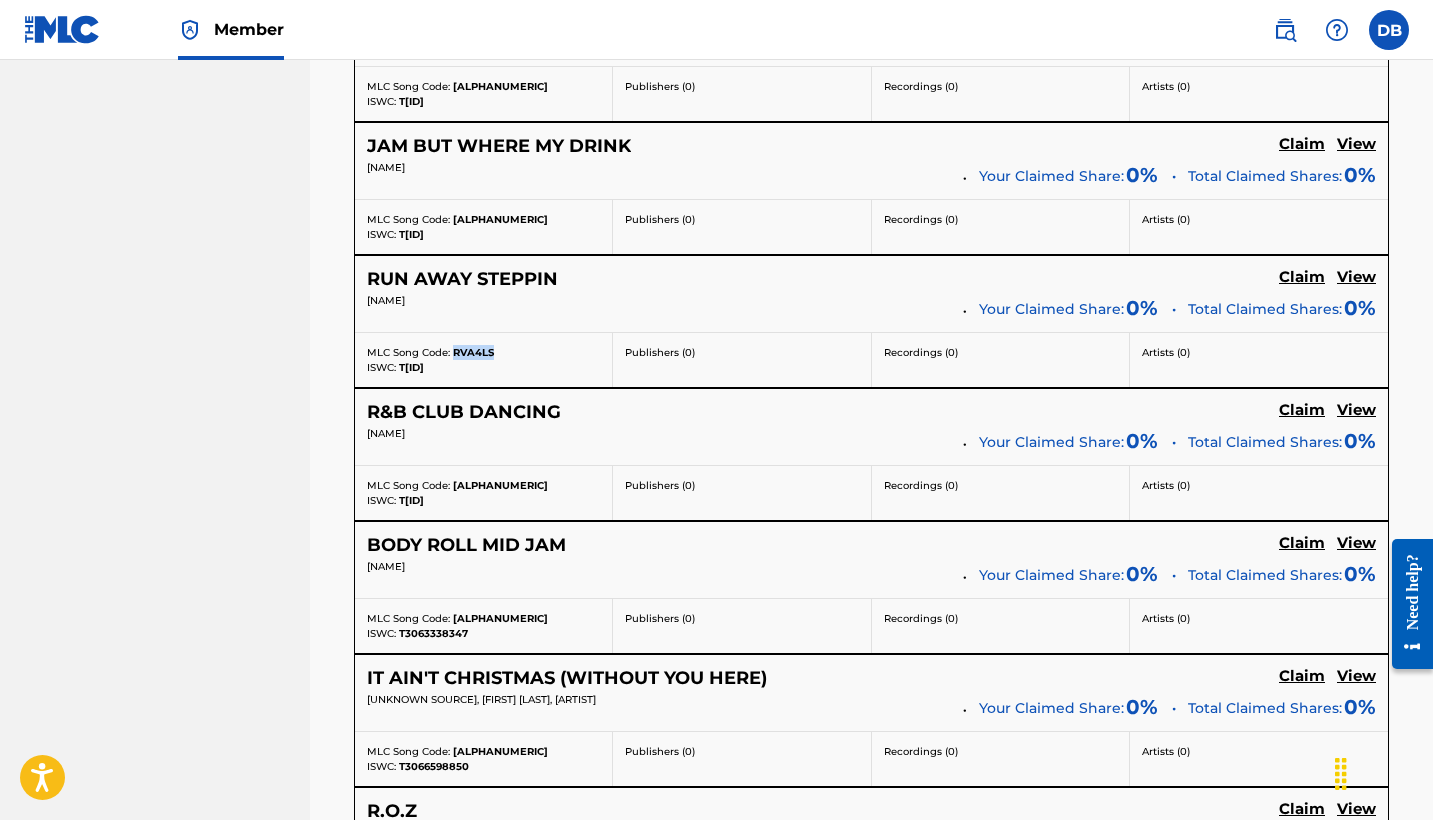 drag, startPoint x: 451, startPoint y: 356, endPoint x: 499, endPoint y: 359, distance: 48.09366 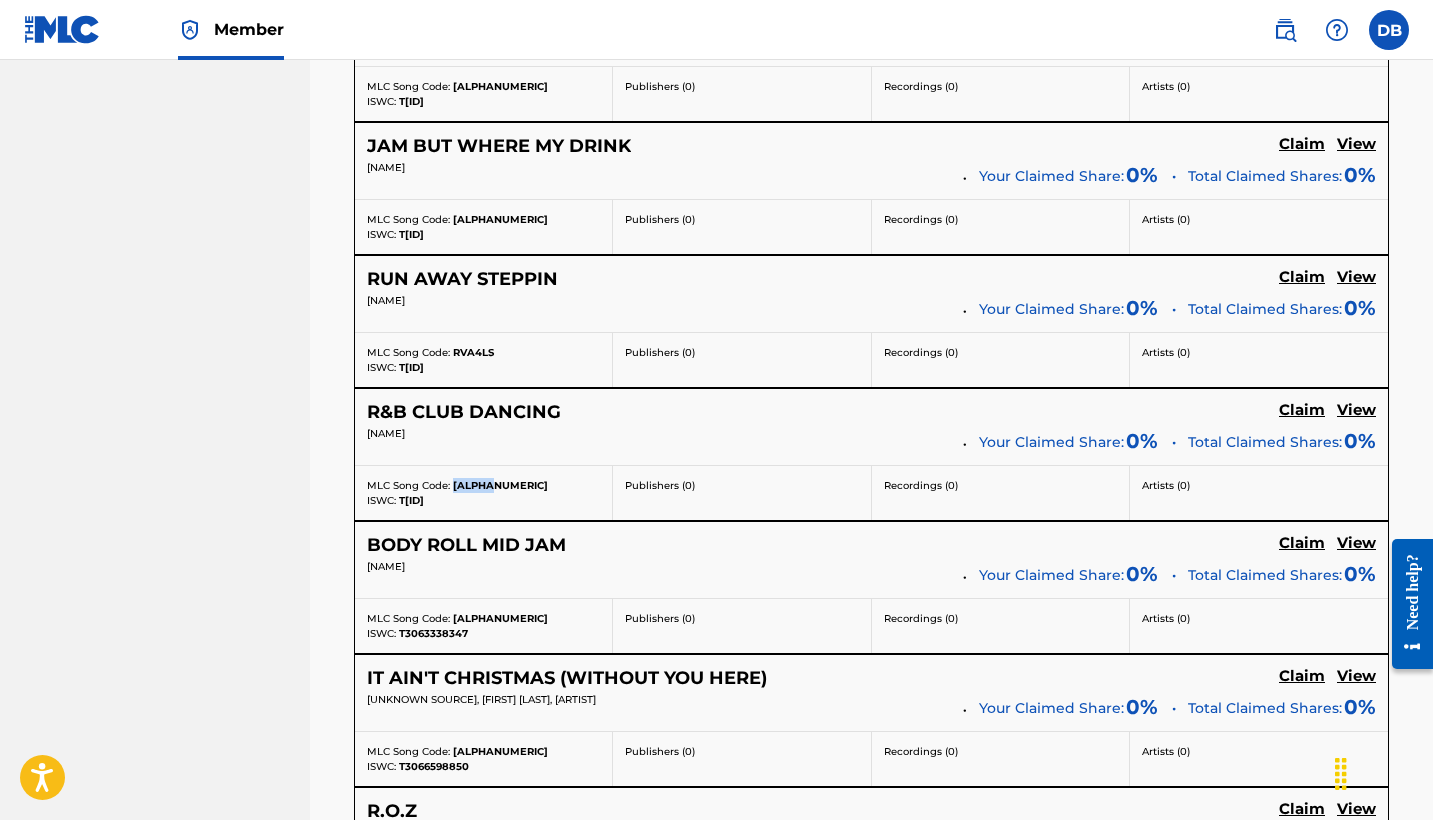 drag, startPoint x: 451, startPoint y: 484, endPoint x: 504, endPoint y: 484, distance: 53 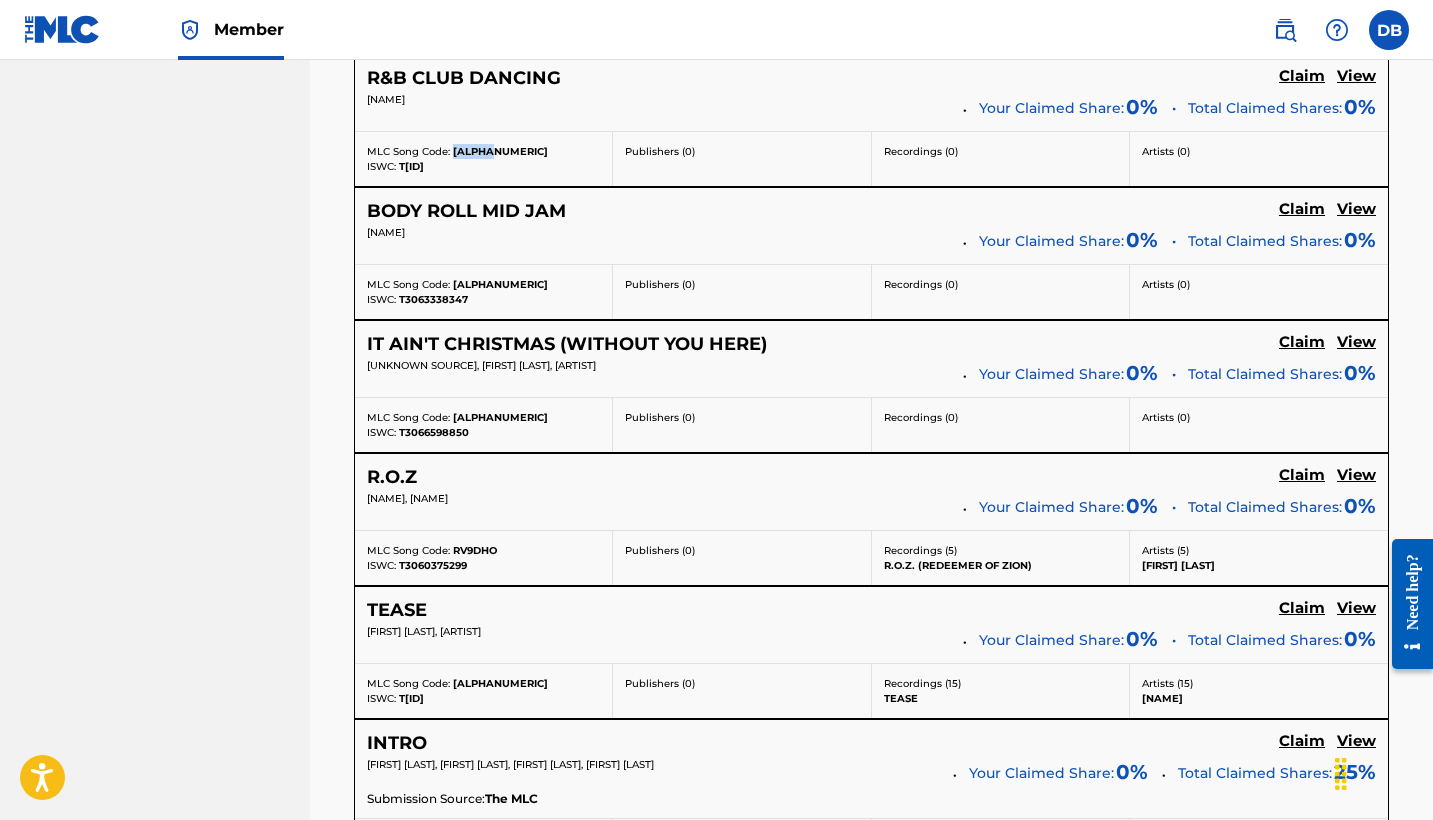 scroll, scrollTop: 3446, scrollLeft: 0, axis: vertical 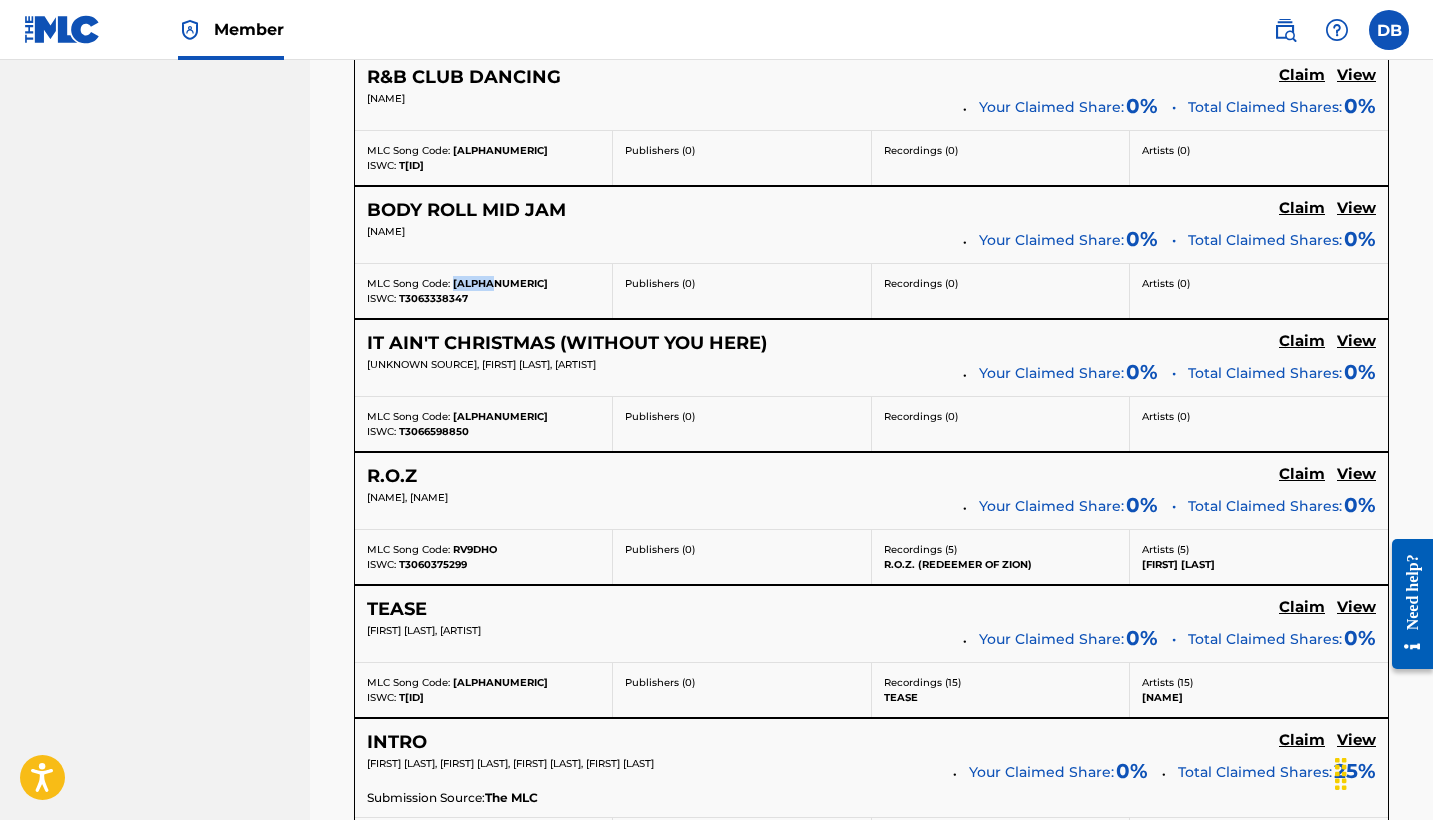 drag, startPoint x: 452, startPoint y: 285, endPoint x: 498, endPoint y: 285, distance: 46 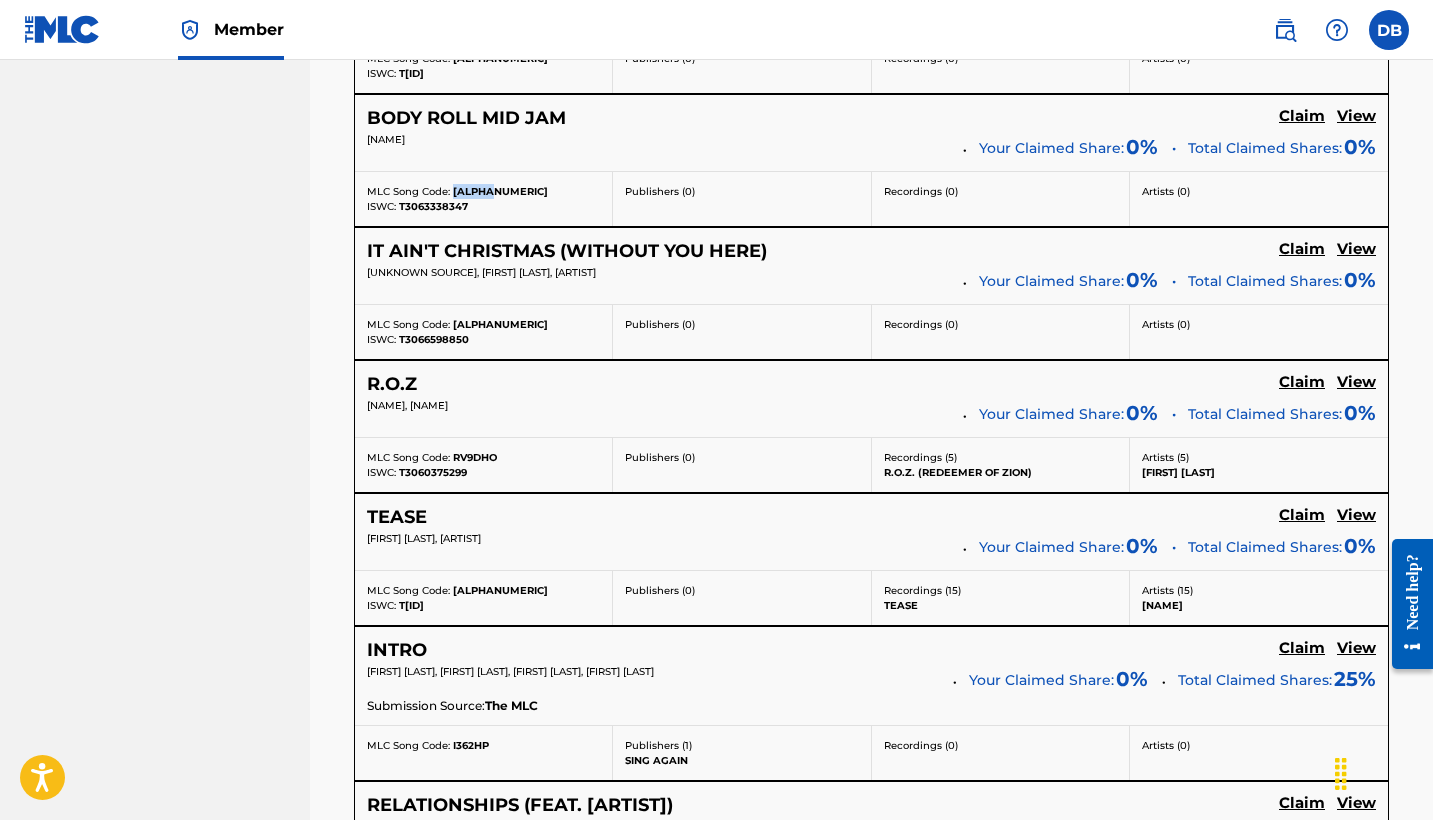 scroll, scrollTop: 3546, scrollLeft: 0, axis: vertical 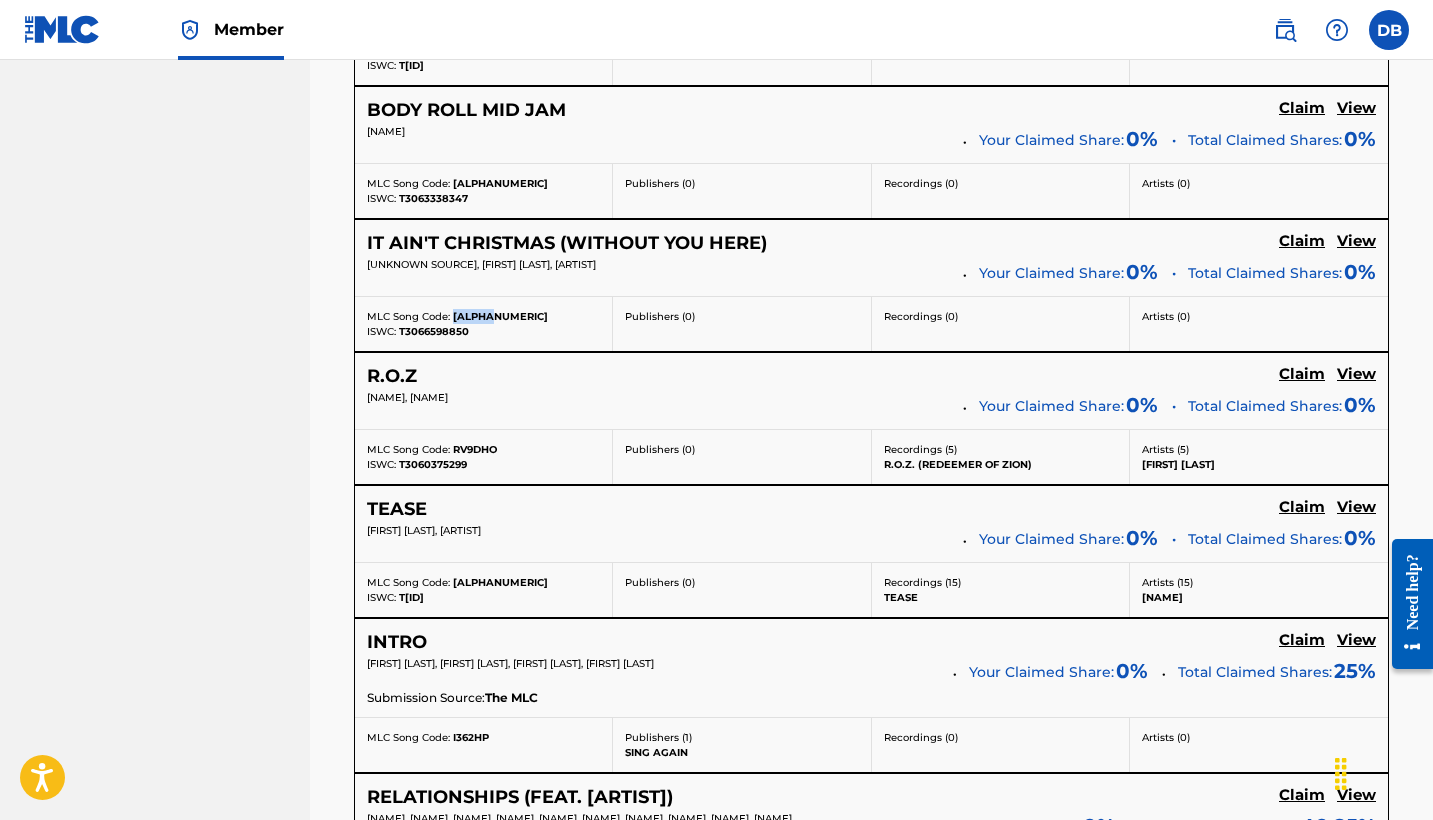 drag, startPoint x: 452, startPoint y: 317, endPoint x: 508, endPoint y: 318, distance: 56.008926 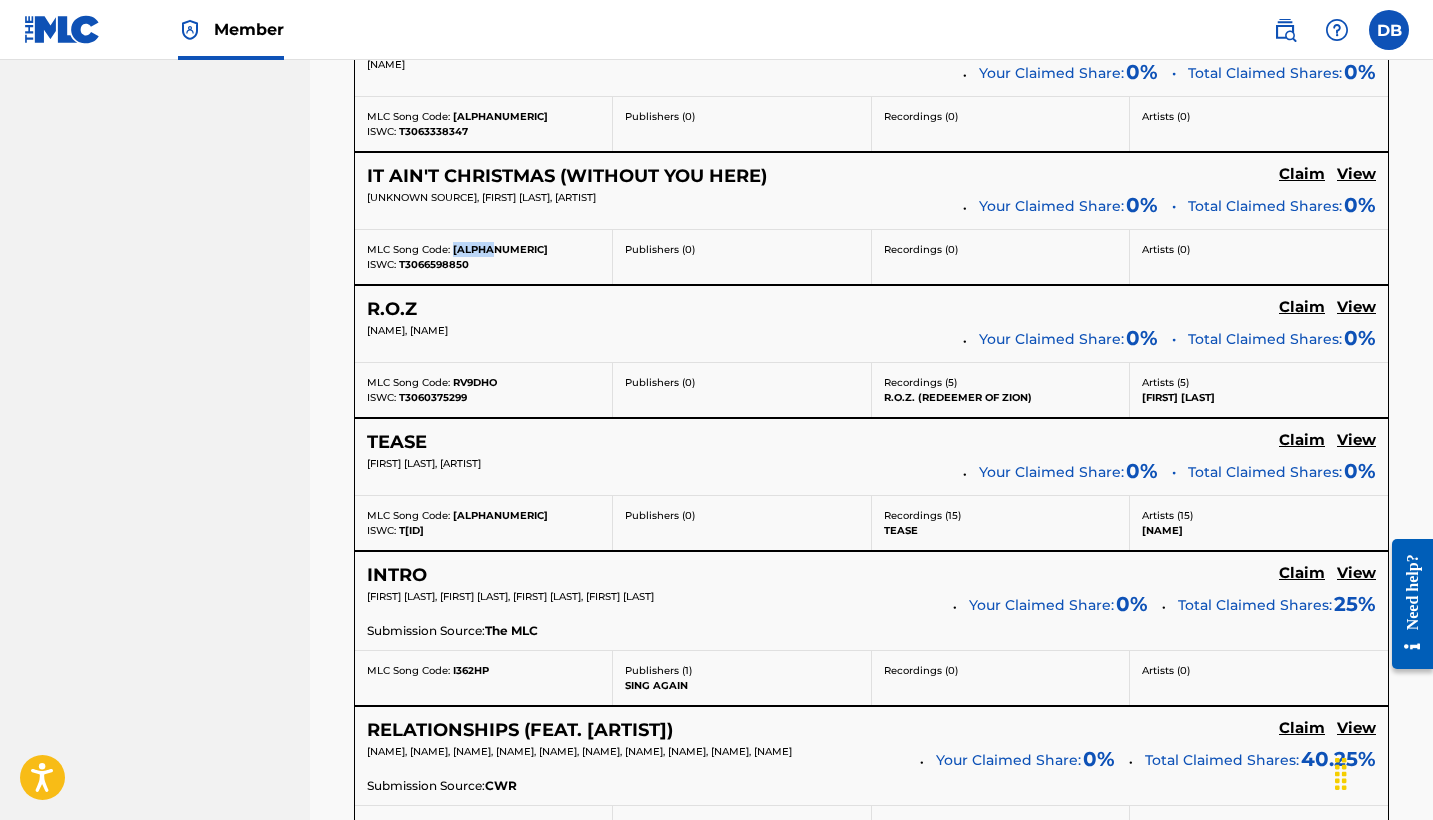 scroll, scrollTop: 3663, scrollLeft: 0, axis: vertical 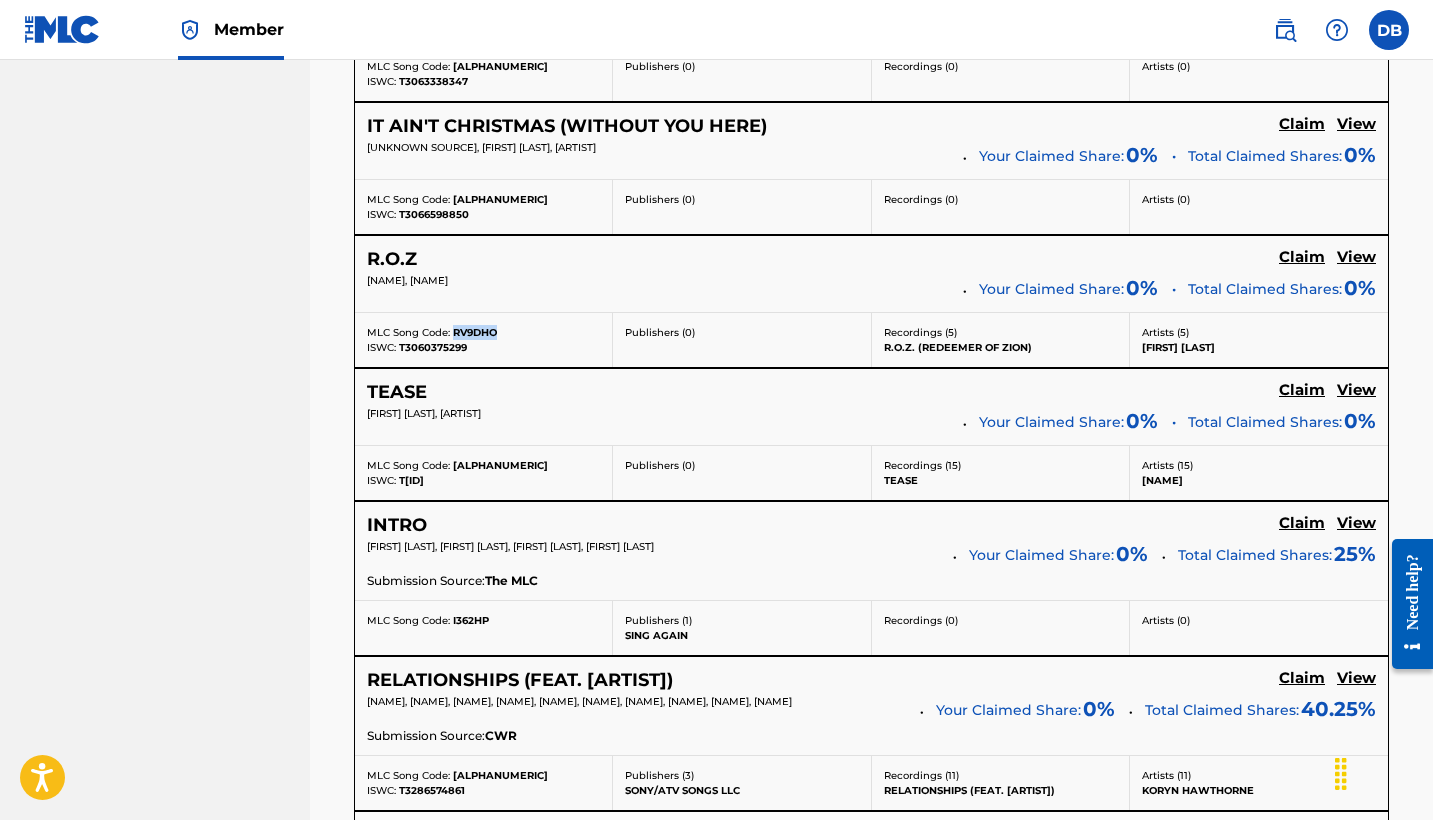 drag, startPoint x: 452, startPoint y: 333, endPoint x: 508, endPoint y: 334, distance: 56.008926 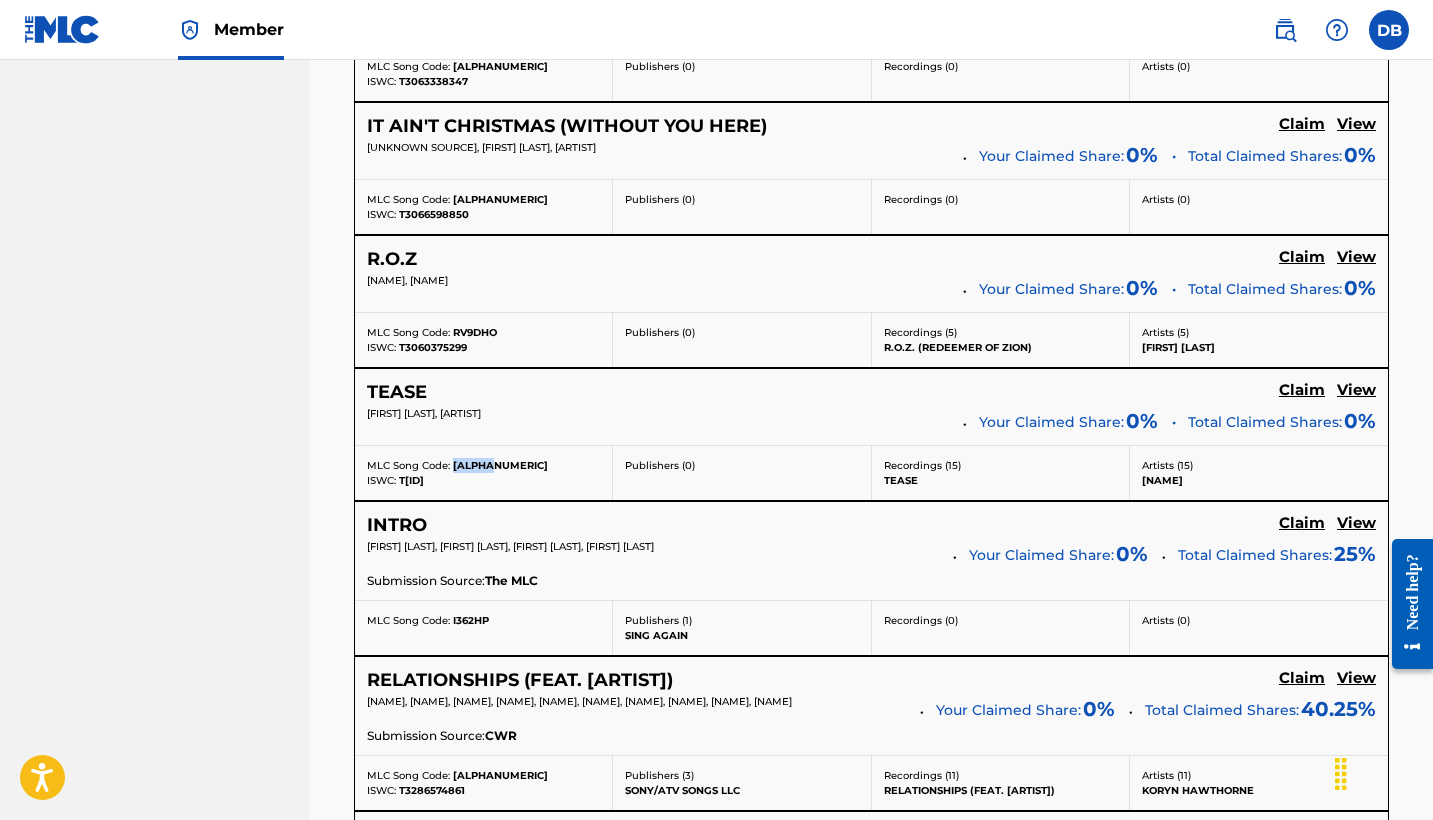 drag, startPoint x: 452, startPoint y: 465, endPoint x: 505, endPoint y: 461, distance: 53.15073 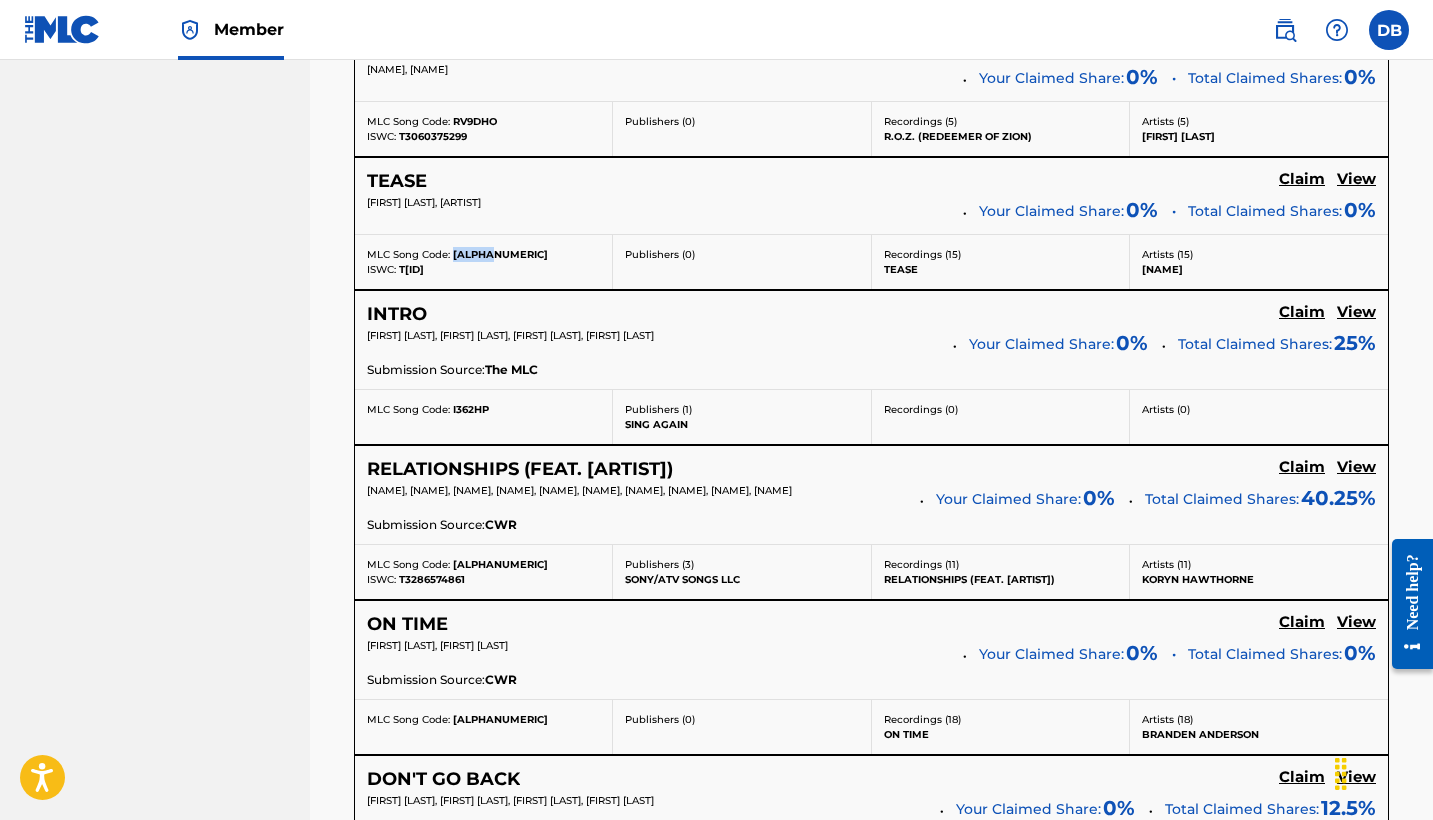 scroll, scrollTop: 3875, scrollLeft: 0, axis: vertical 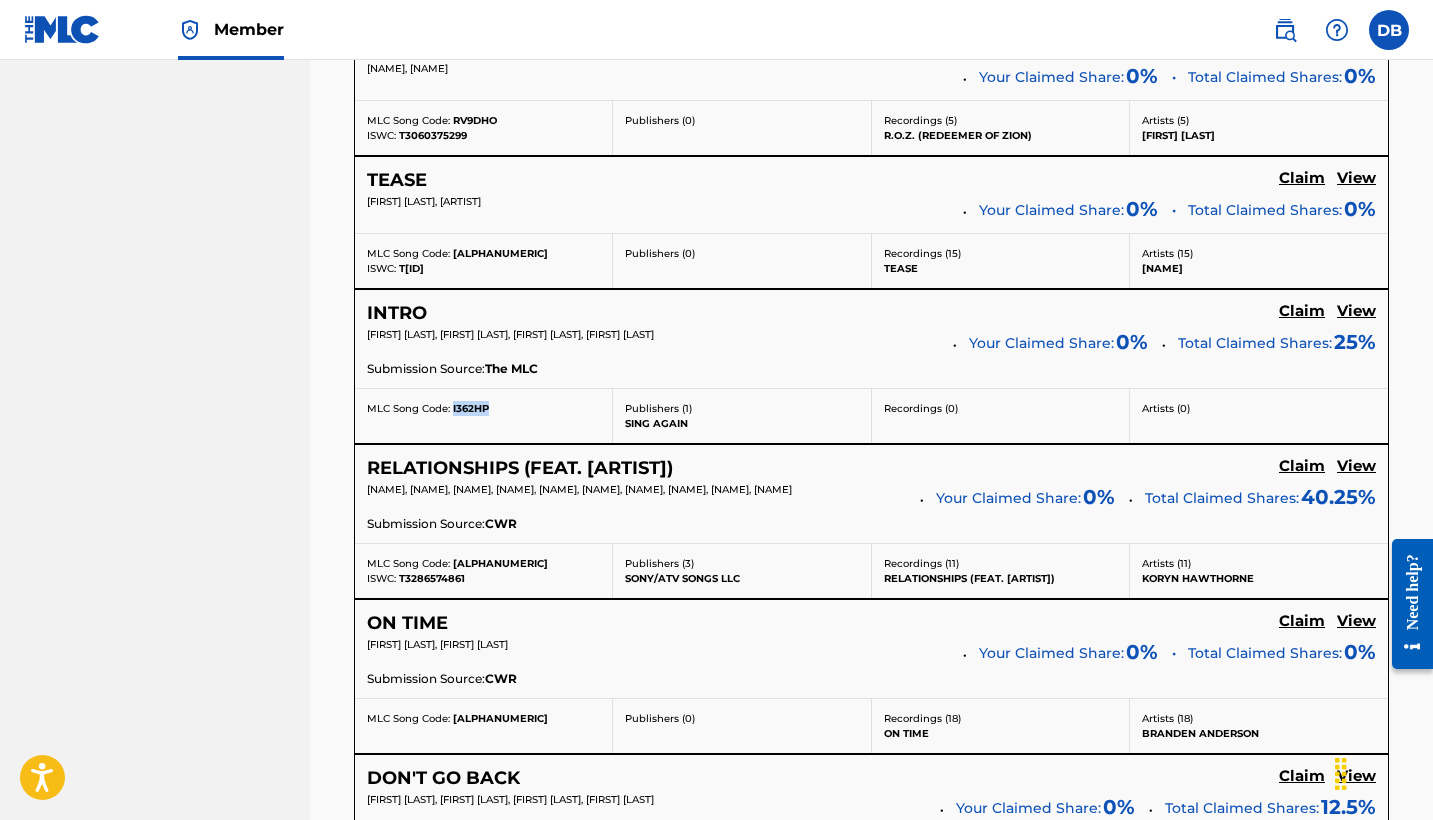 drag, startPoint x: 452, startPoint y: 407, endPoint x: 493, endPoint y: 408, distance: 41.01219 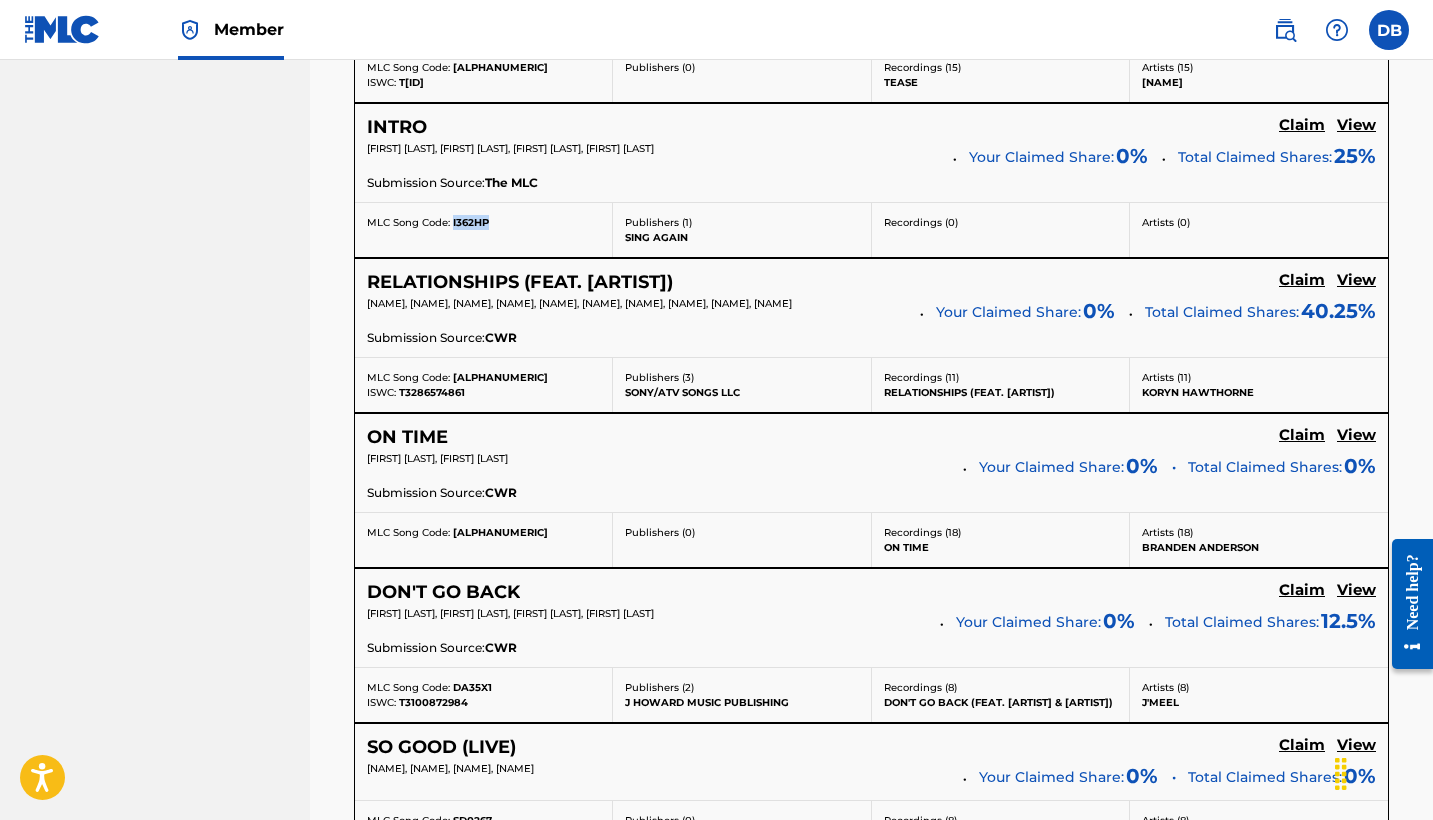 scroll, scrollTop: 4070, scrollLeft: 0, axis: vertical 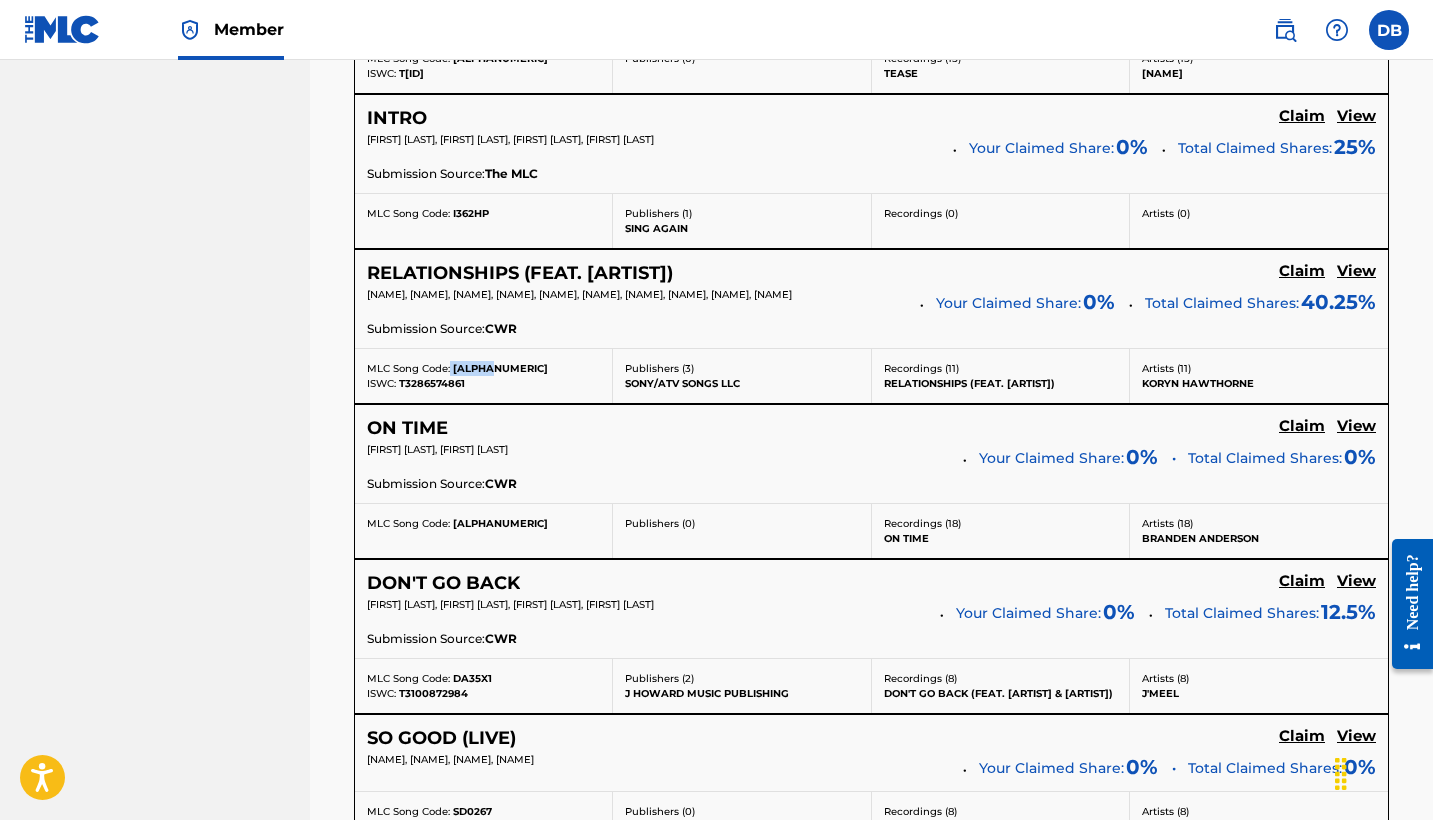 drag, startPoint x: 450, startPoint y: 385, endPoint x: 501, endPoint y: 385, distance: 51 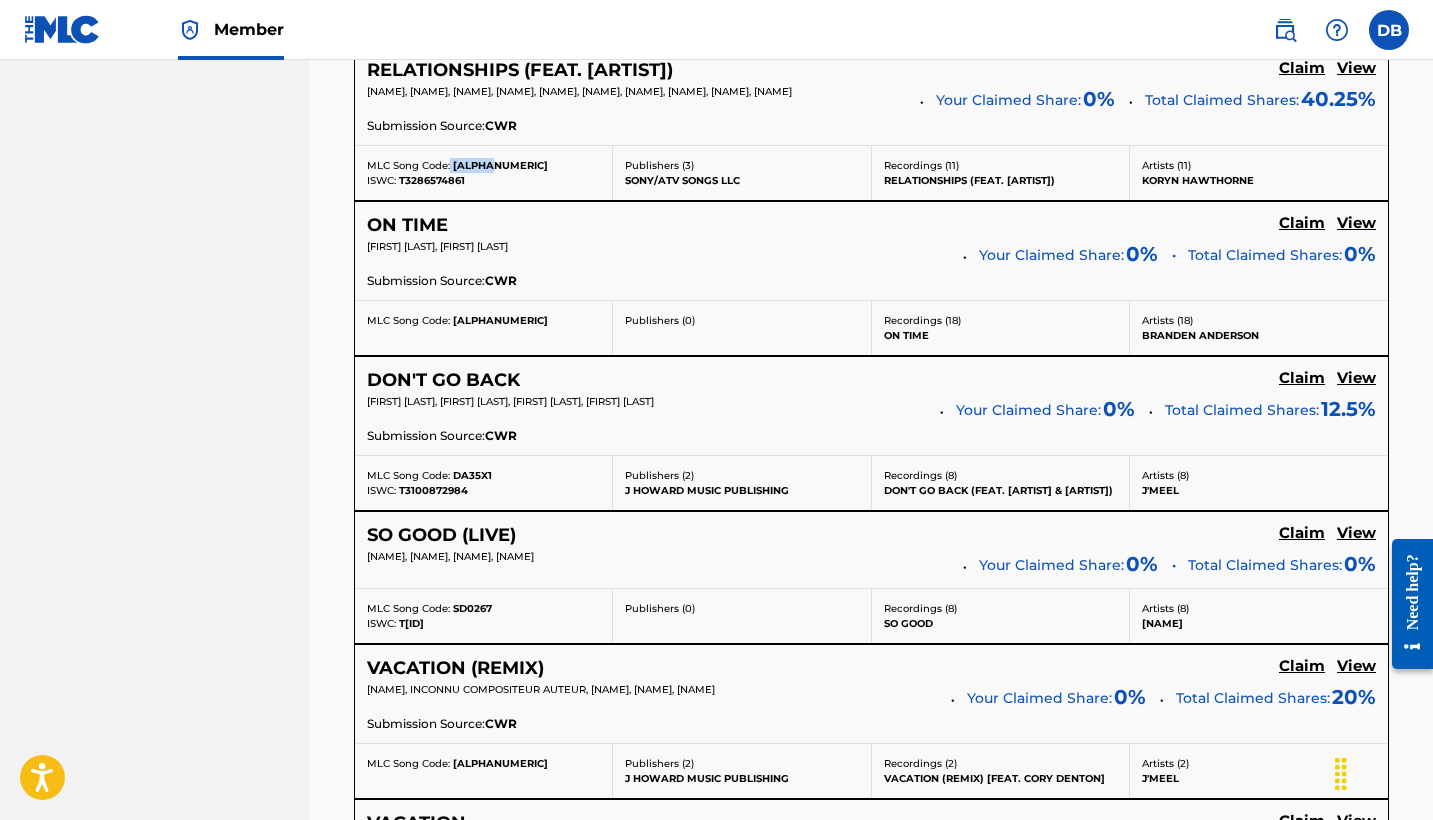 scroll, scrollTop: 4300, scrollLeft: 0, axis: vertical 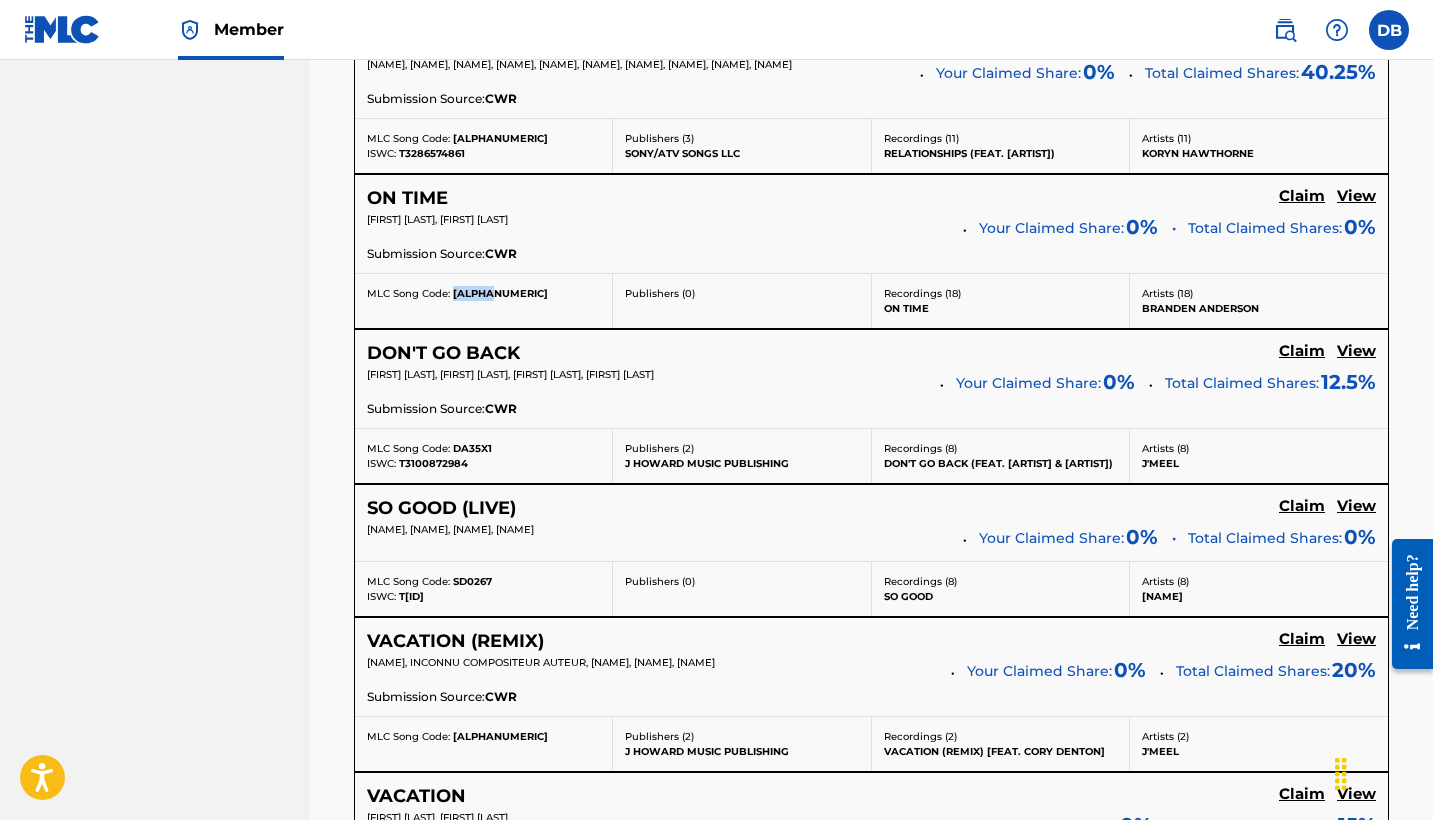 drag, startPoint x: 452, startPoint y: 308, endPoint x: 505, endPoint y: 308, distance: 53 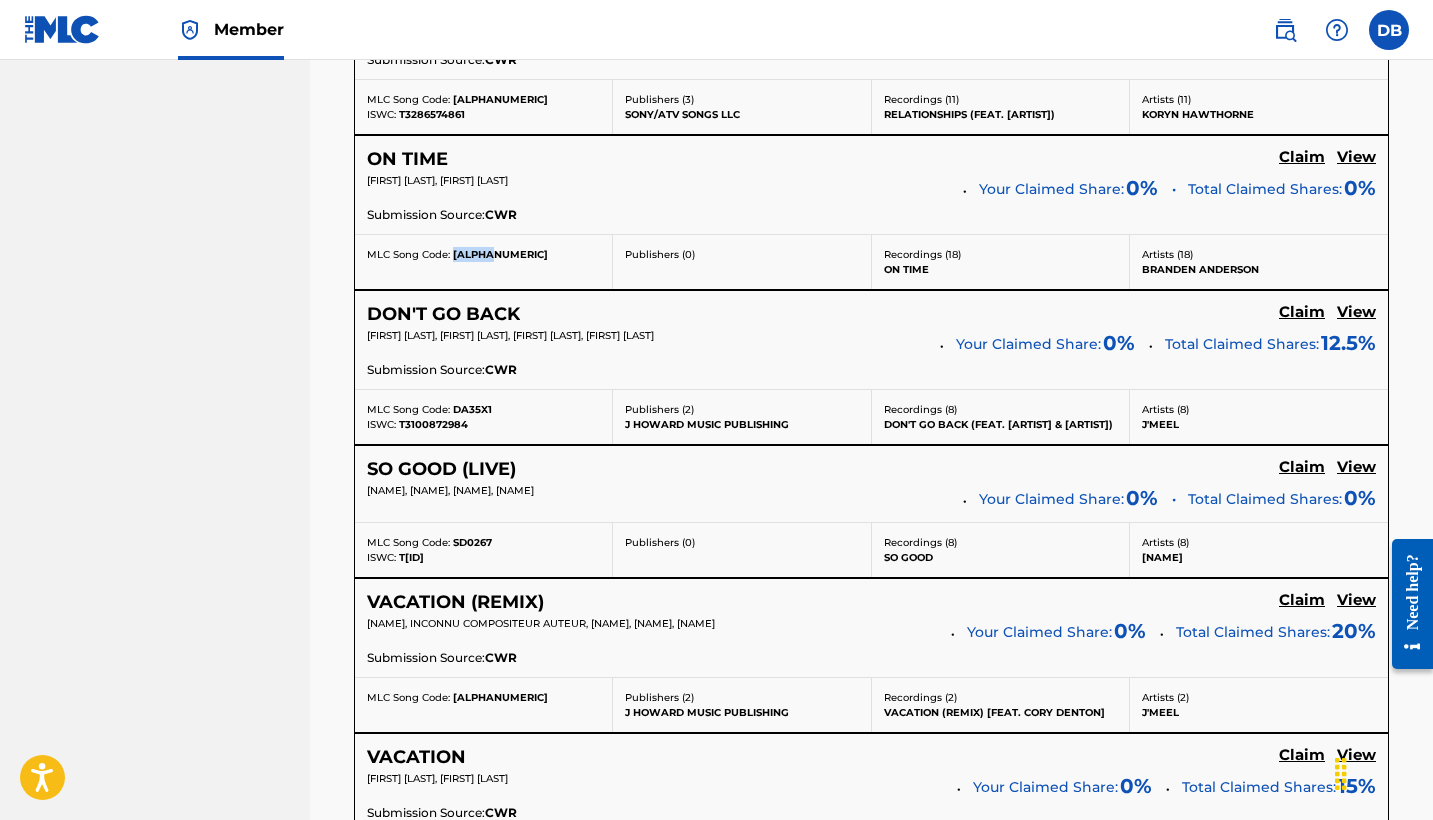 scroll, scrollTop: 4318, scrollLeft: 0, axis: vertical 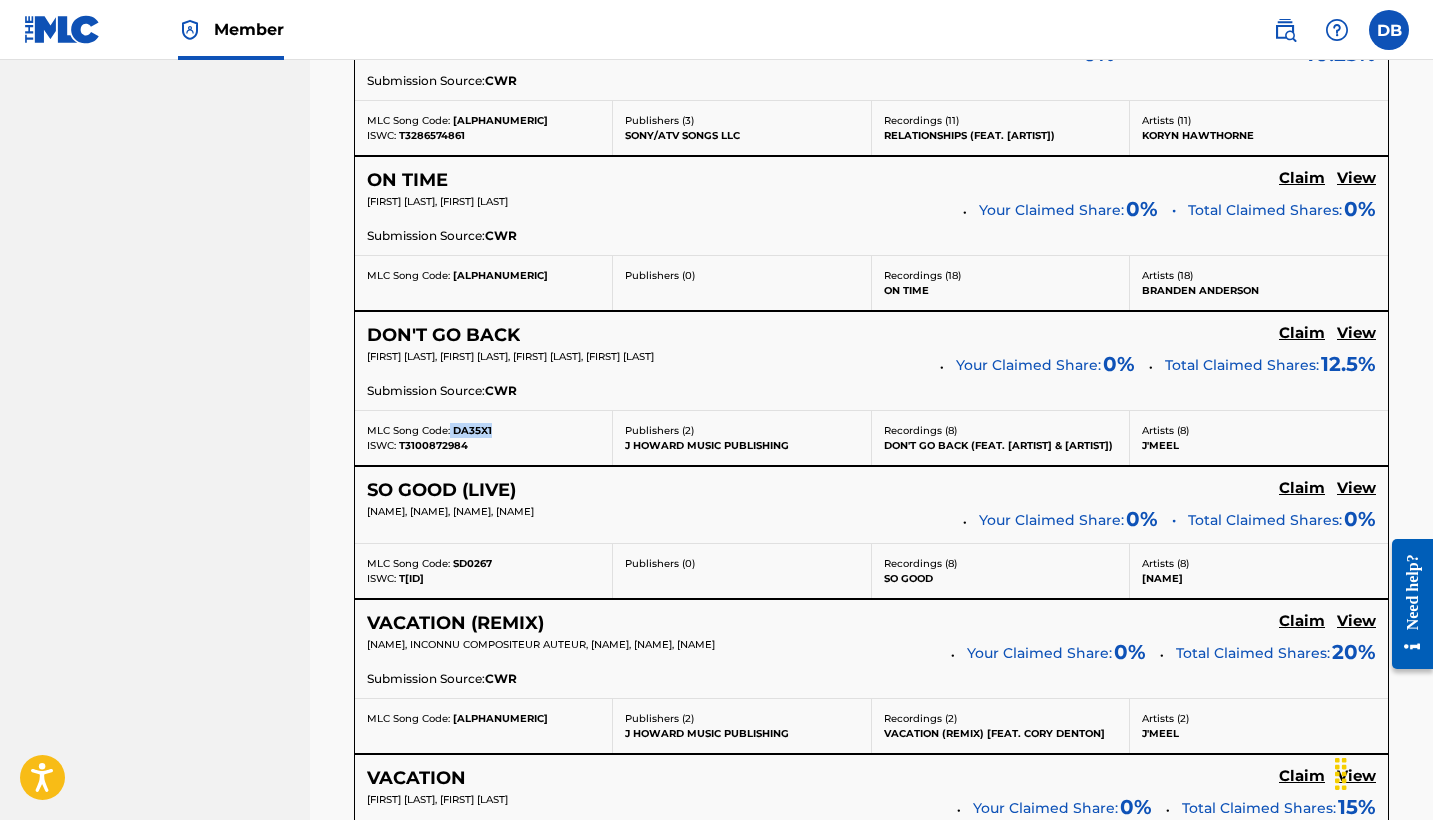 drag, startPoint x: 450, startPoint y: 447, endPoint x: 497, endPoint y: 446, distance: 47.010635 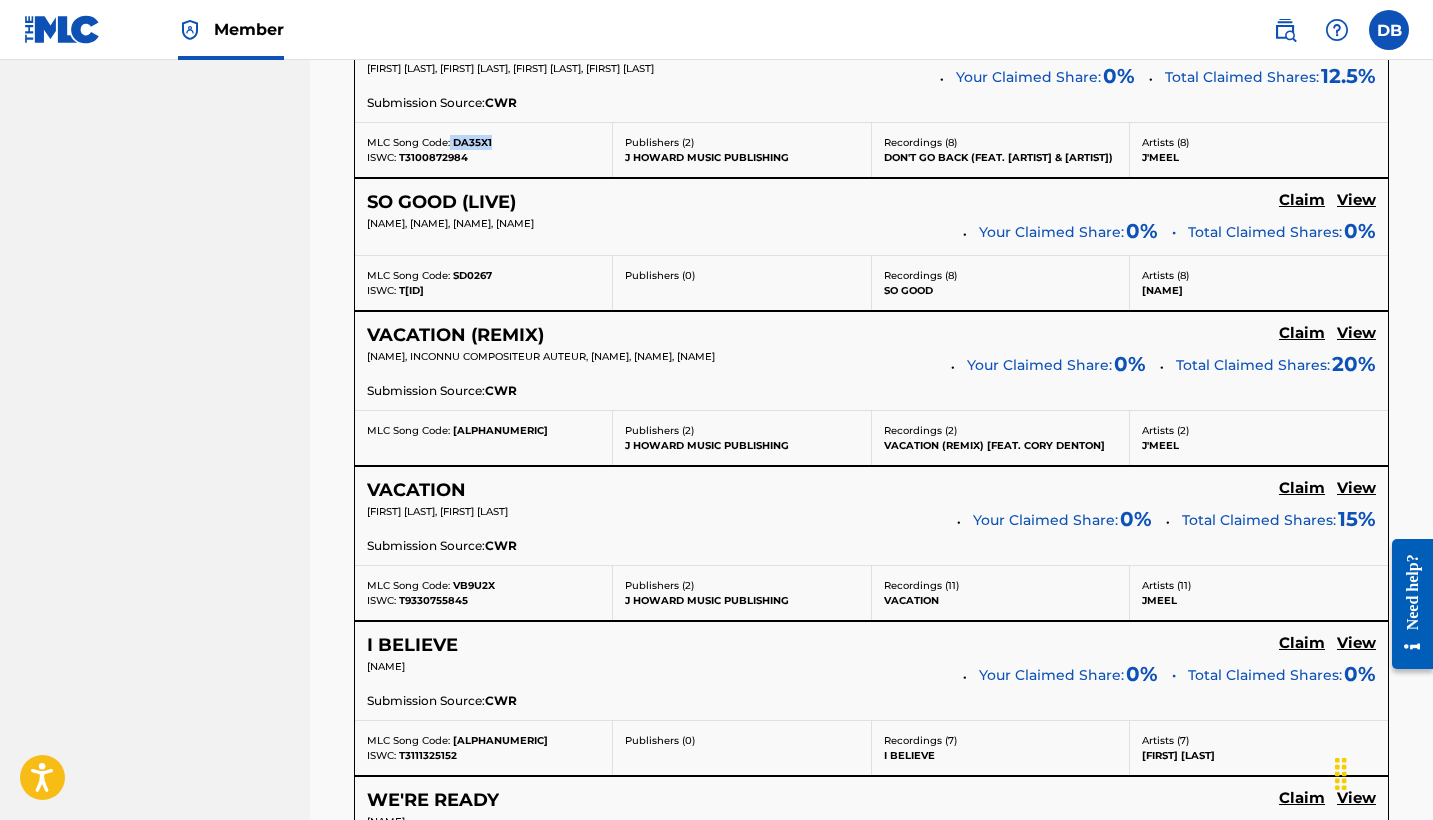 scroll, scrollTop: 4593, scrollLeft: 0, axis: vertical 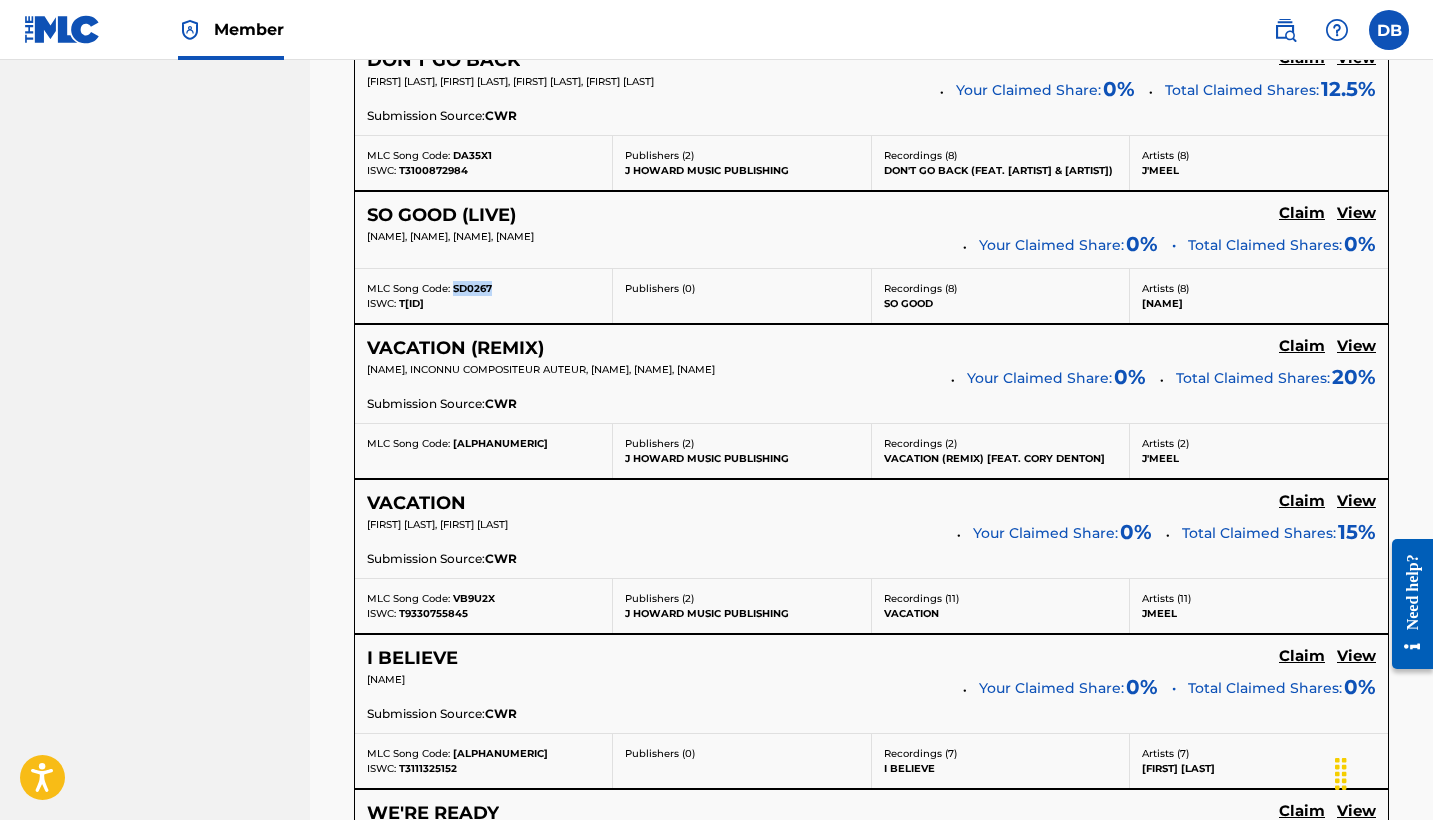 drag, startPoint x: 451, startPoint y: 303, endPoint x: 492, endPoint y: 305, distance: 41.04875 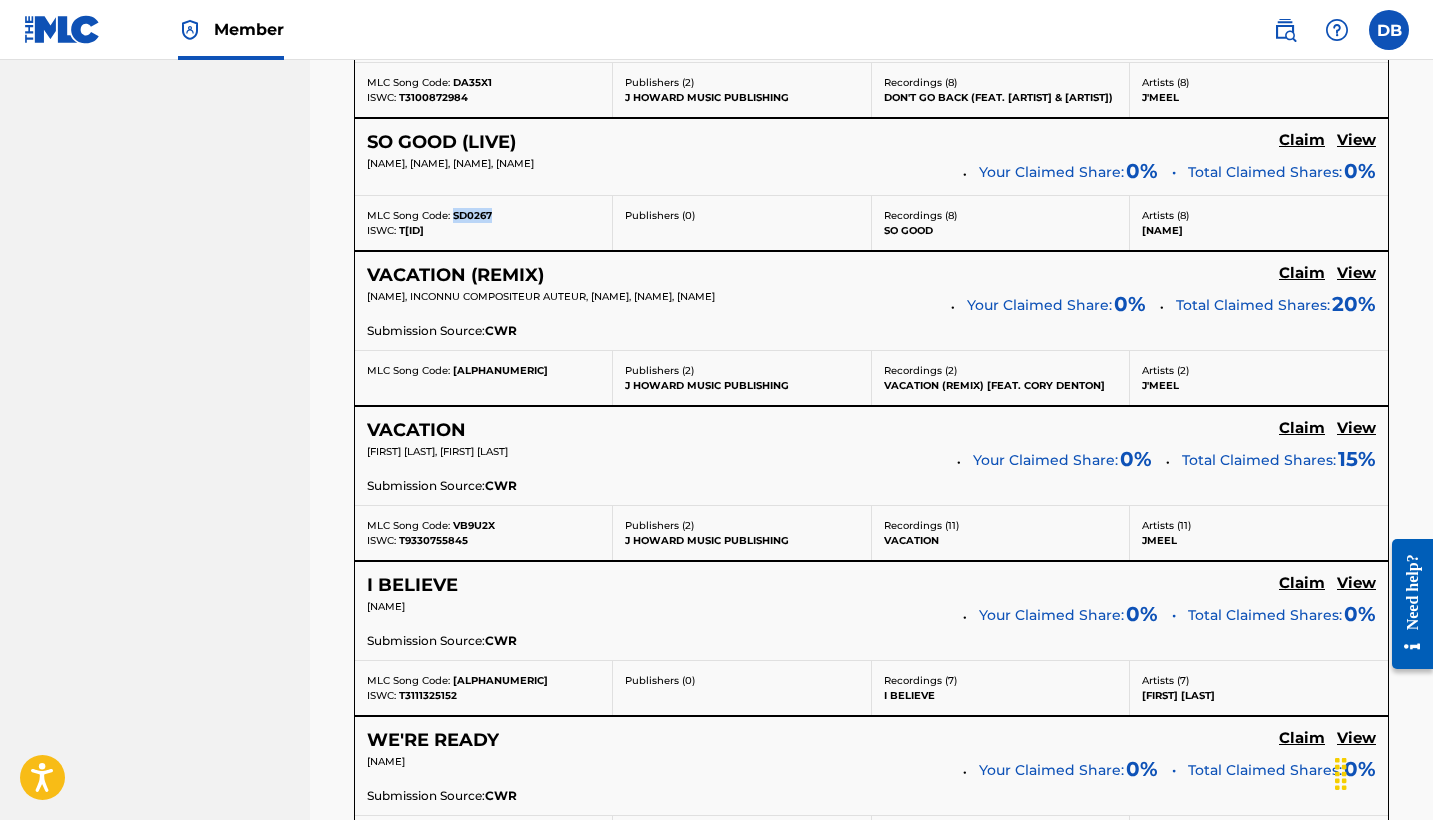 scroll, scrollTop: 4671, scrollLeft: 0, axis: vertical 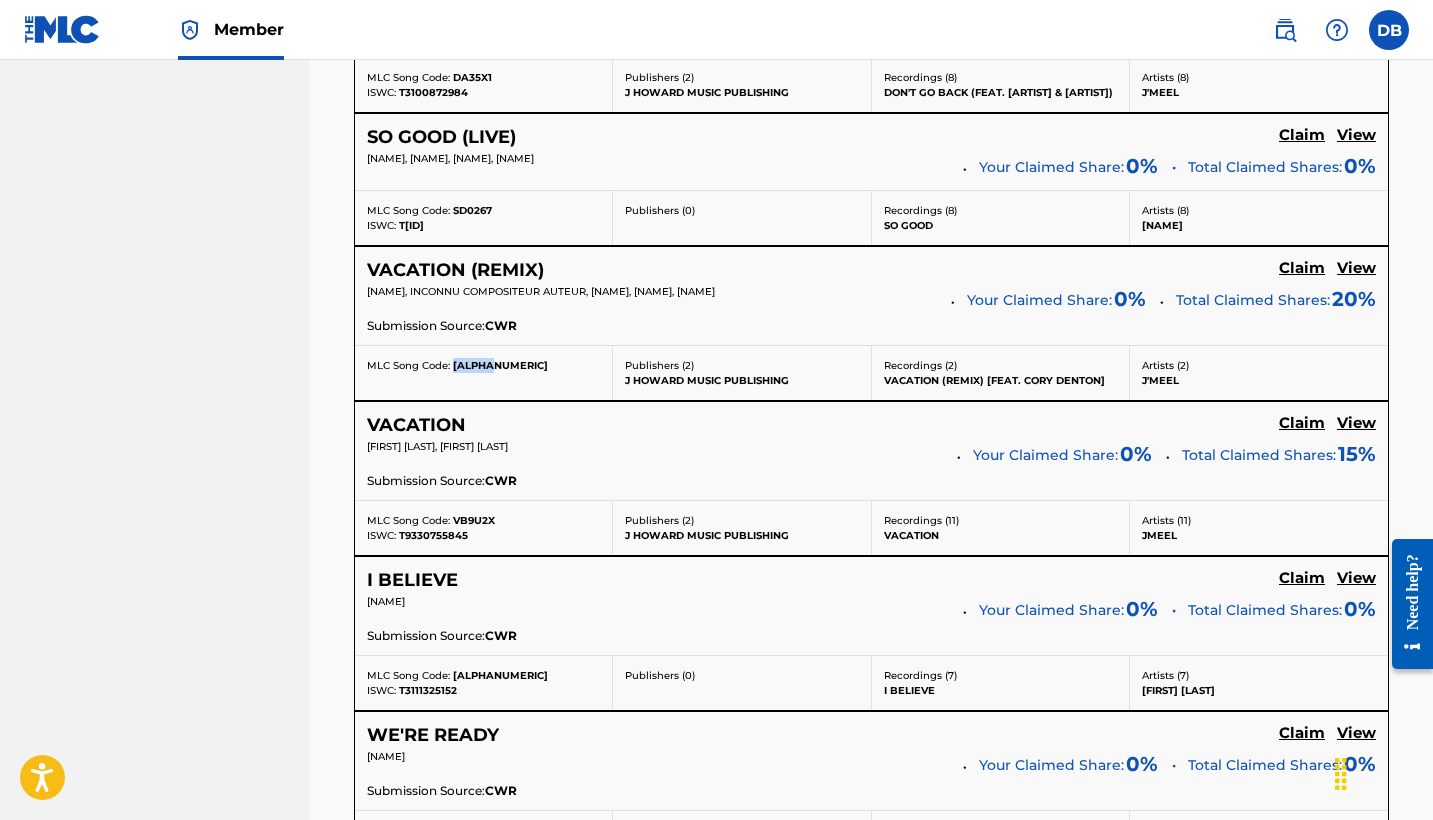 drag, startPoint x: 452, startPoint y: 379, endPoint x: 506, endPoint y: 379, distance: 54 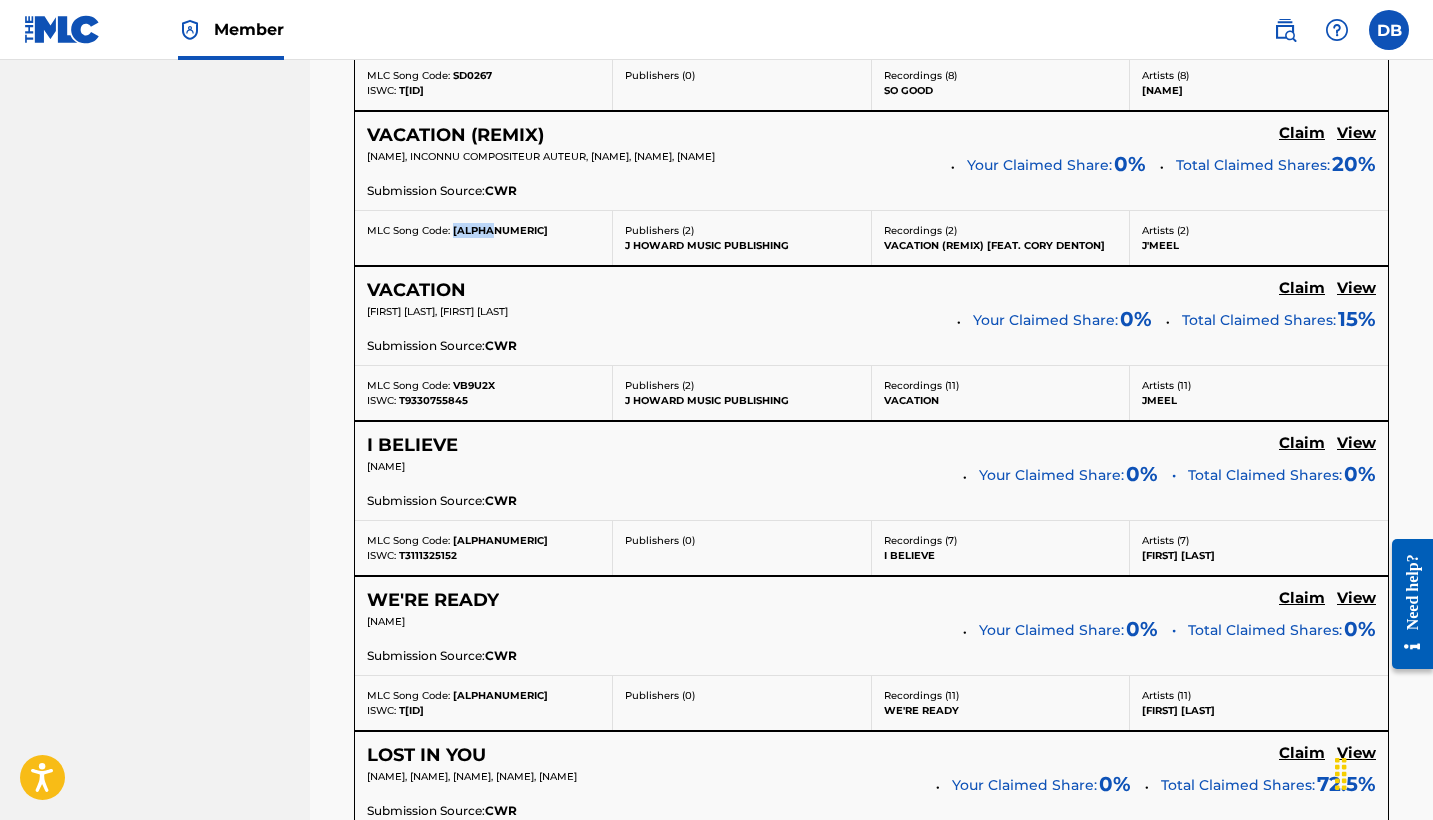 scroll, scrollTop: 4813, scrollLeft: 0, axis: vertical 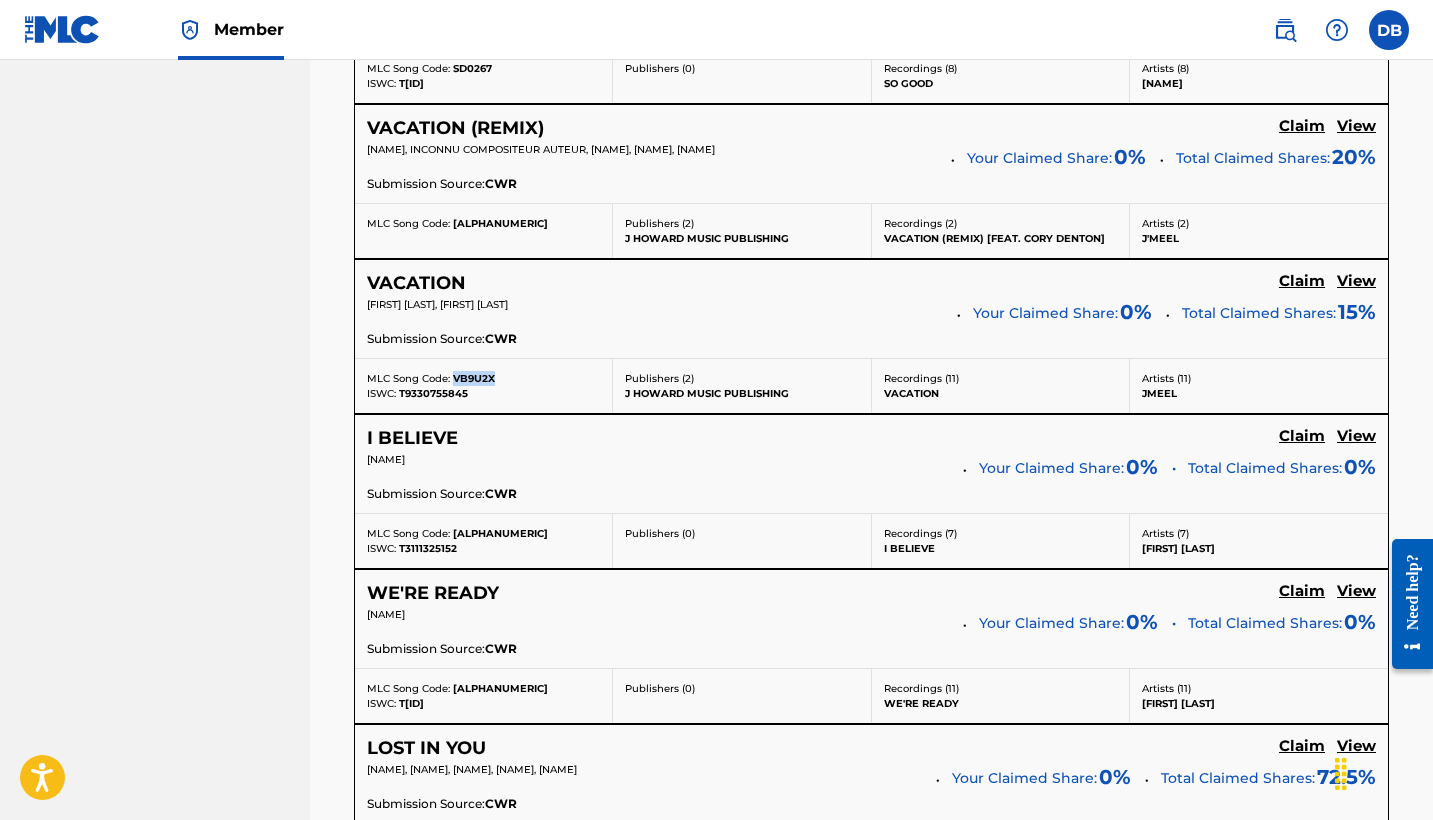 drag, startPoint x: 453, startPoint y: 392, endPoint x: 502, endPoint y: 392, distance: 49 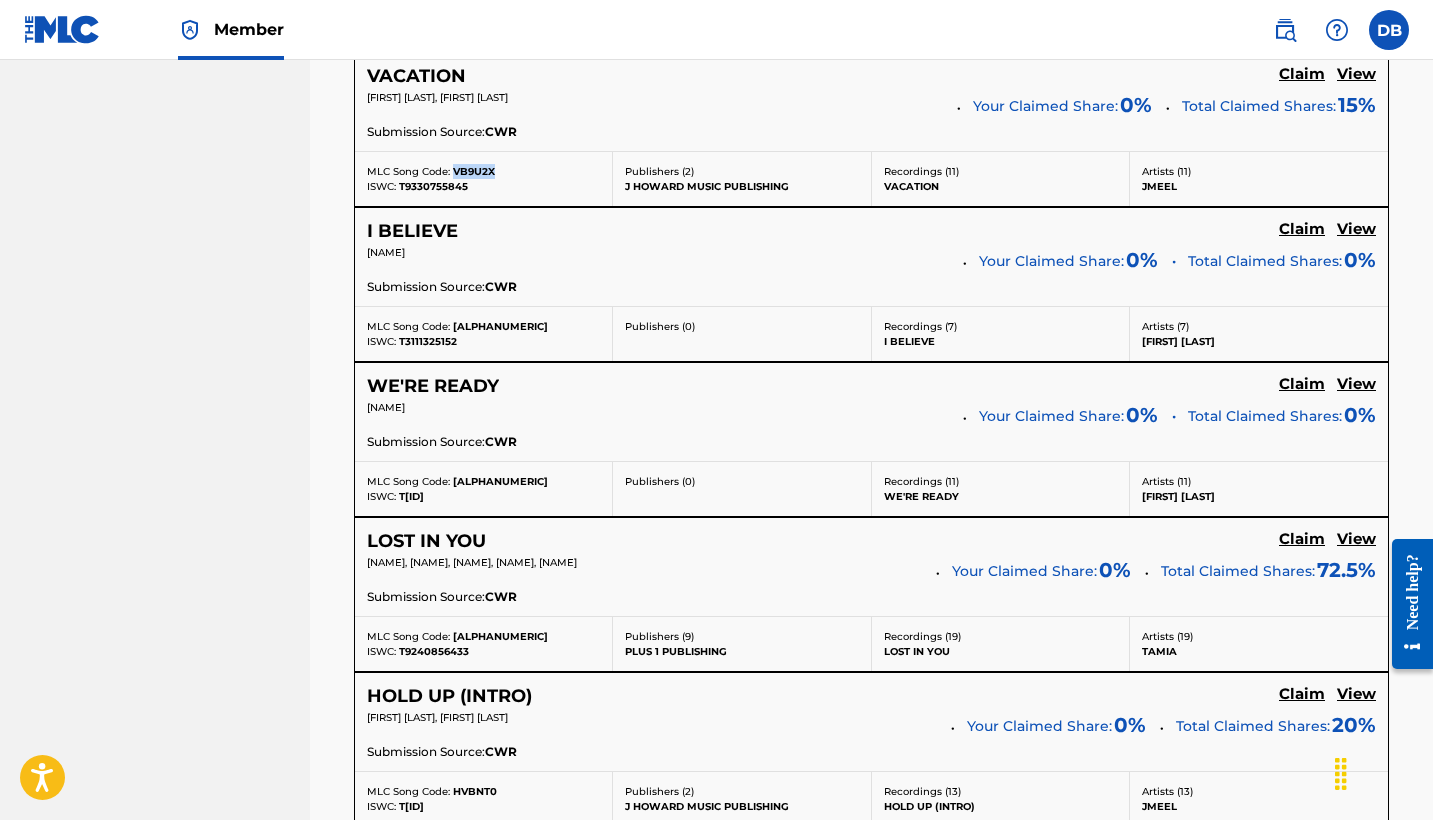 scroll, scrollTop: 5021, scrollLeft: 0, axis: vertical 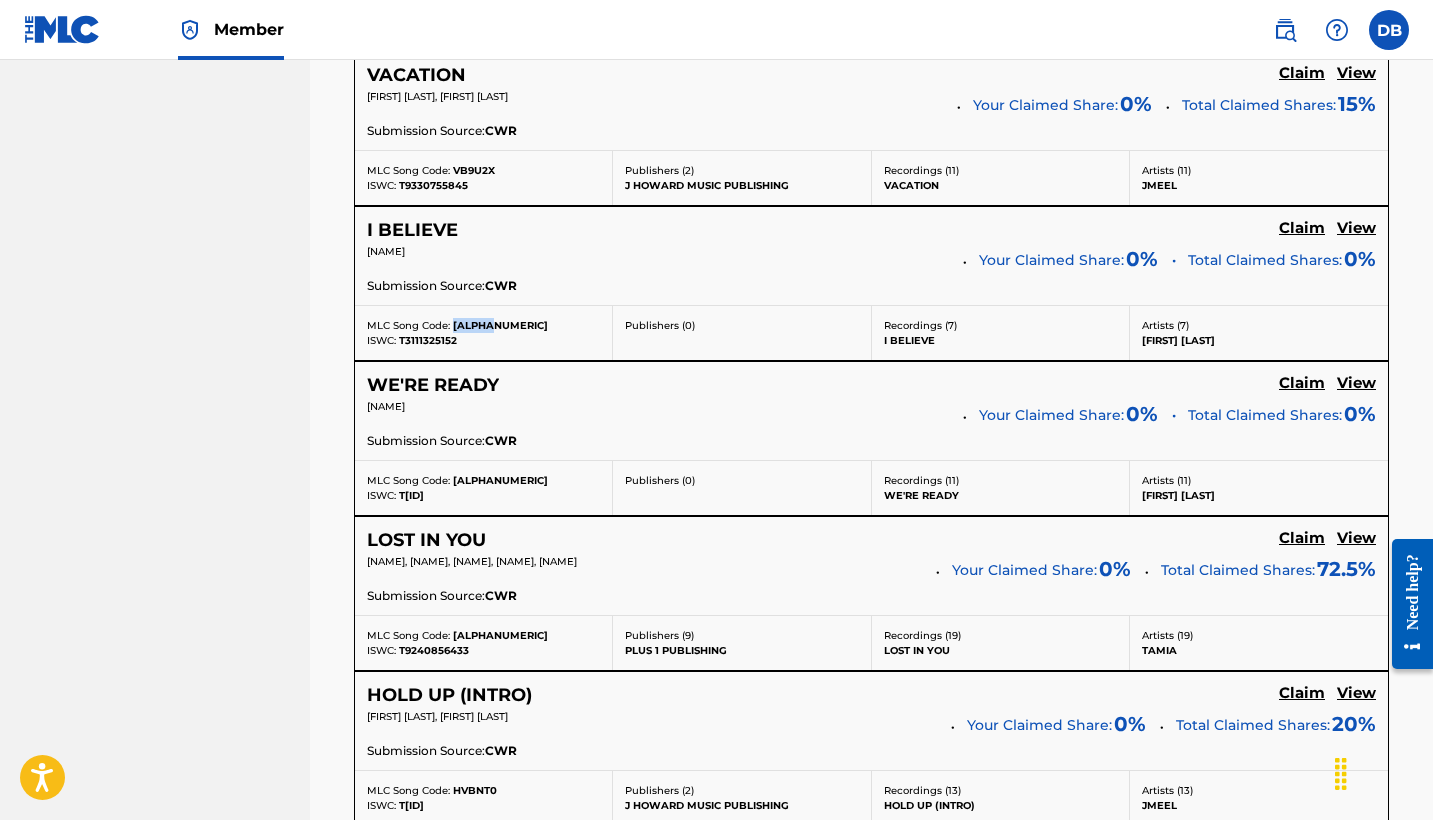 drag, startPoint x: 451, startPoint y: 339, endPoint x: 502, endPoint y: 339, distance: 51 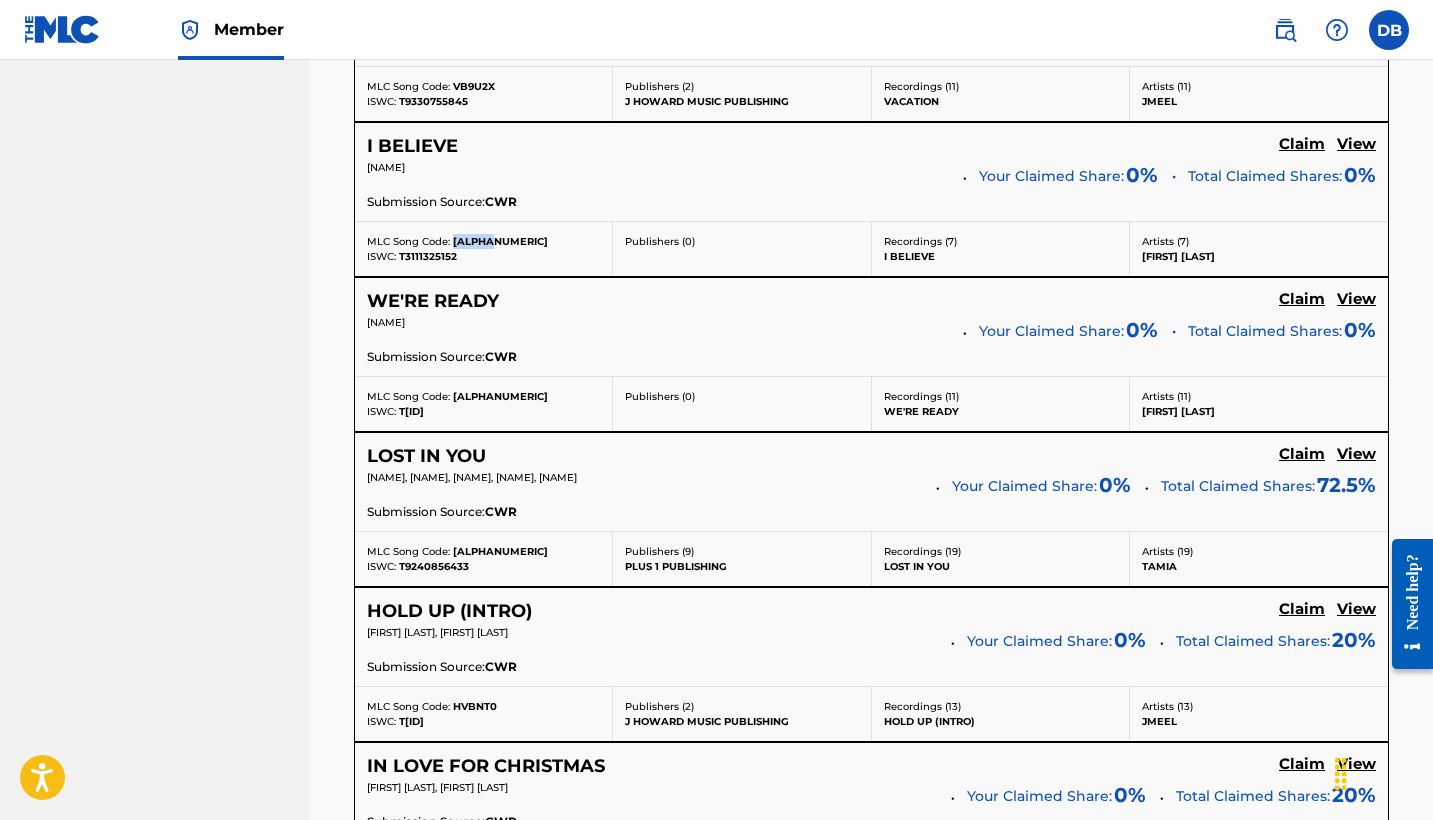 scroll, scrollTop: 5163, scrollLeft: 0, axis: vertical 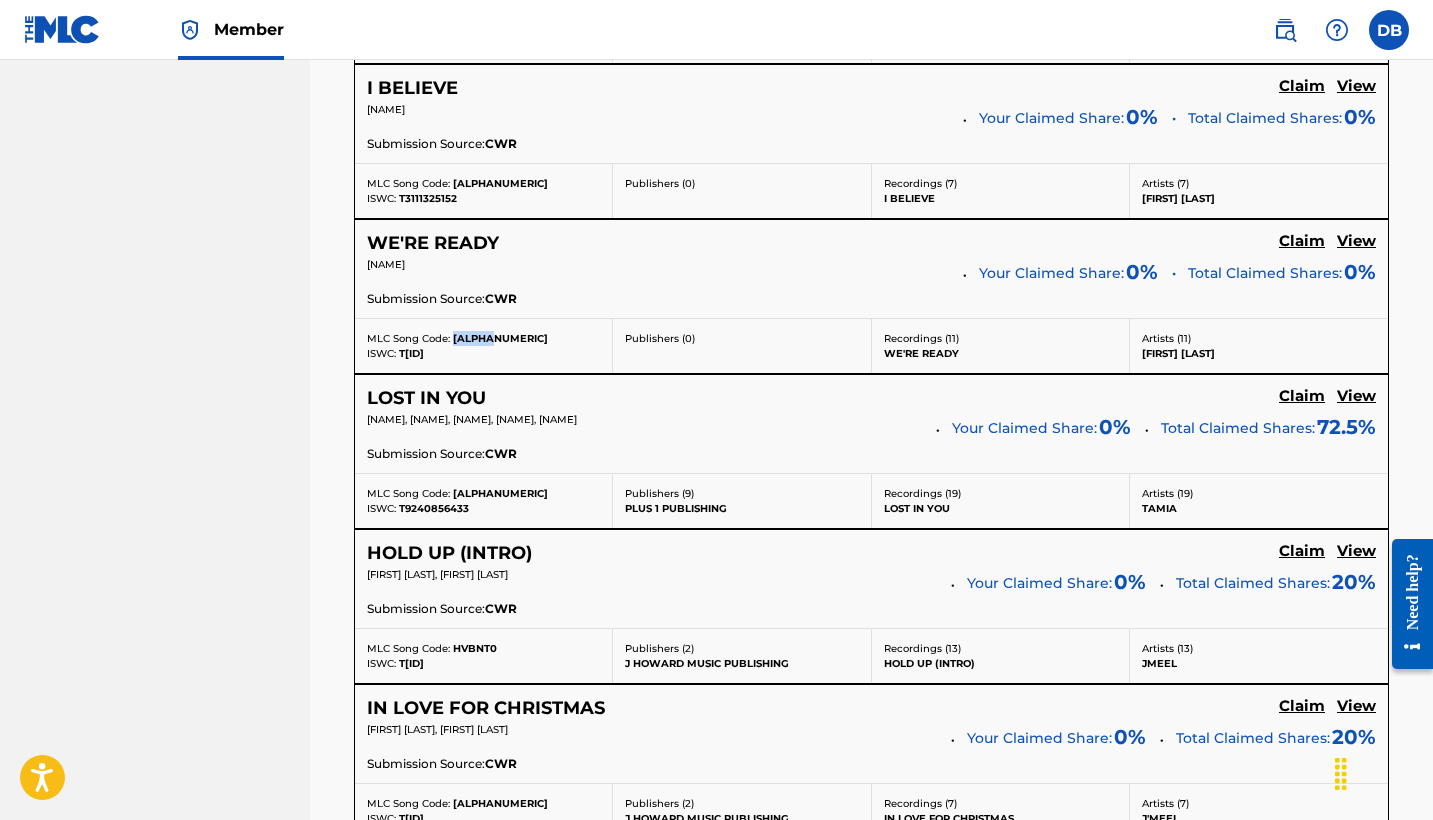drag, startPoint x: 452, startPoint y: 351, endPoint x: 503, endPoint y: 351, distance: 51 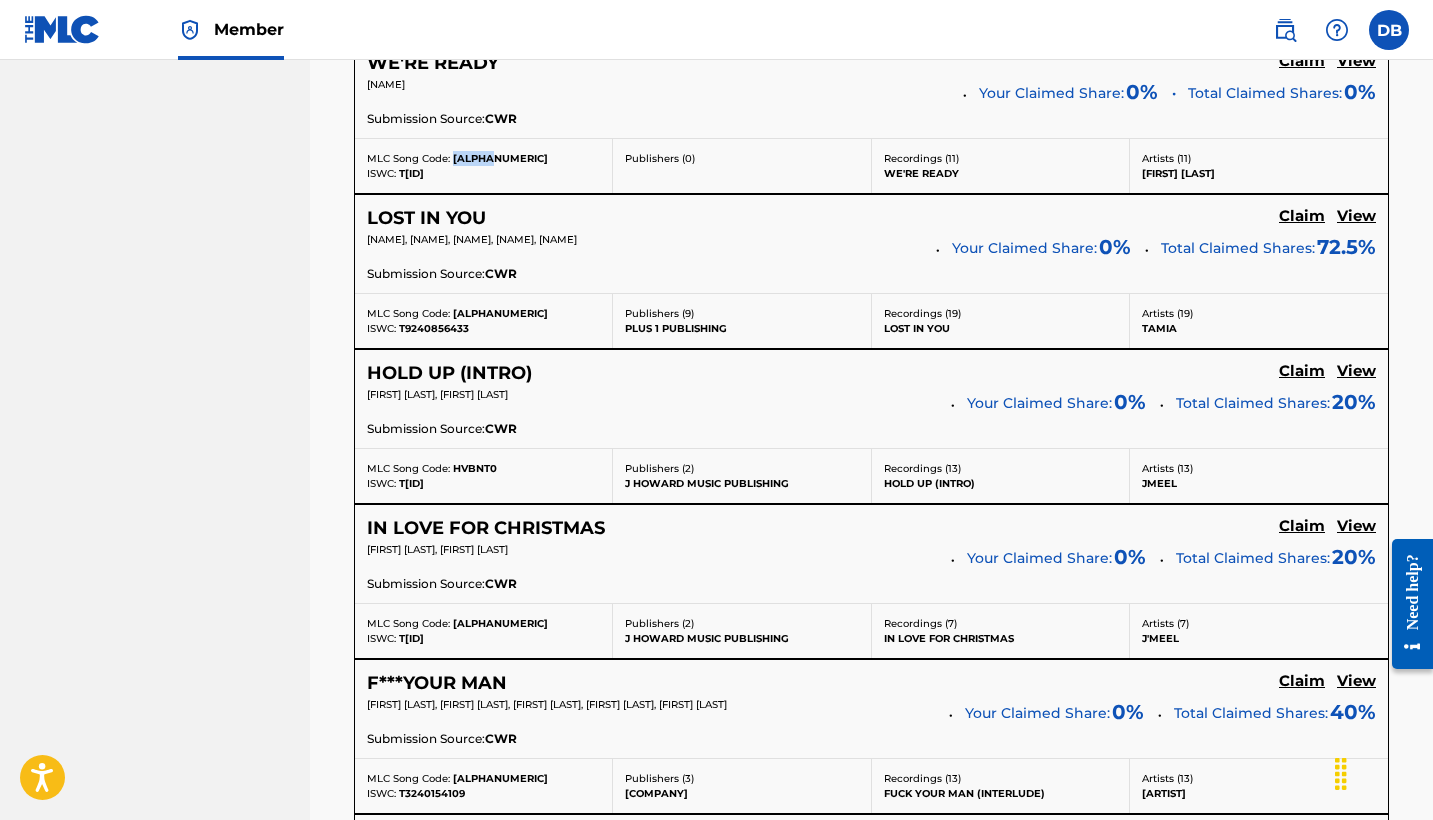 scroll, scrollTop: 5360, scrollLeft: 0, axis: vertical 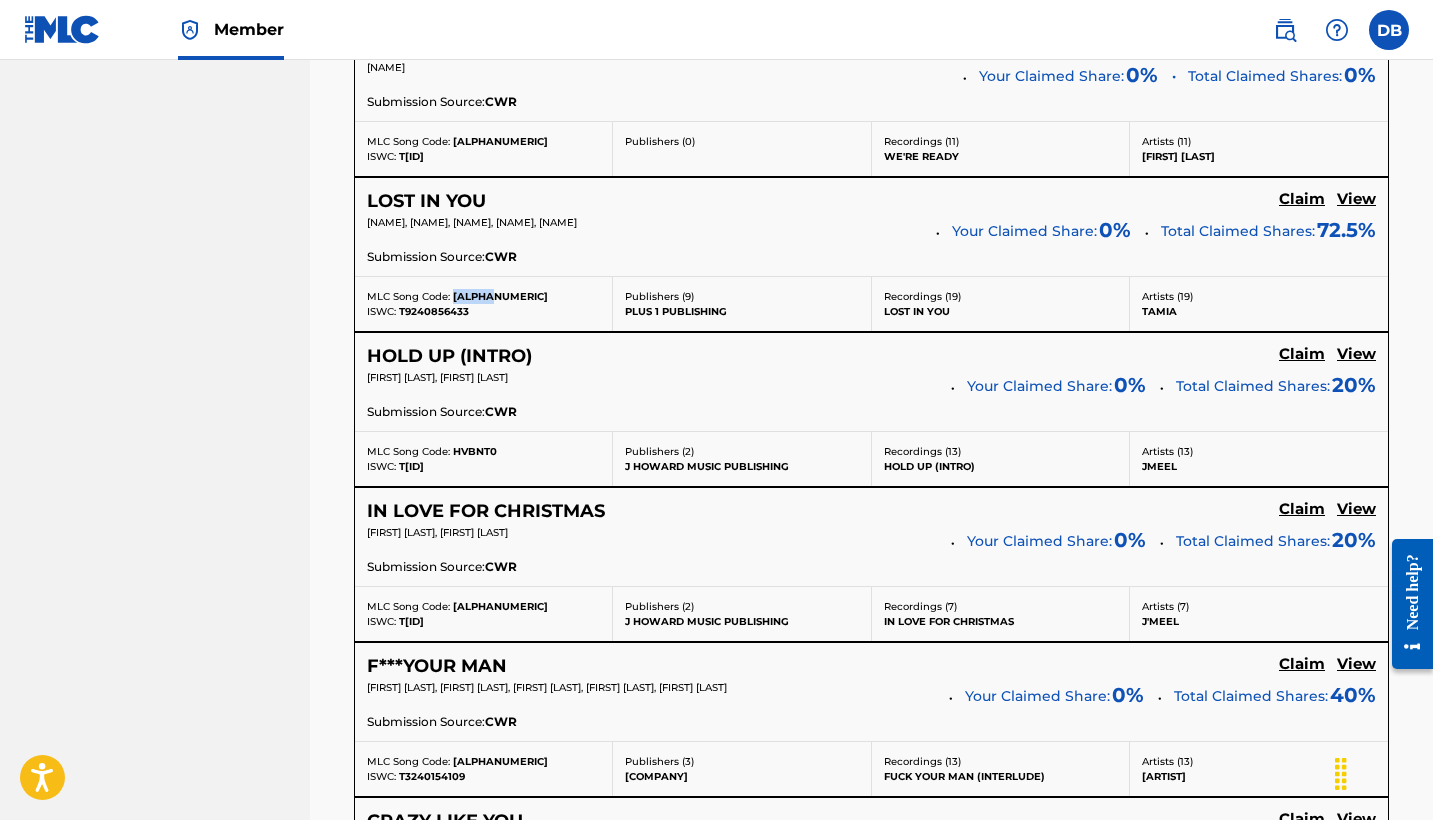 drag, startPoint x: 452, startPoint y: 308, endPoint x: 500, endPoint y: 308, distance: 48 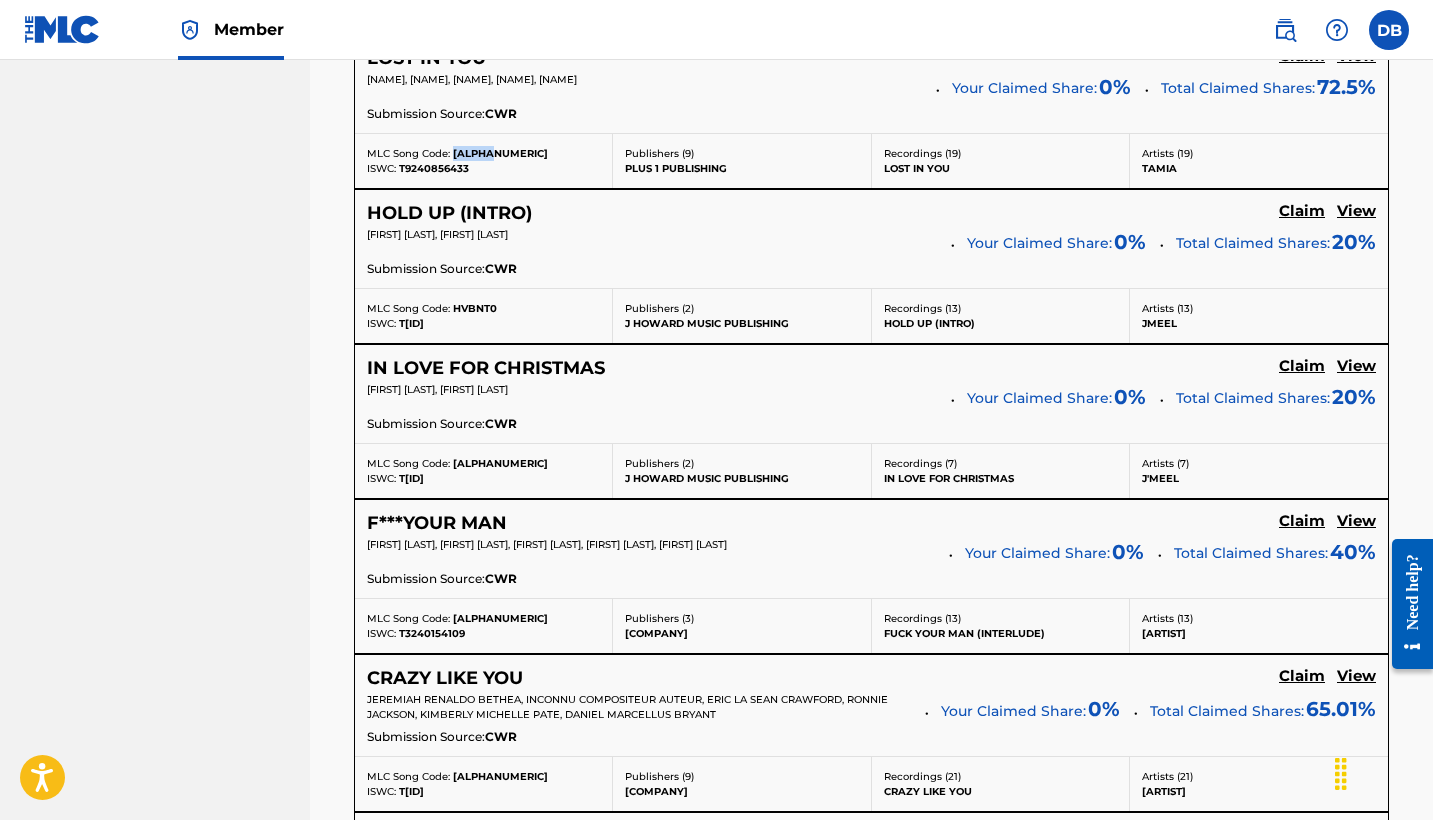 scroll, scrollTop: 5561, scrollLeft: 0, axis: vertical 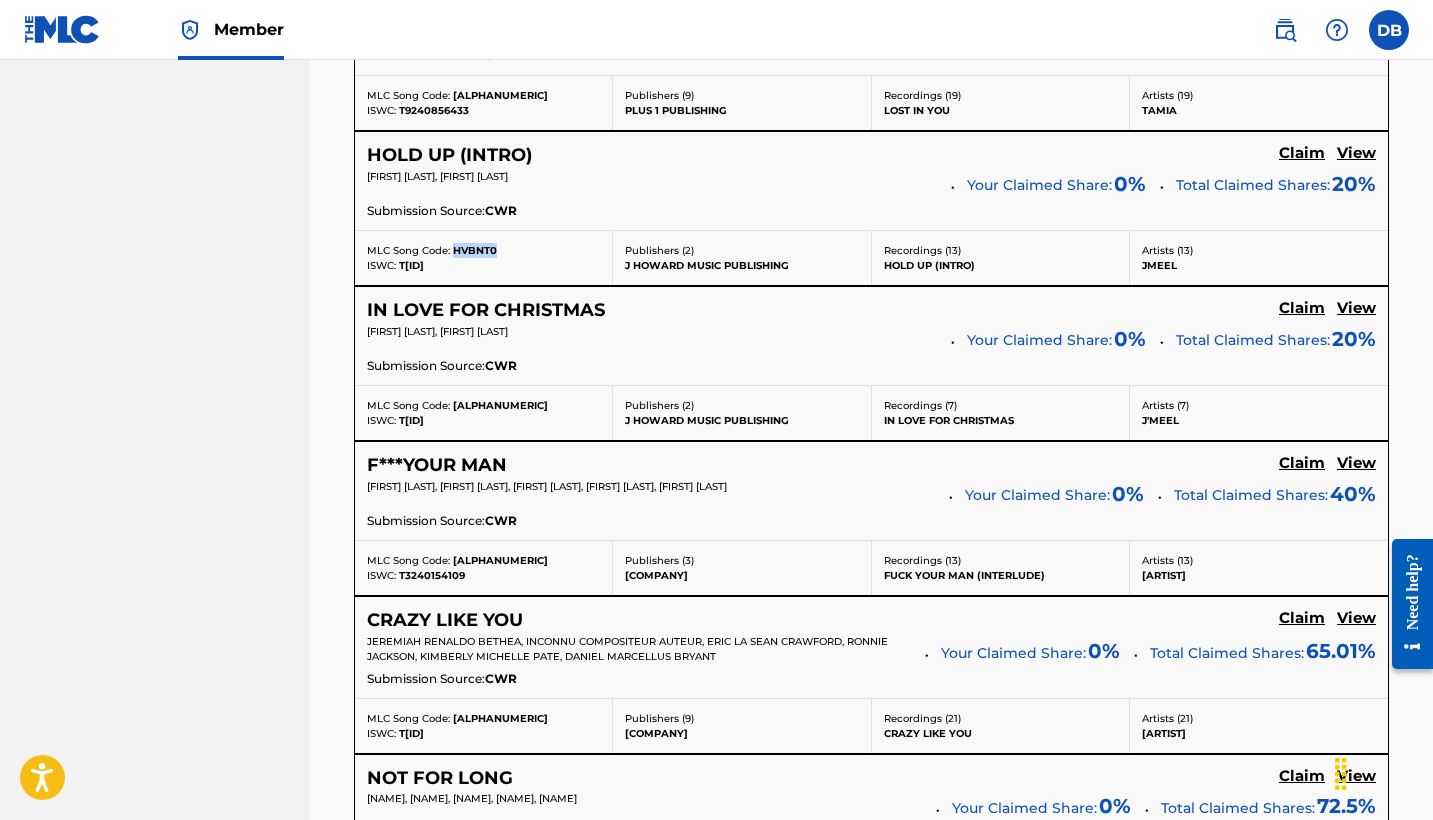 drag, startPoint x: 451, startPoint y: 264, endPoint x: 500, endPoint y: 264, distance: 49 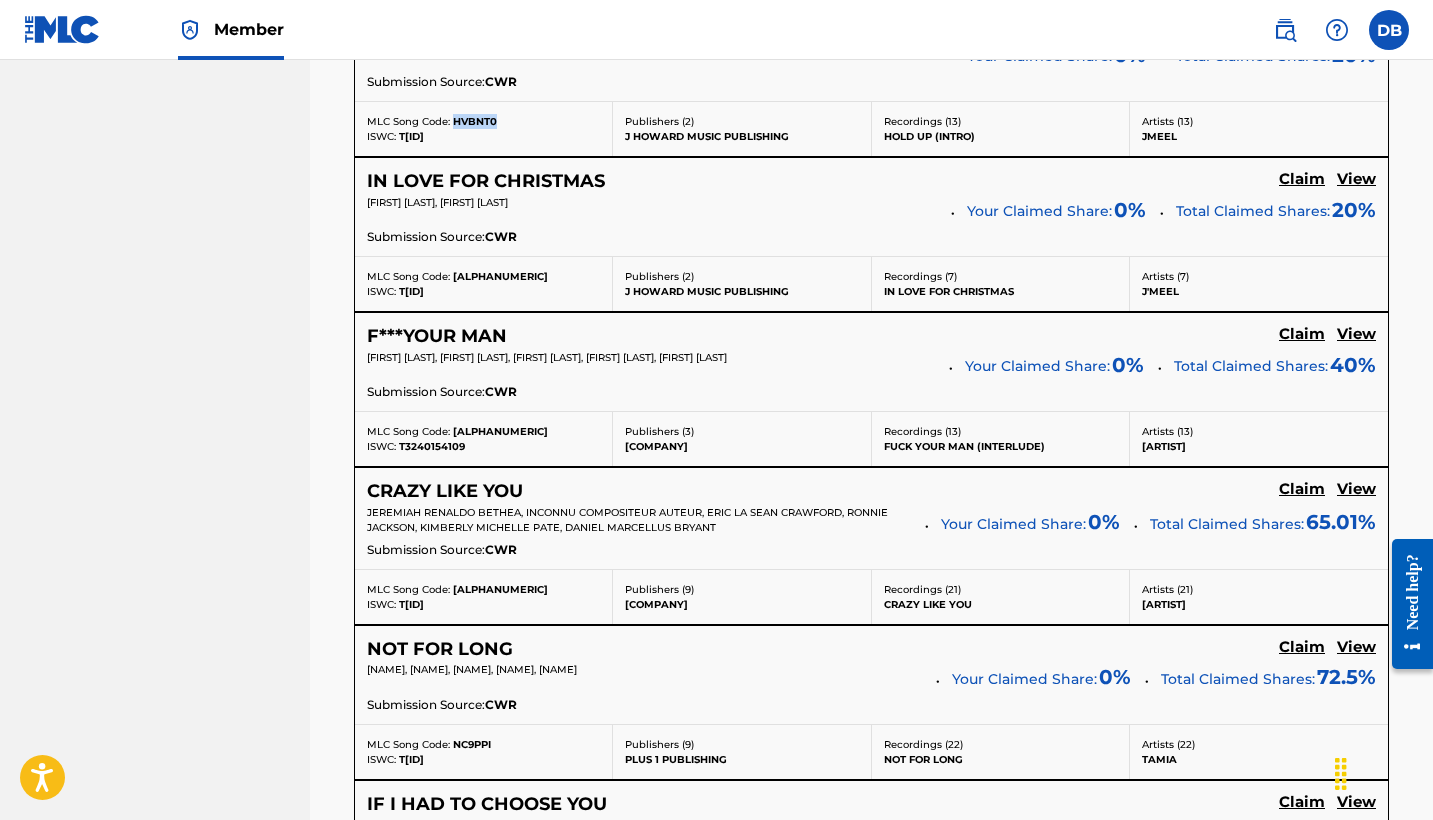 scroll, scrollTop: 5702, scrollLeft: 0, axis: vertical 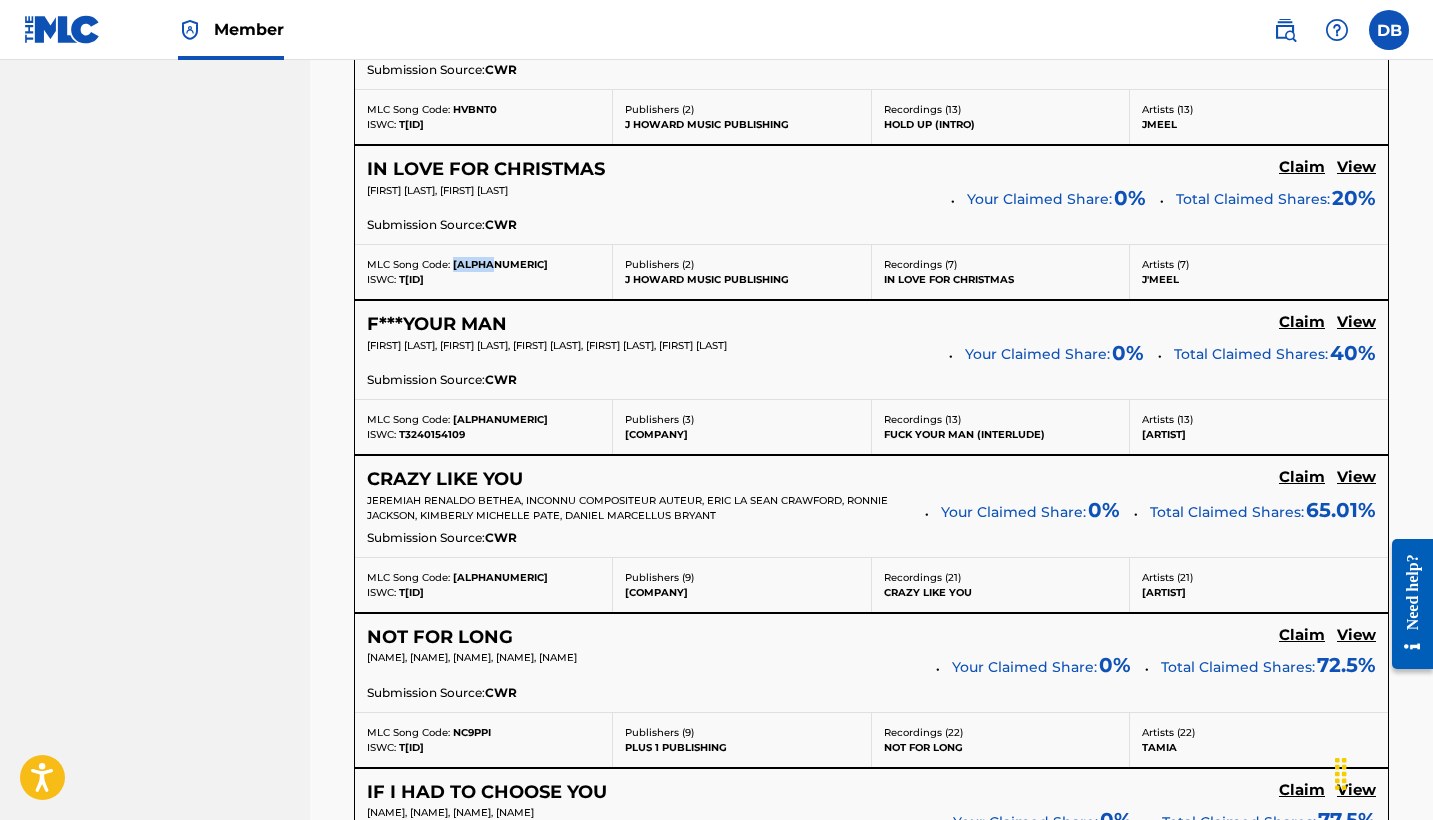 drag, startPoint x: 451, startPoint y: 280, endPoint x: 504, endPoint y: 281, distance: 53.009434 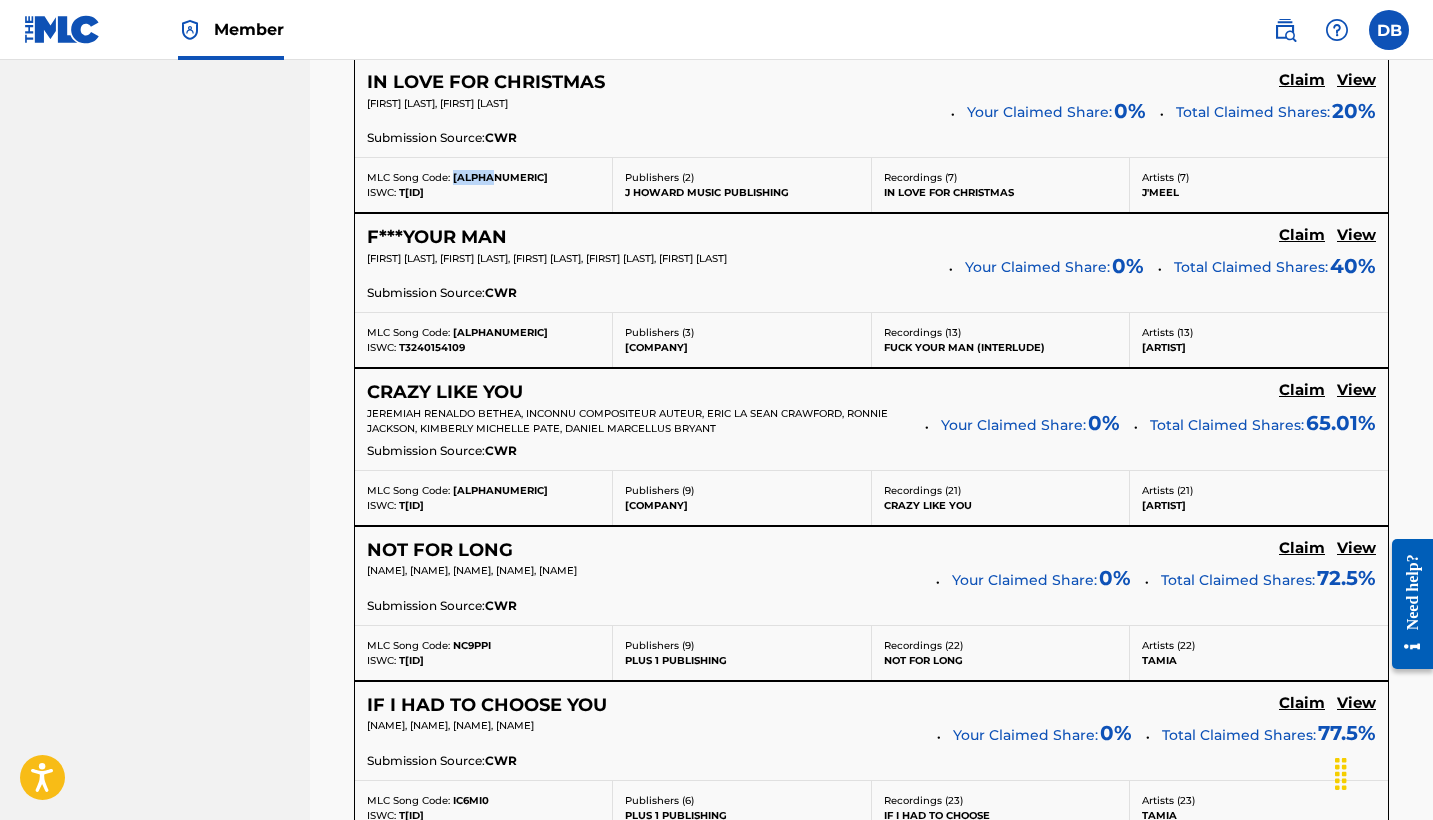 scroll, scrollTop: 5792, scrollLeft: 0, axis: vertical 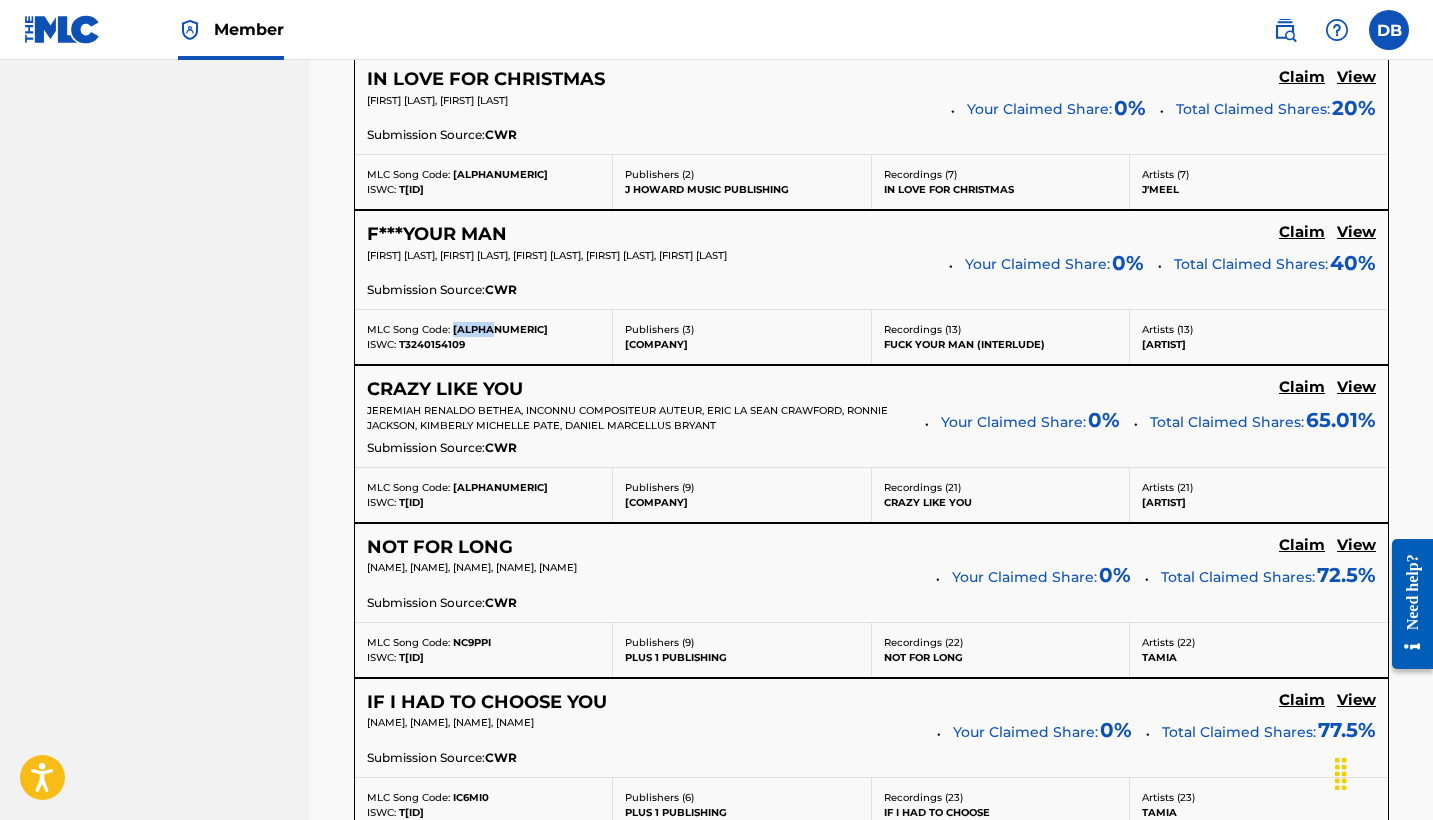 drag, startPoint x: 452, startPoint y: 344, endPoint x: 509, endPoint y: 345, distance: 57.00877 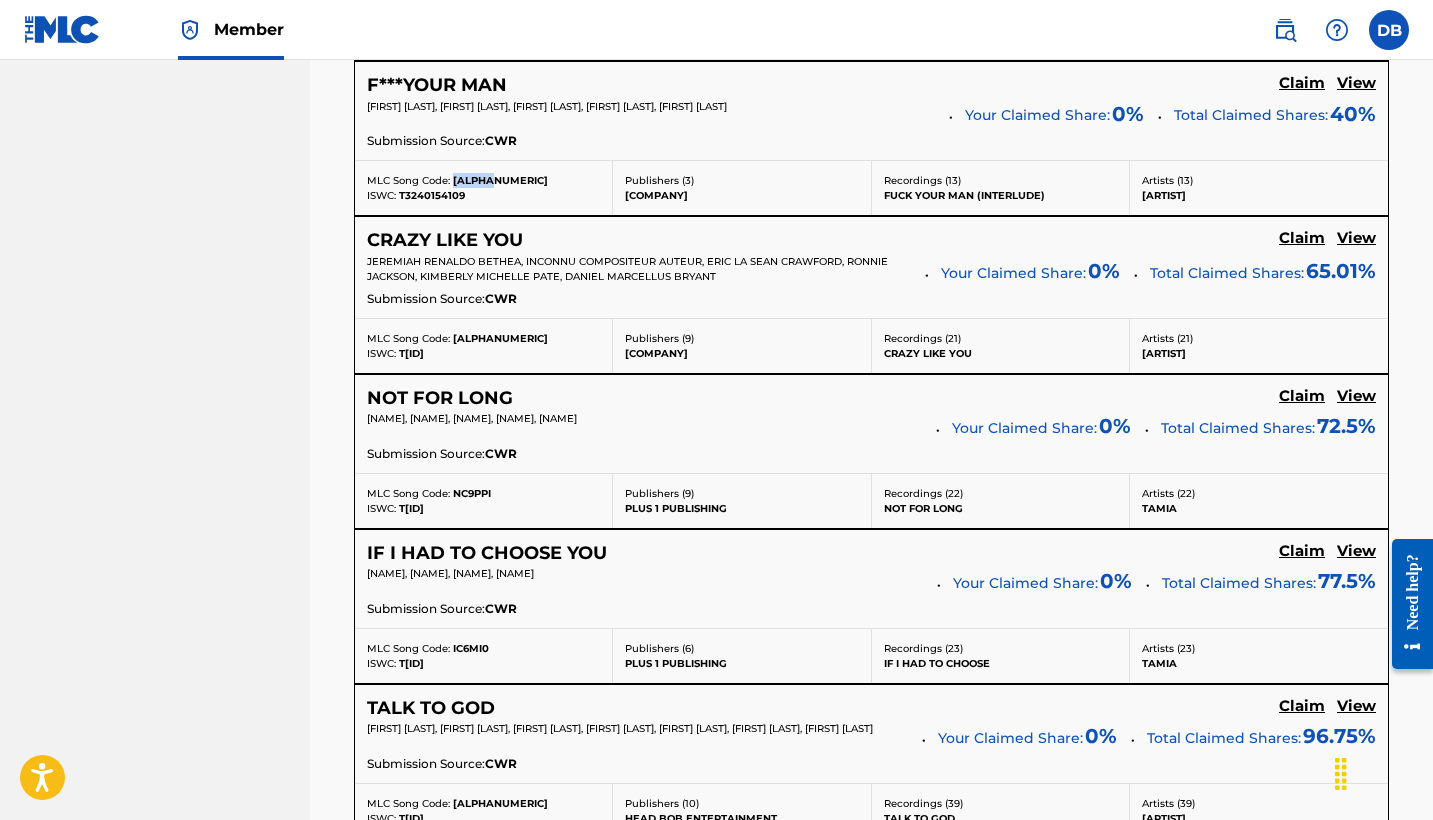 scroll, scrollTop: 5947, scrollLeft: 0, axis: vertical 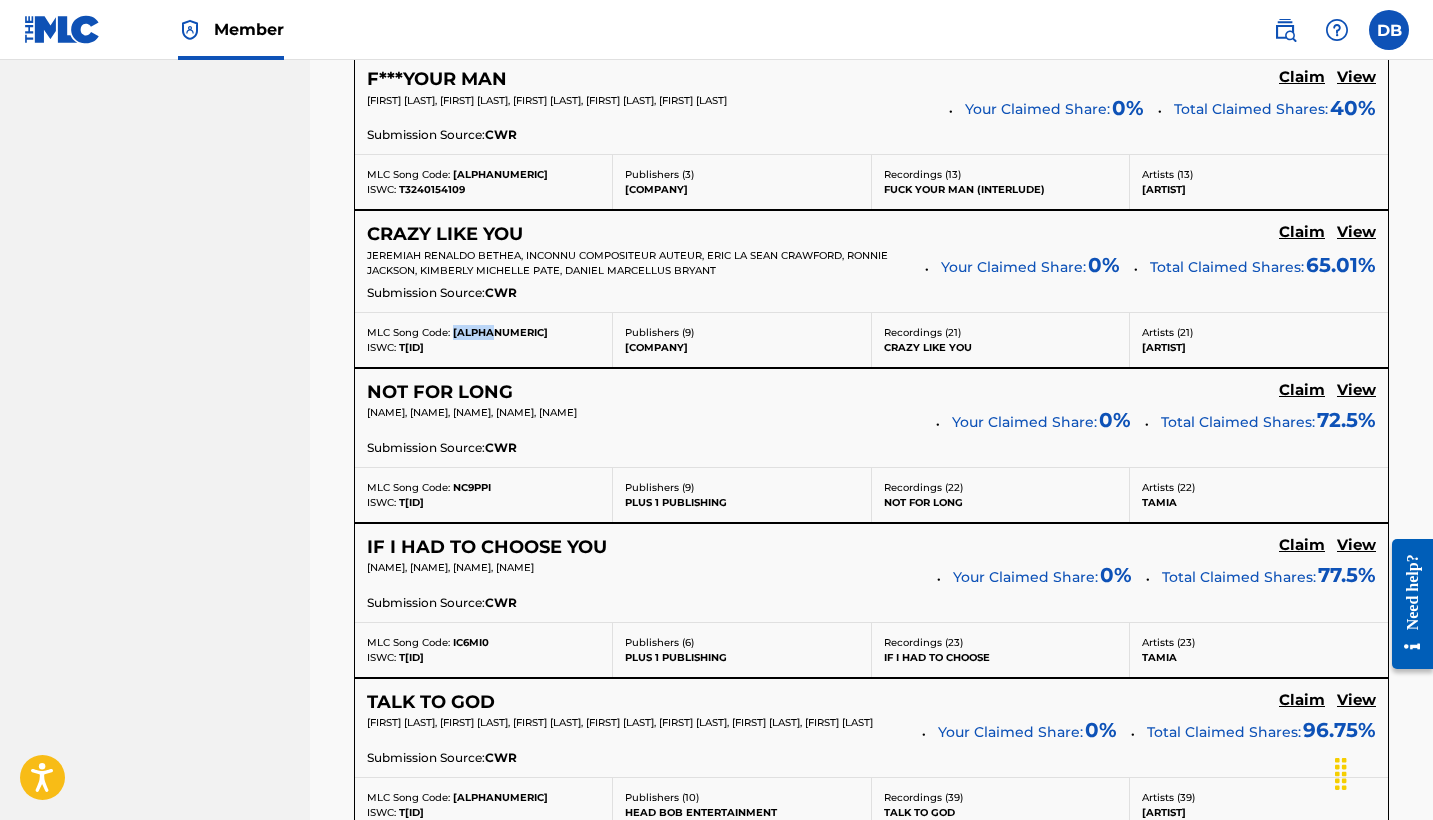 drag, startPoint x: 496, startPoint y: 345, endPoint x: 454, endPoint y: 345, distance: 42 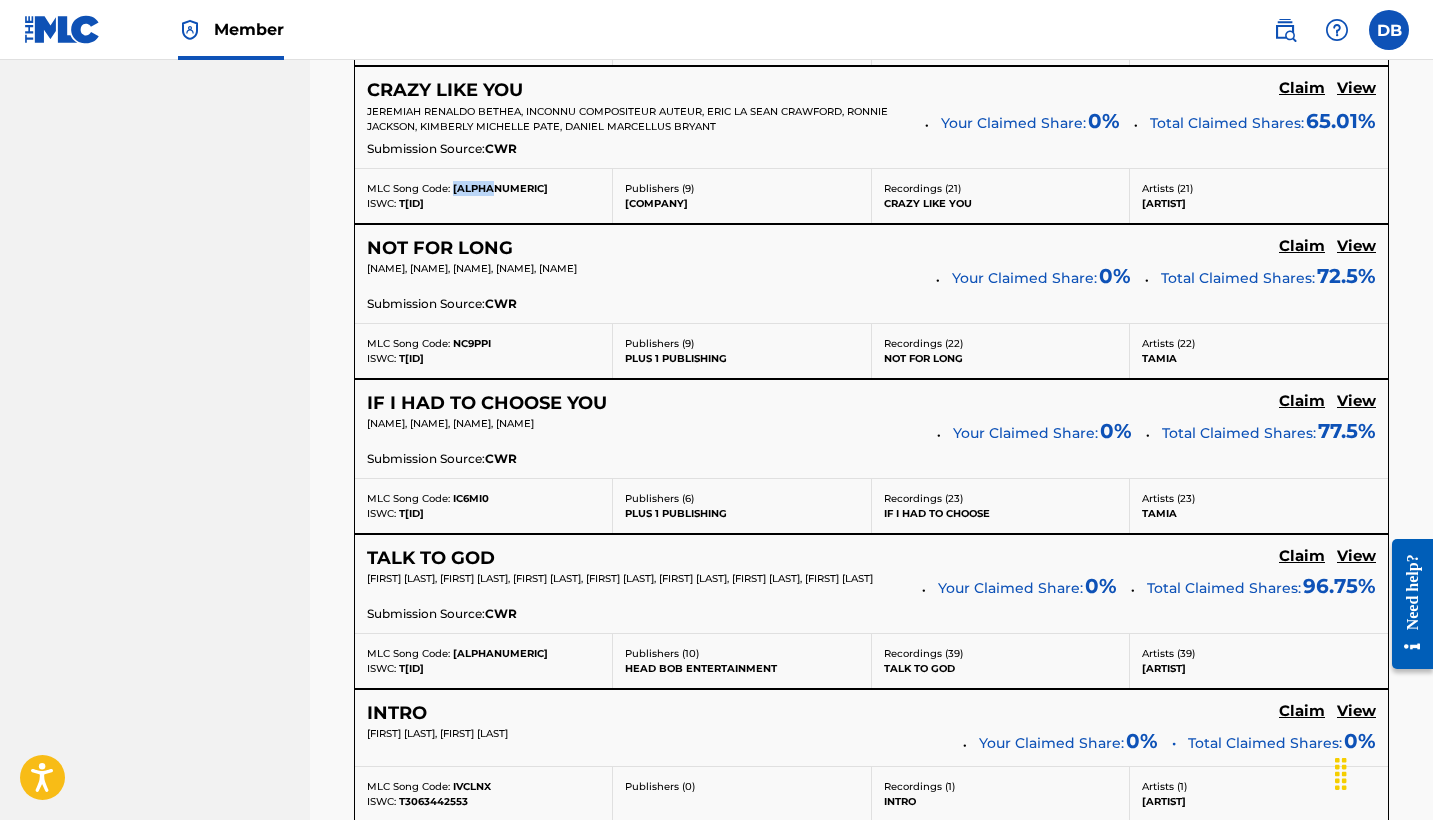 scroll, scrollTop: 6114, scrollLeft: 0, axis: vertical 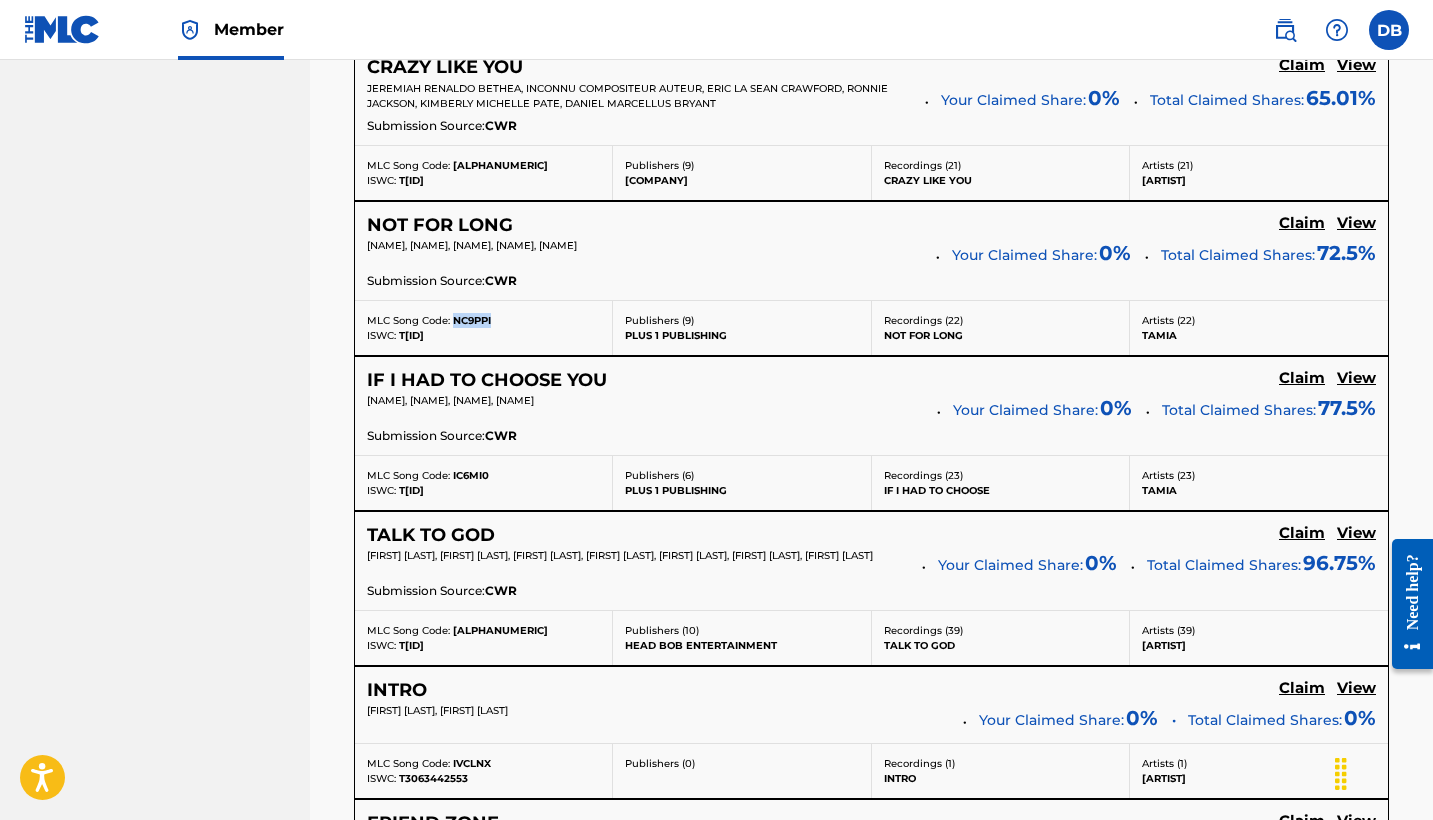 drag, startPoint x: 452, startPoint y: 336, endPoint x: 499, endPoint y: 337, distance: 47.010635 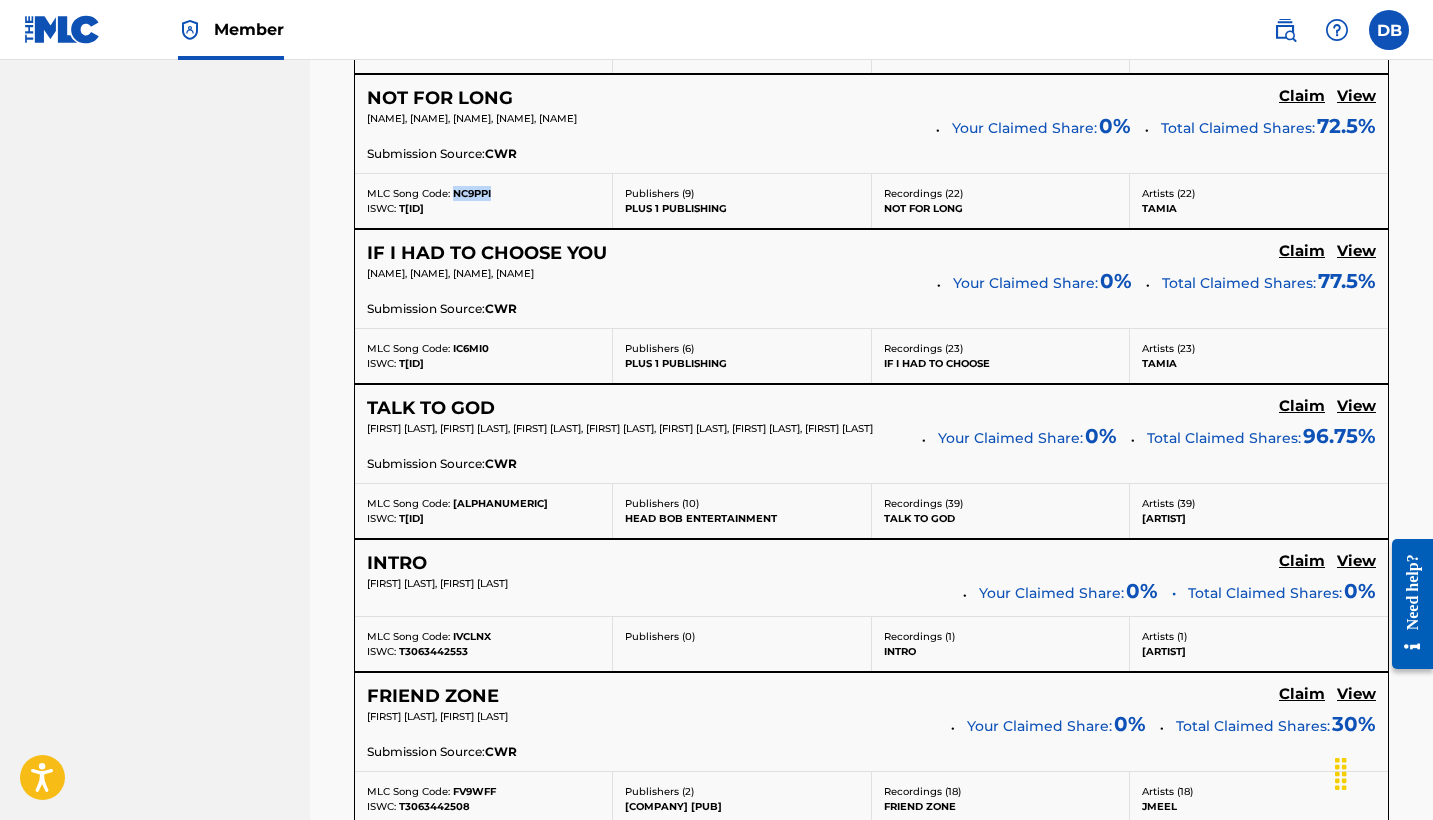 scroll, scrollTop: 6247, scrollLeft: 0, axis: vertical 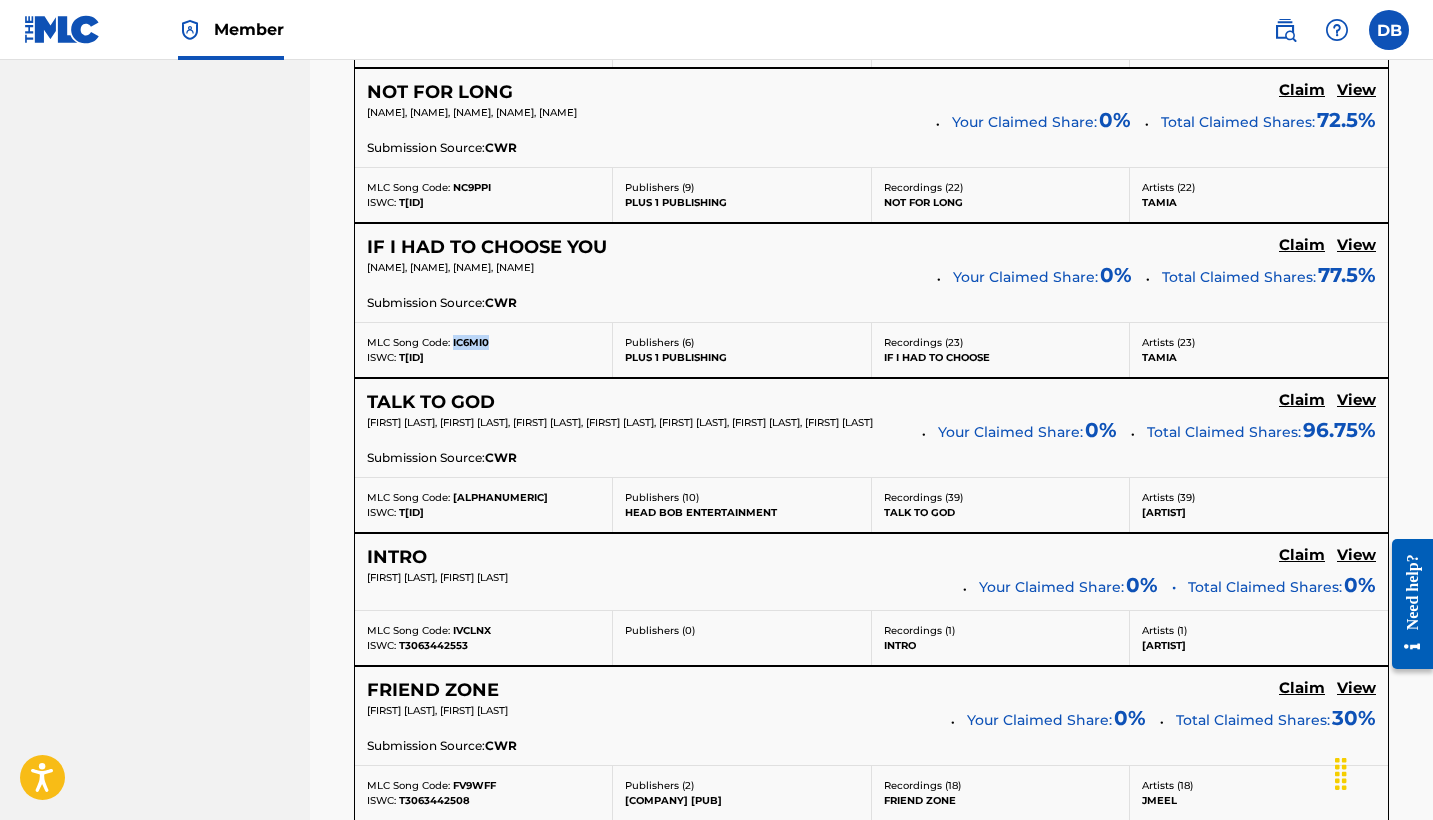 drag, startPoint x: 451, startPoint y: 356, endPoint x: 491, endPoint y: 357, distance: 40.012497 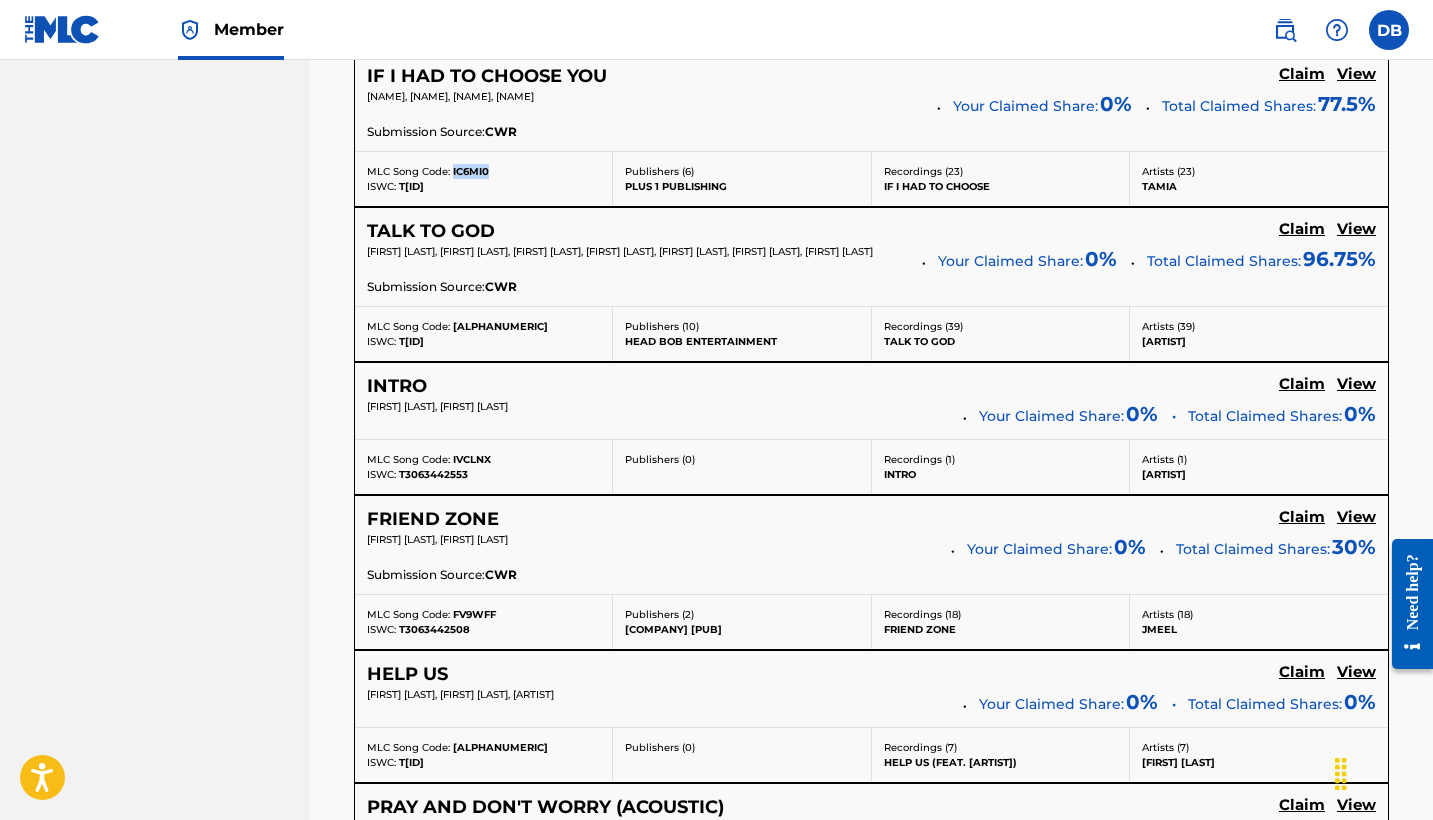 scroll, scrollTop: 6424, scrollLeft: 0, axis: vertical 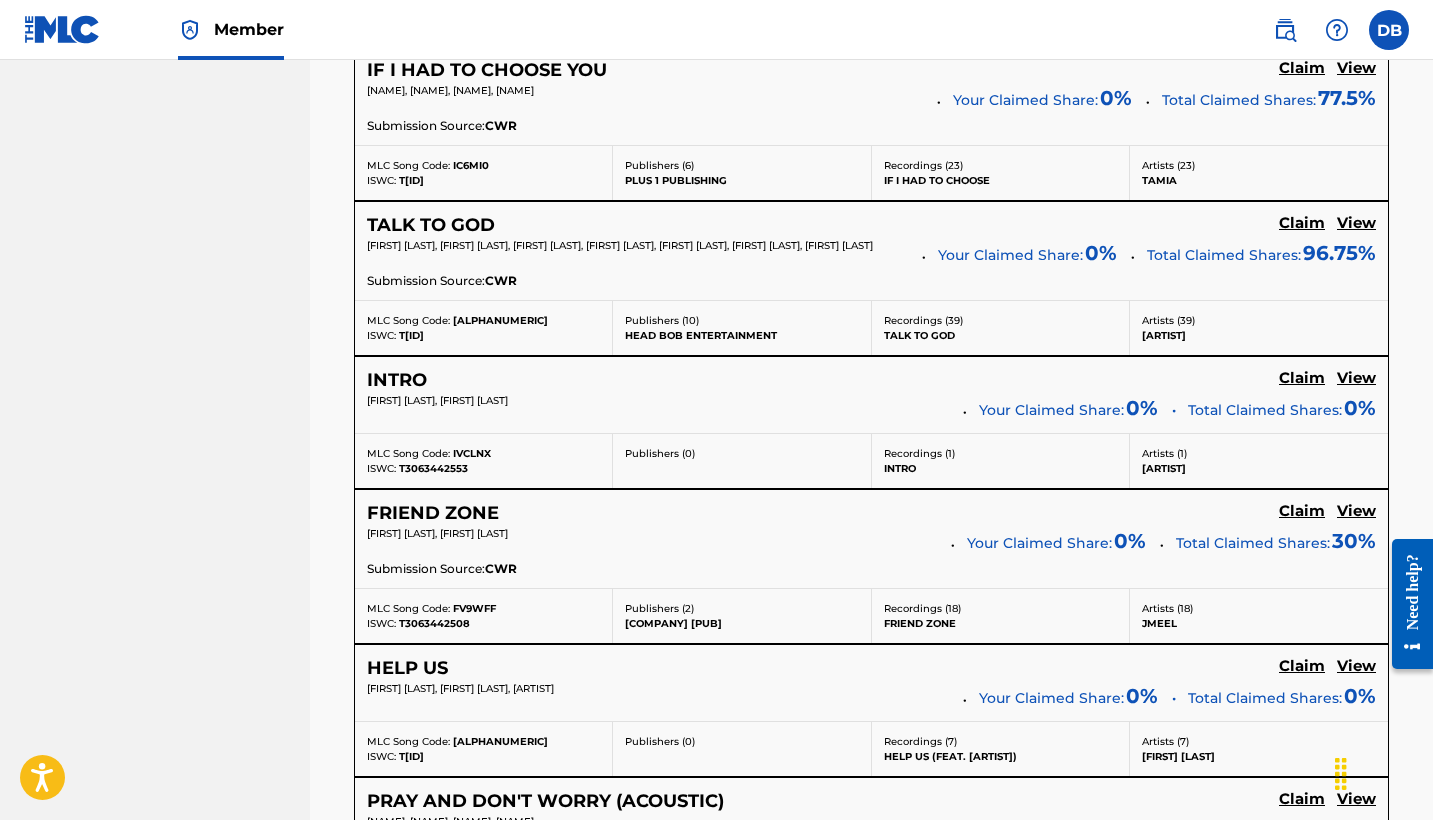 click on "MLC Song Code:   TVE7OG" at bounding box center (483, 320) 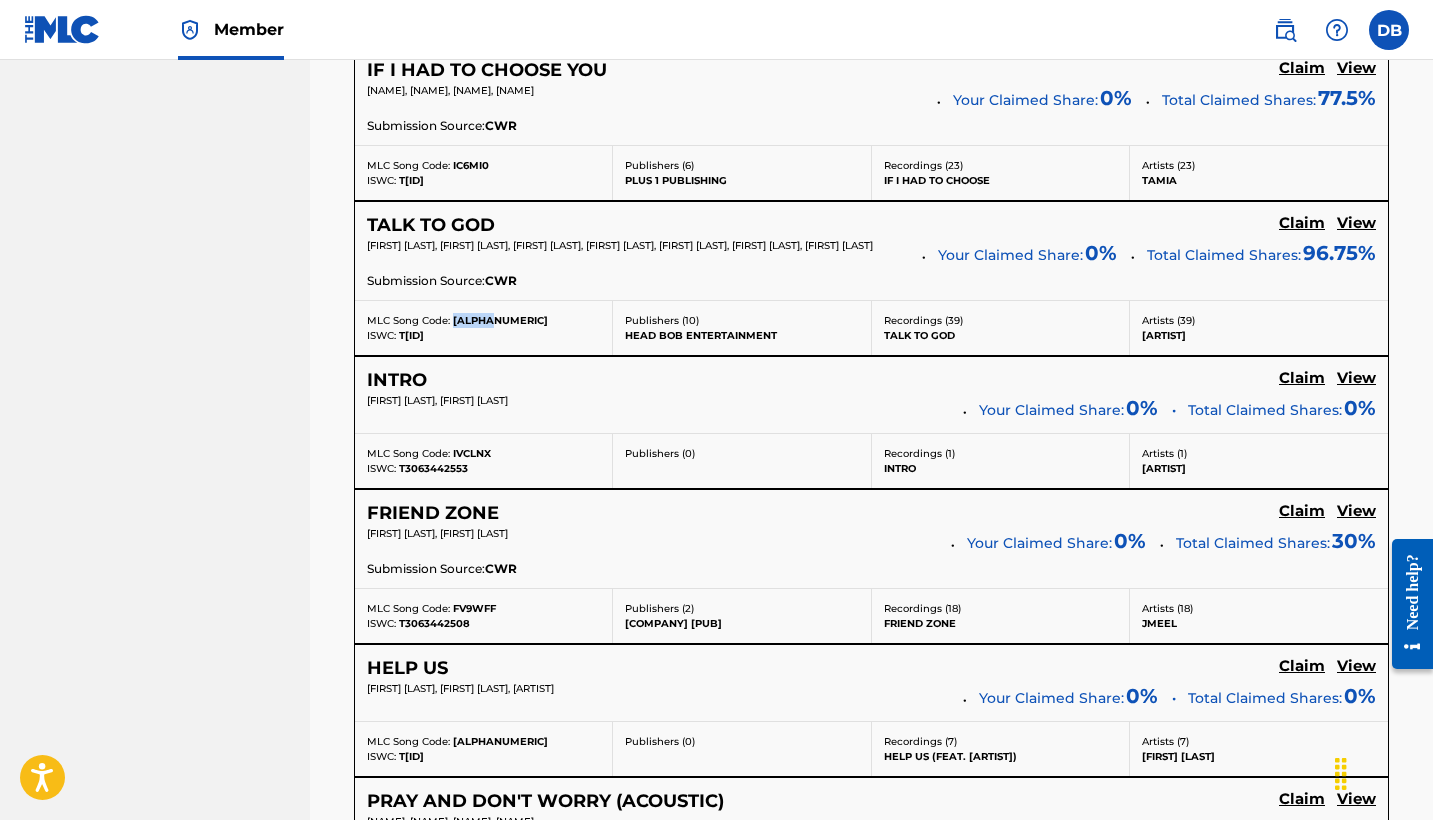 drag, startPoint x: 493, startPoint y: 337, endPoint x: 454, endPoint y: 337, distance: 39 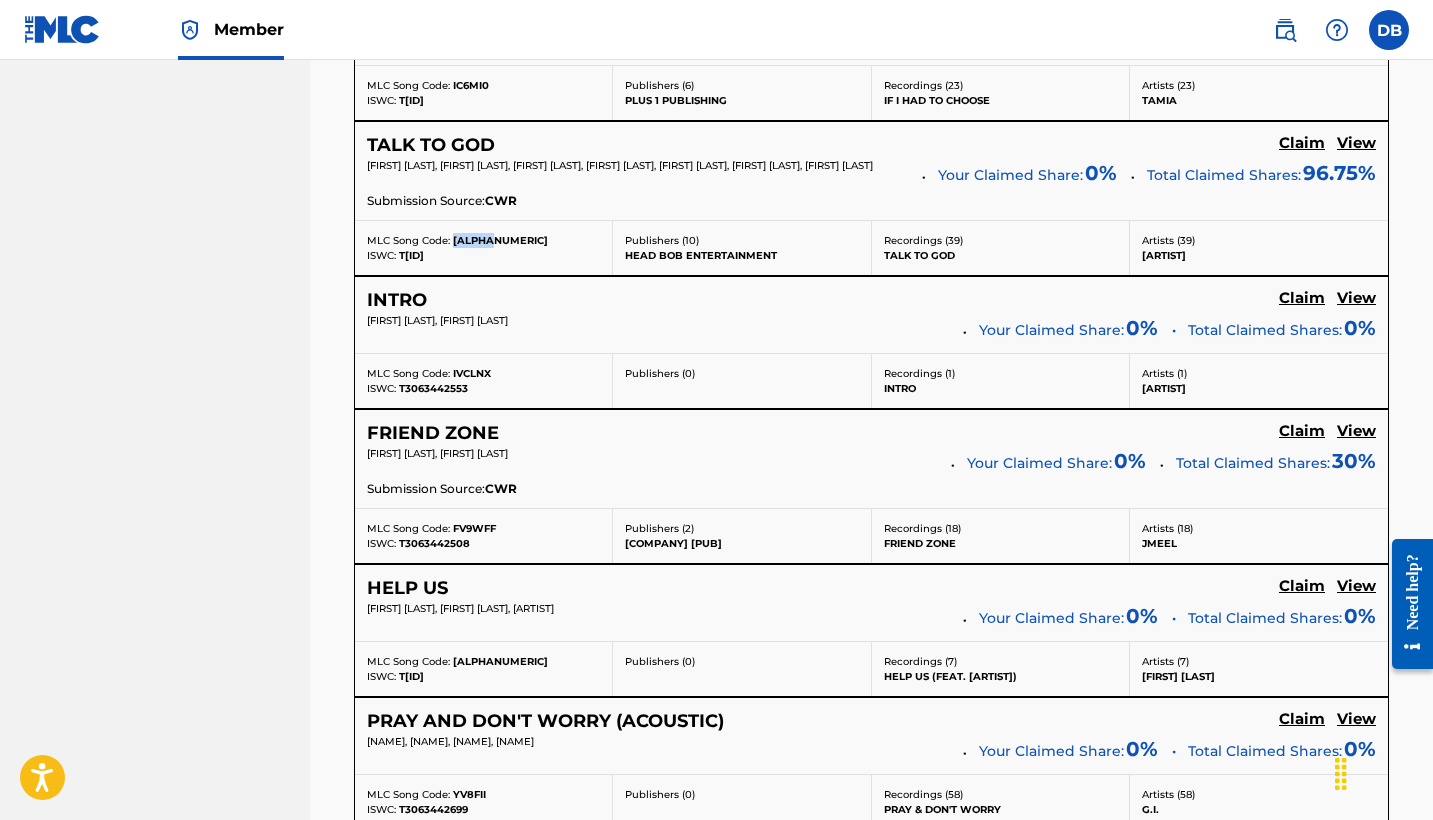 scroll, scrollTop: 6511, scrollLeft: 0, axis: vertical 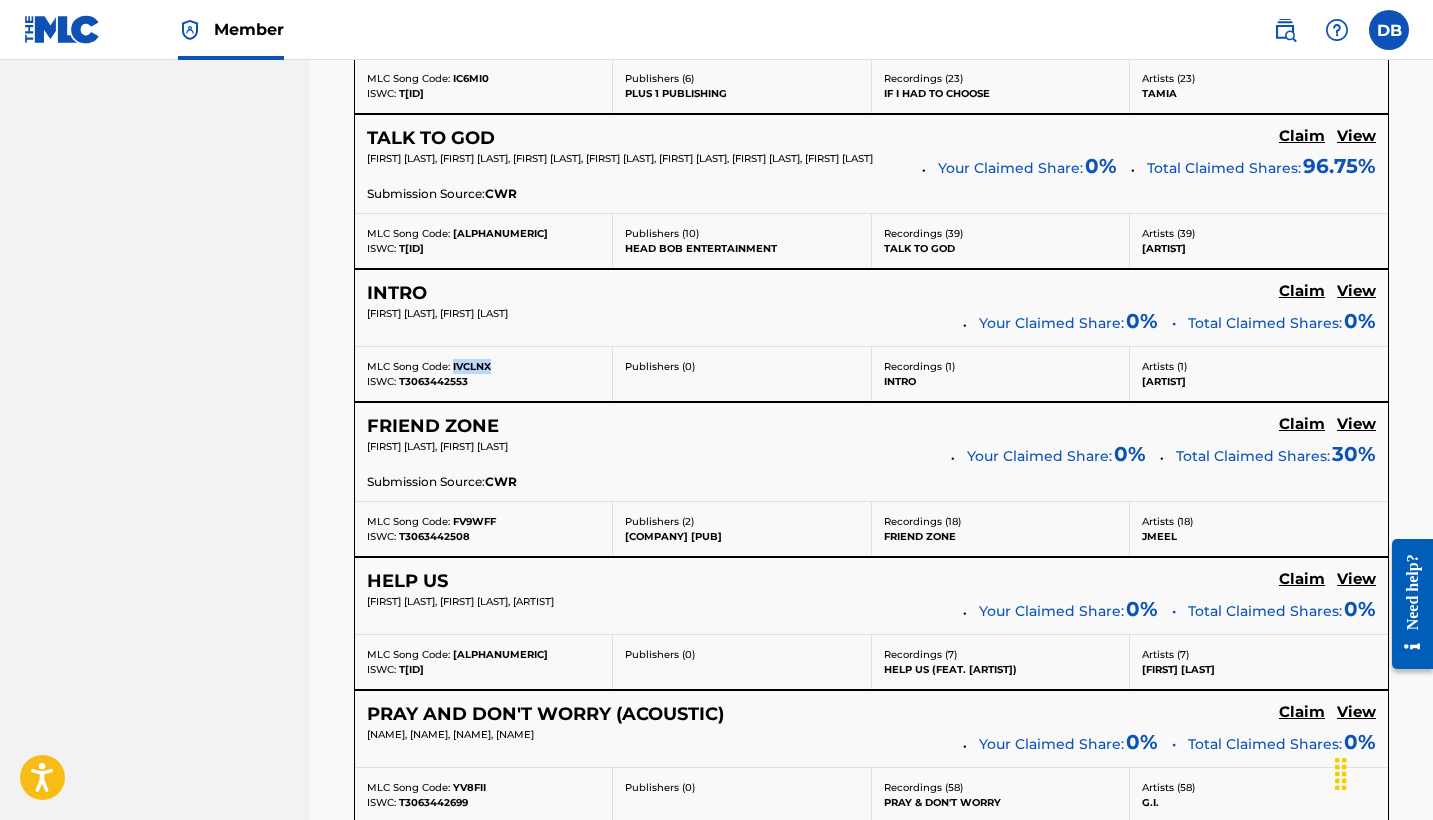 drag, startPoint x: 452, startPoint y: 385, endPoint x: 495, endPoint y: 383, distance: 43.046486 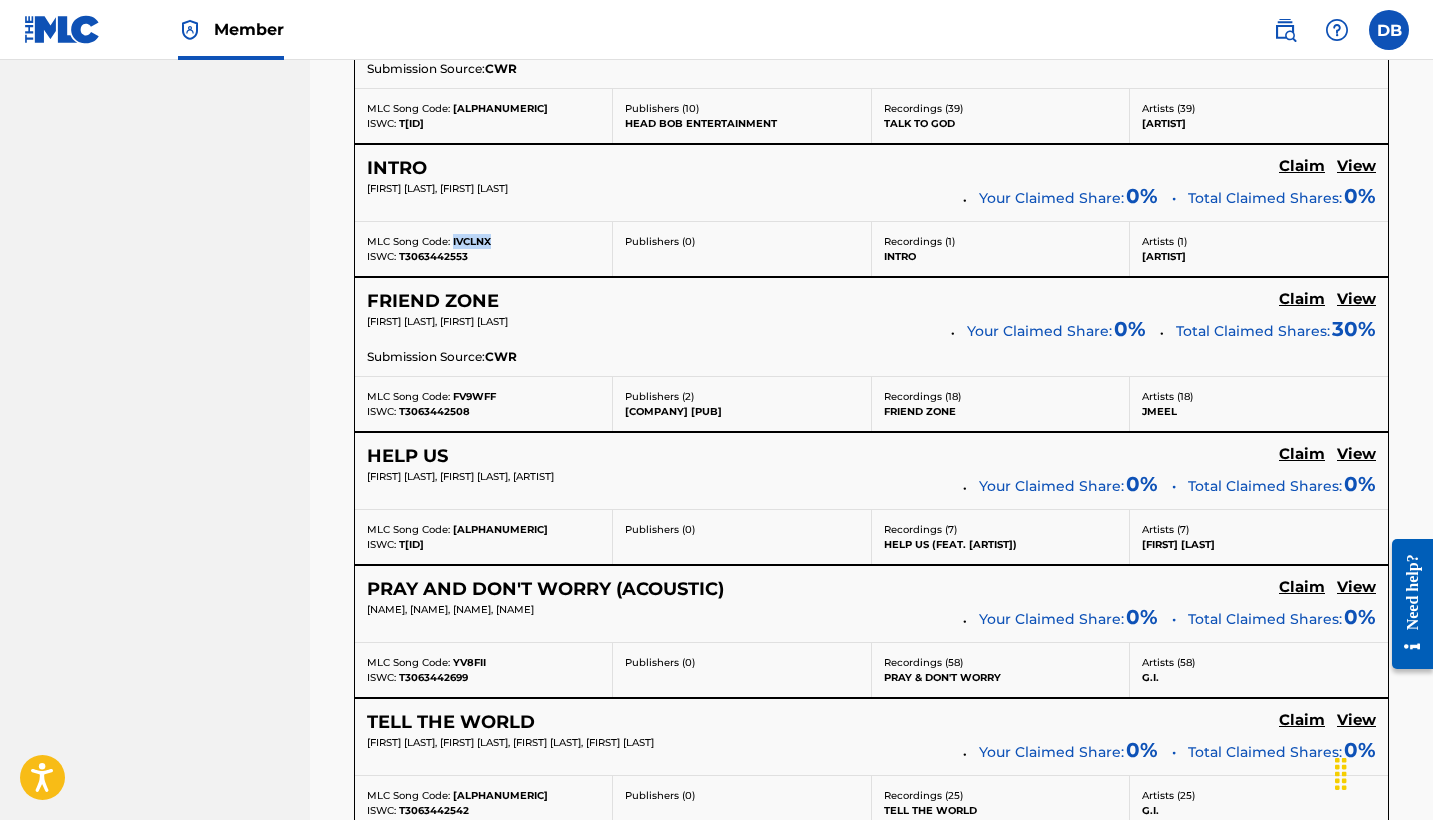scroll, scrollTop: 6708, scrollLeft: 0, axis: vertical 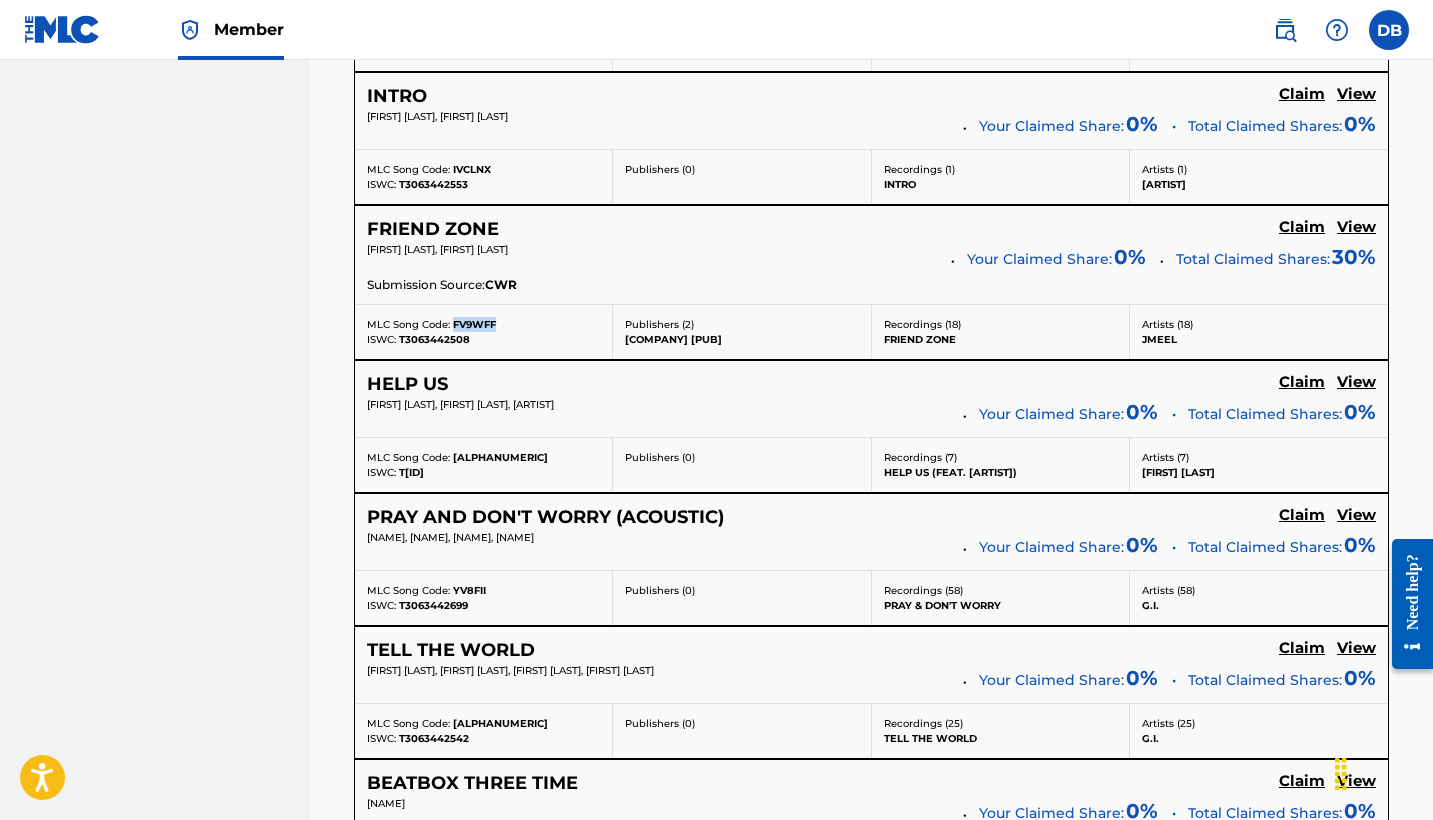 drag, startPoint x: 452, startPoint y: 343, endPoint x: 503, endPoint y: 345, distance: 51.0392 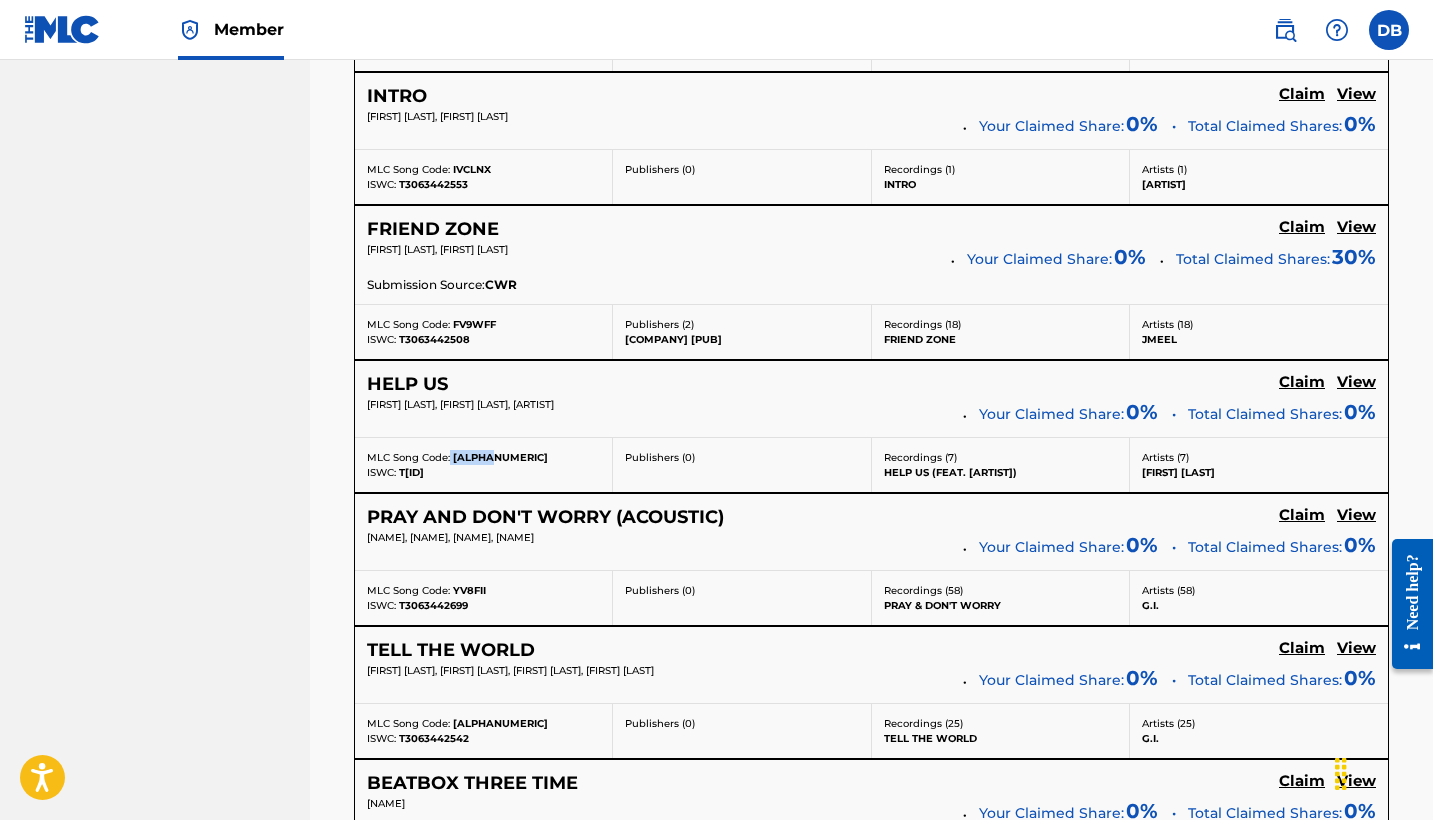 drag, startPoint x: 450, startPoint y: 474, endPoint x: 497, endPoint y: 473, distance: 47.010635 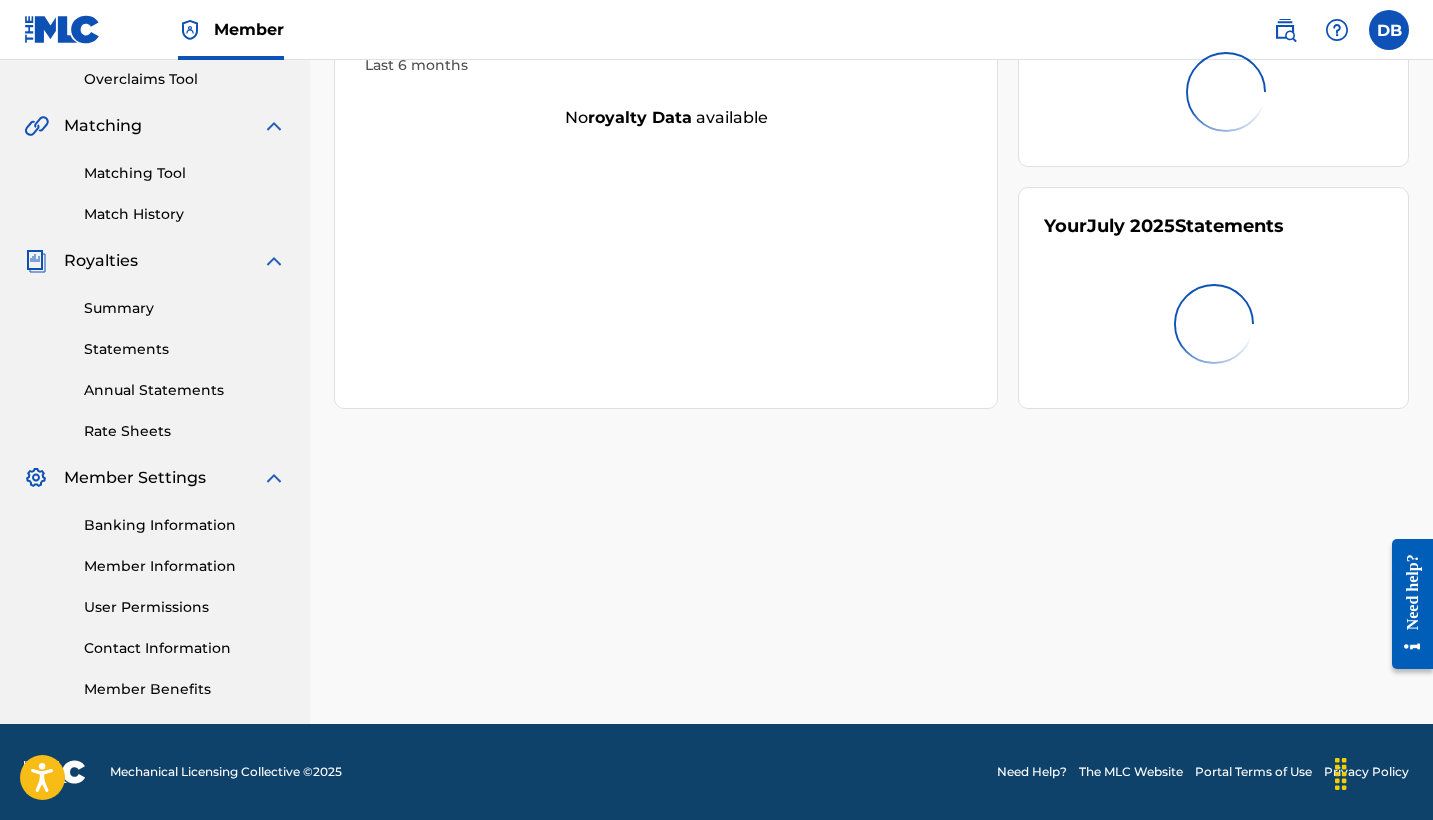 scroll, scrollTop: 39, scrollLeft: 0, axis: vertical 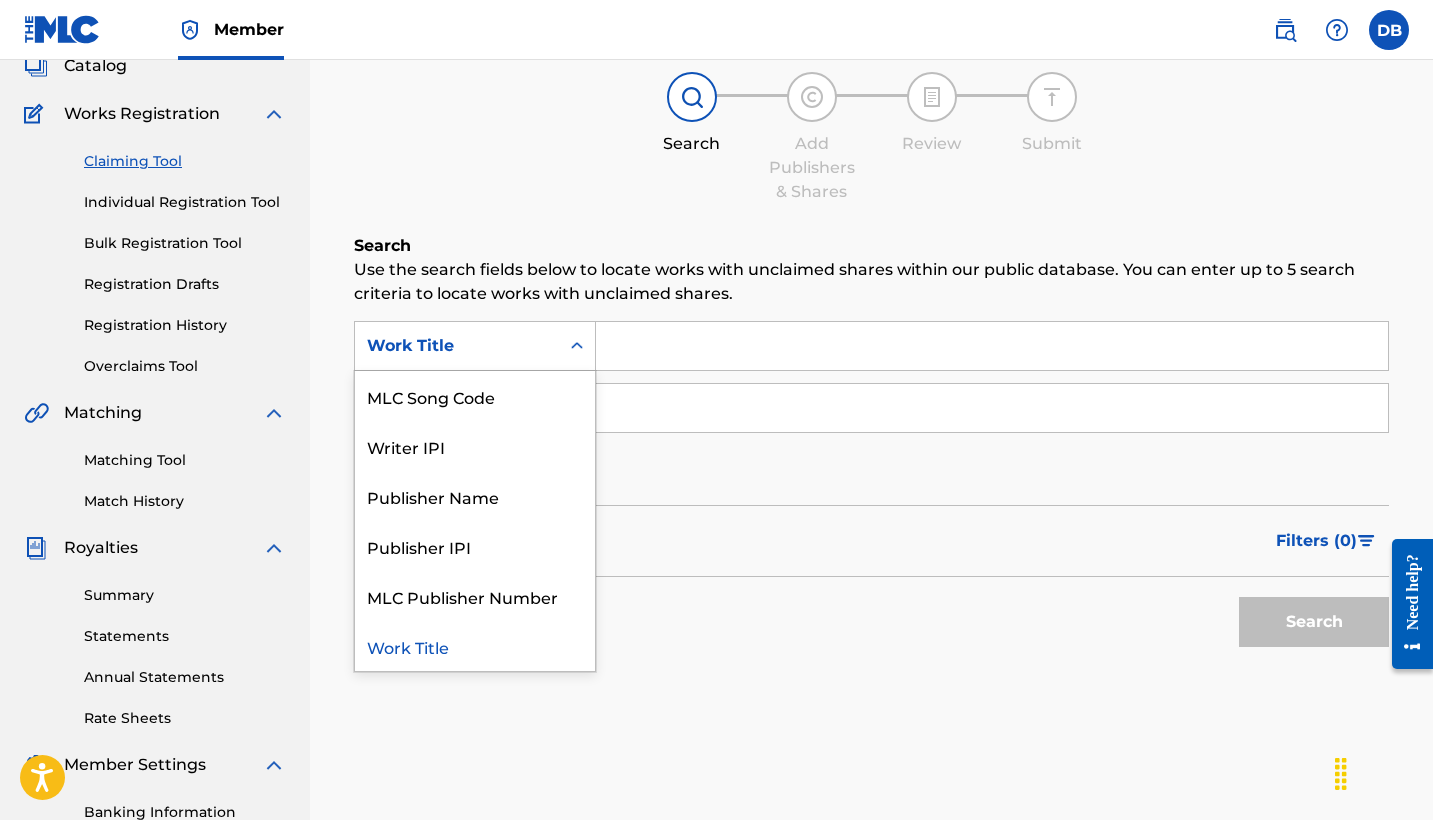 click 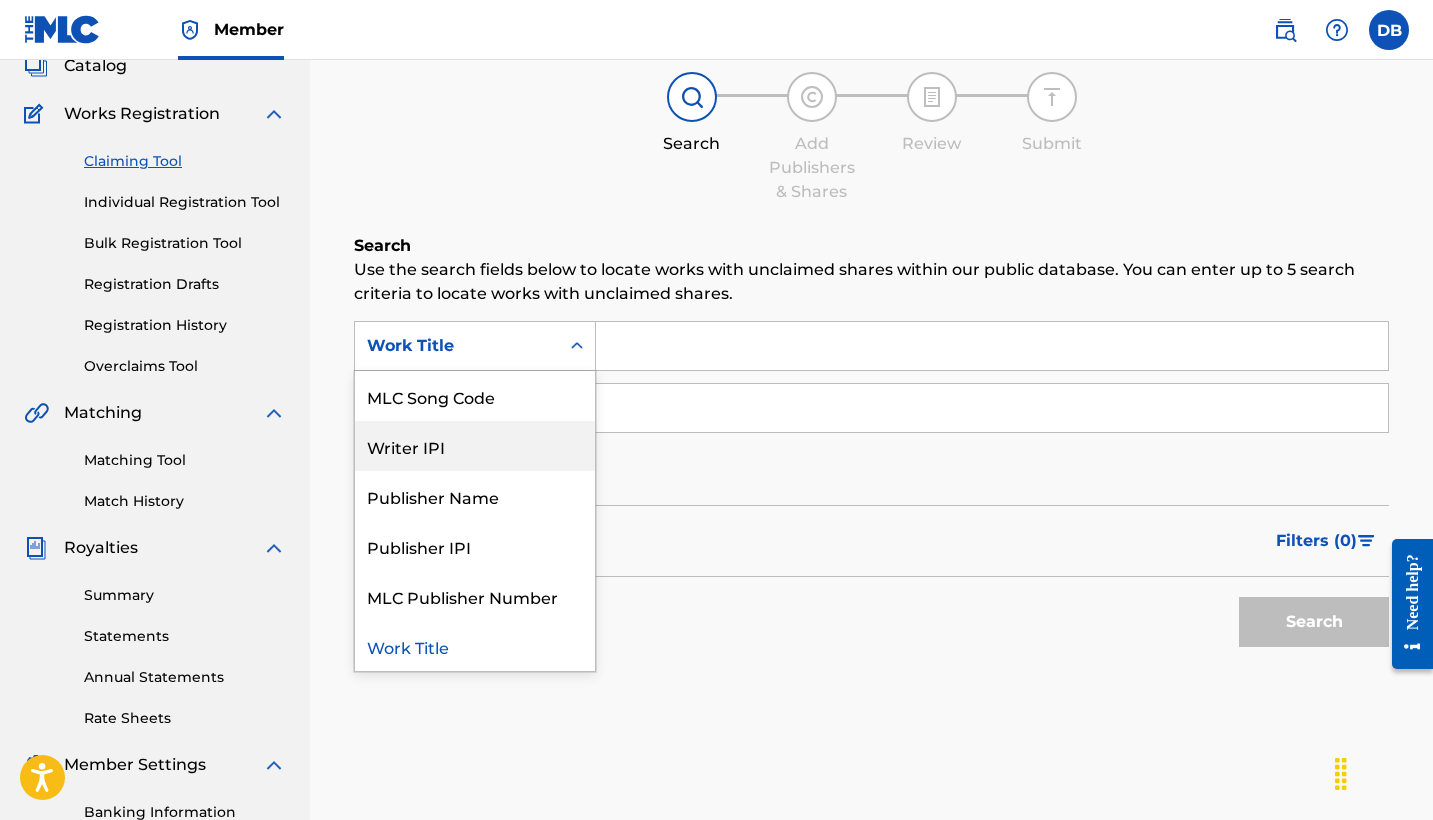 click on "Writer IPI" at bounding box center [475, 446] 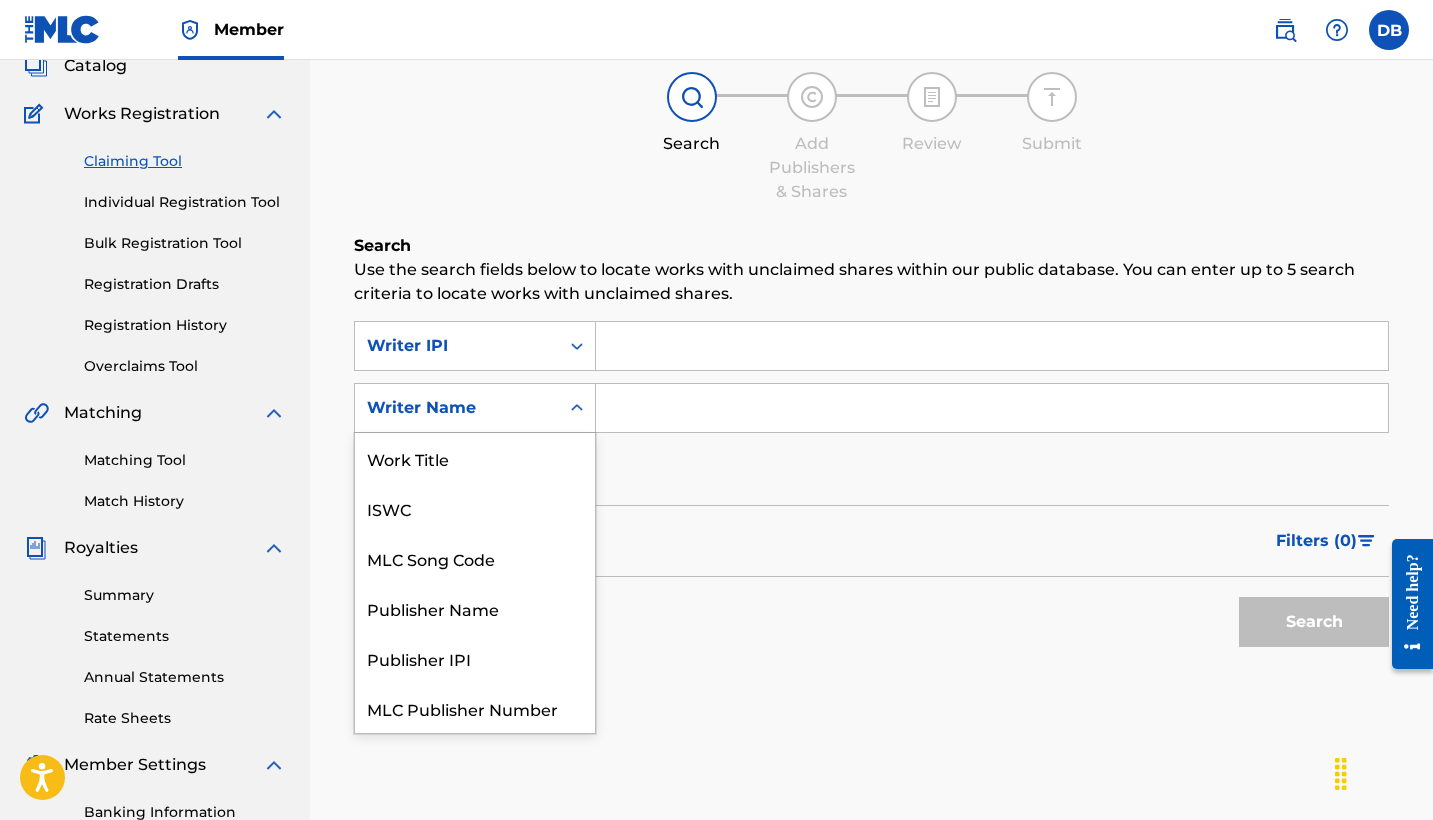 click 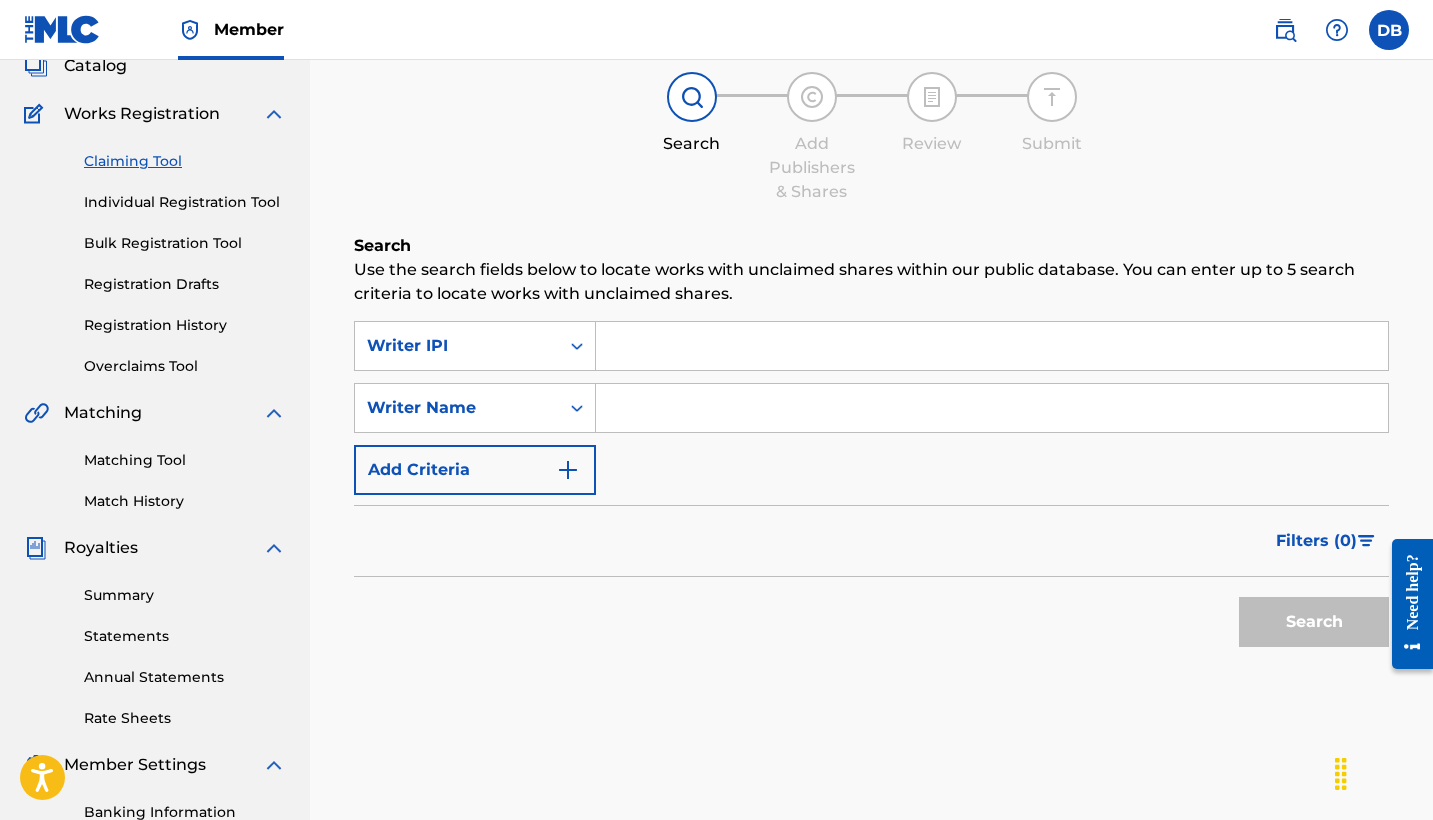 click at bounding box center [992, 408] 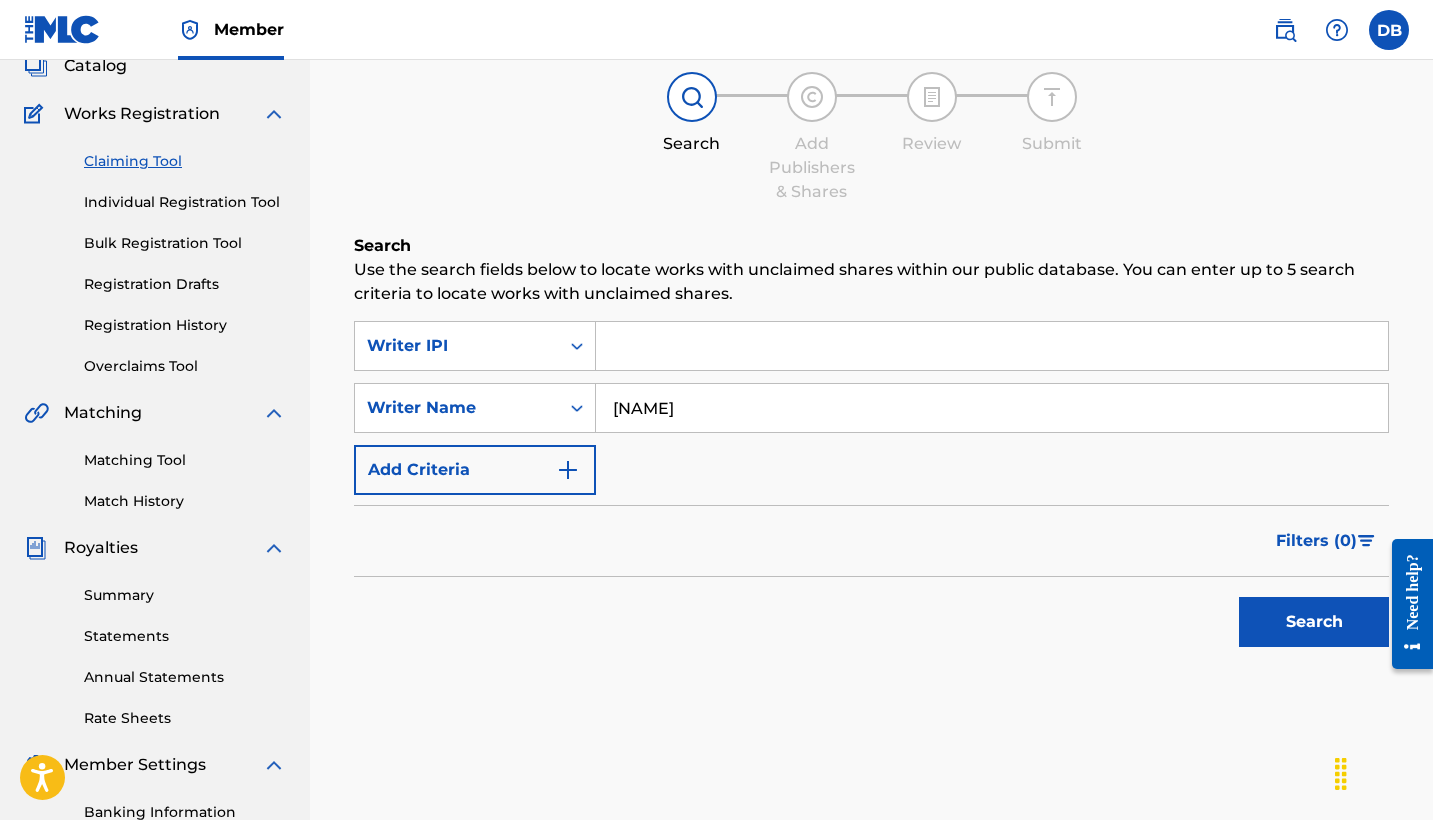 type on "[NAME]" 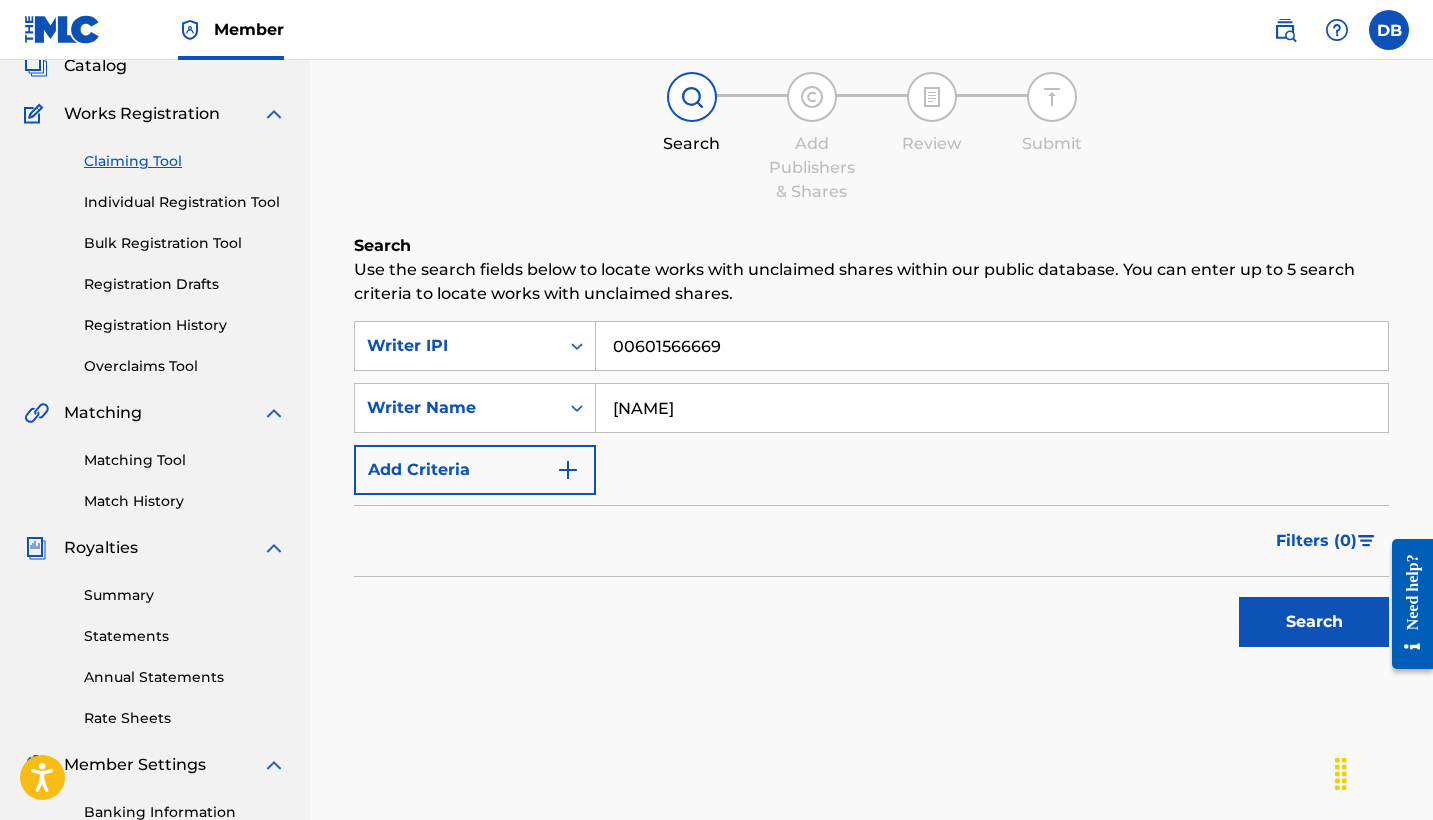 type on "00601566669" 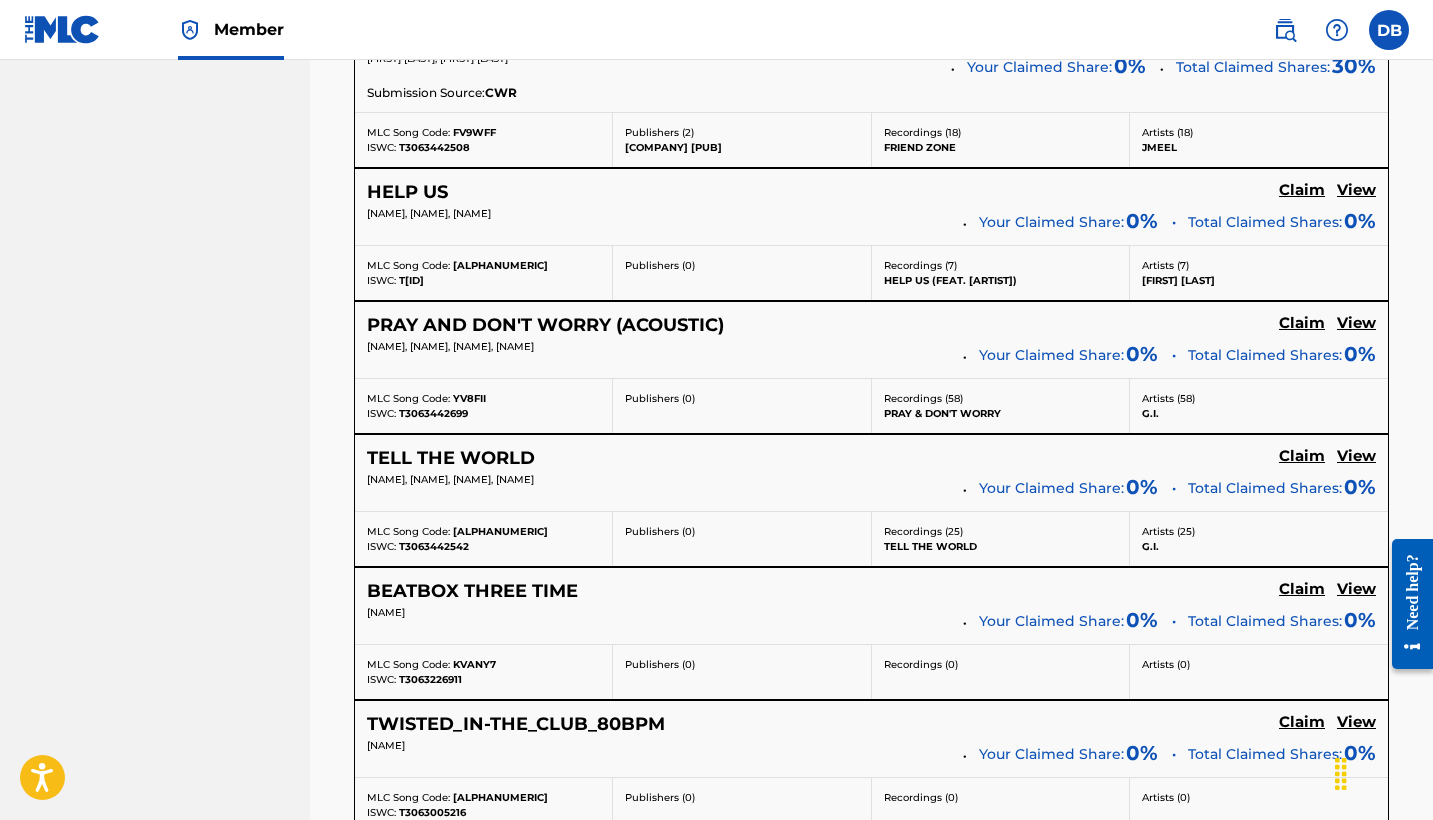 scroll, scrollTop: 6910, scrollLeft: 0, axis: vertical 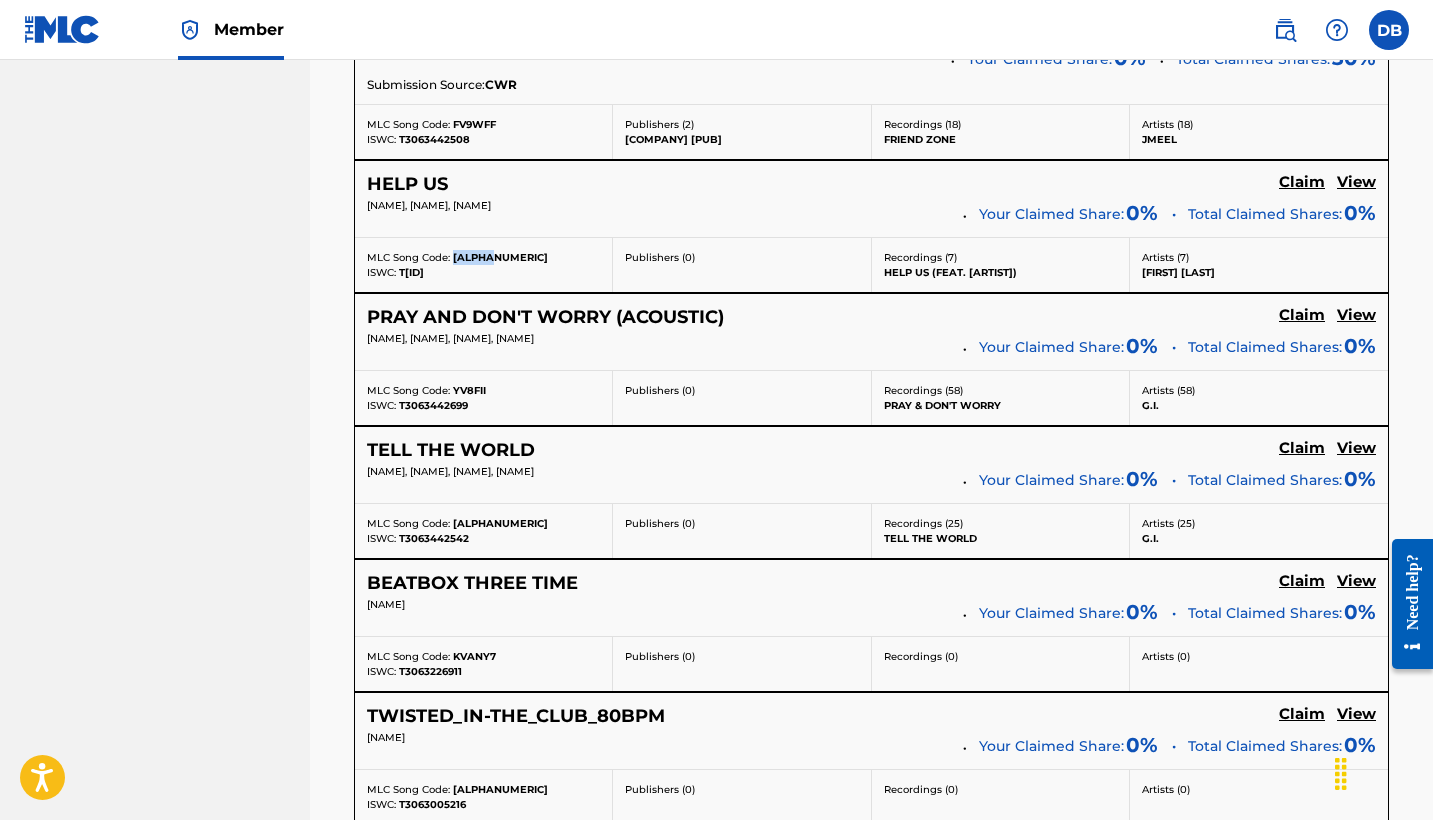 drag, startPoint x: 452, startPoint y: 272, endPoint x: 494, endPoint y: 272, distance: 42 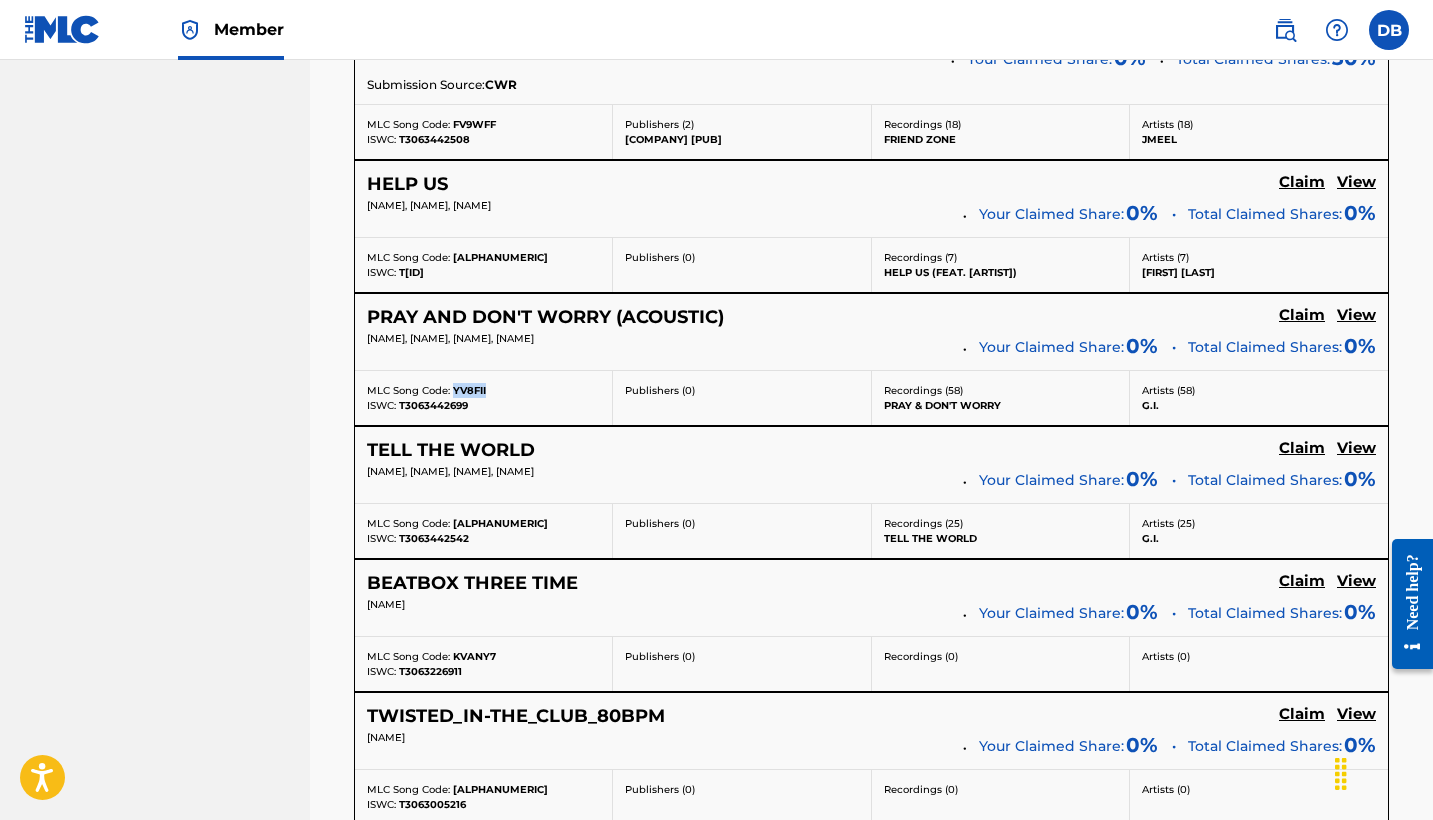 drag, startPoint x: 453, startPoint y: 403, endPoint x: 494, endPoint y: 403, distance: 41 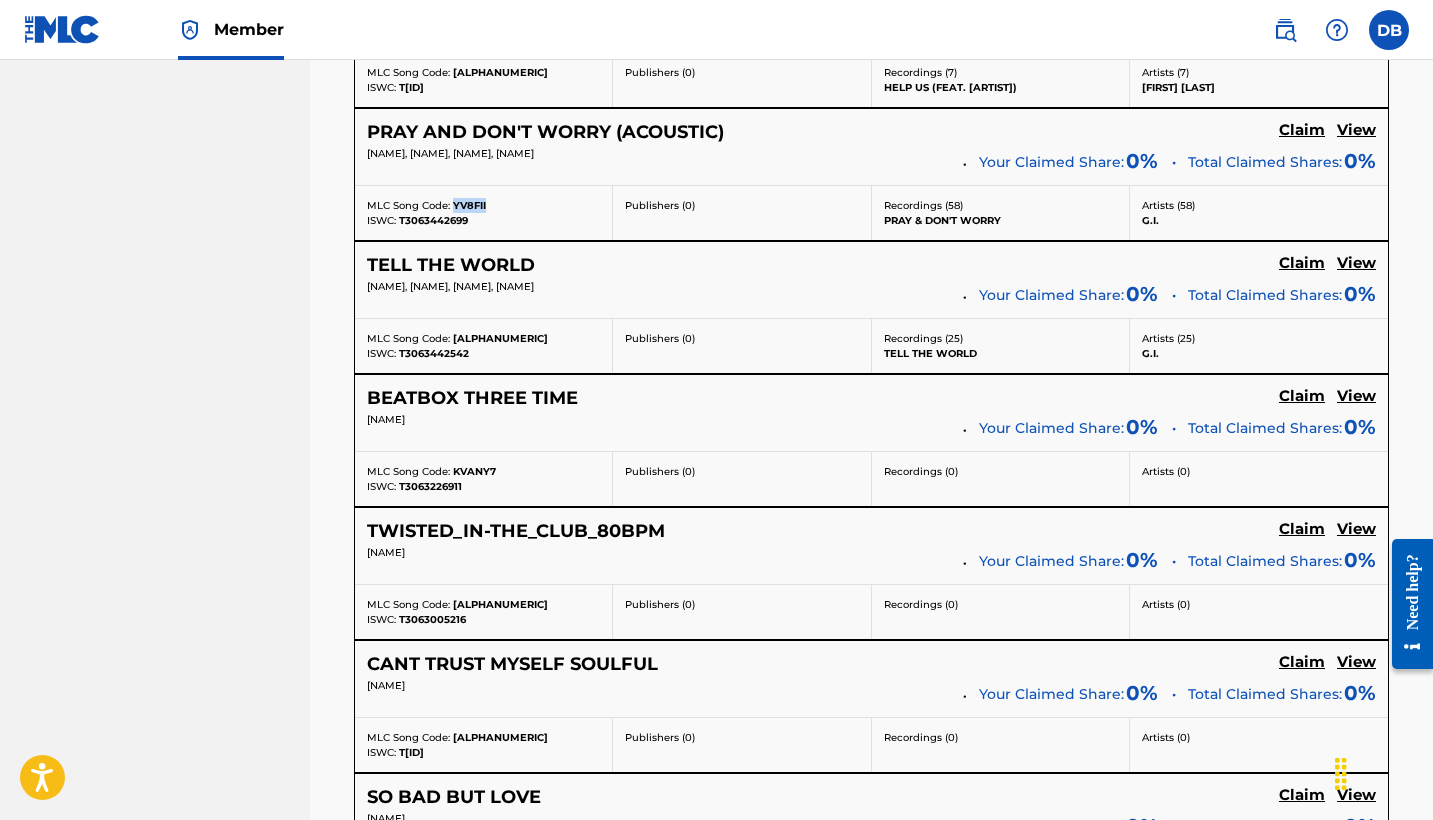 scroll, scrollTop: 7096, scrollLeft: 0, axis: vertical 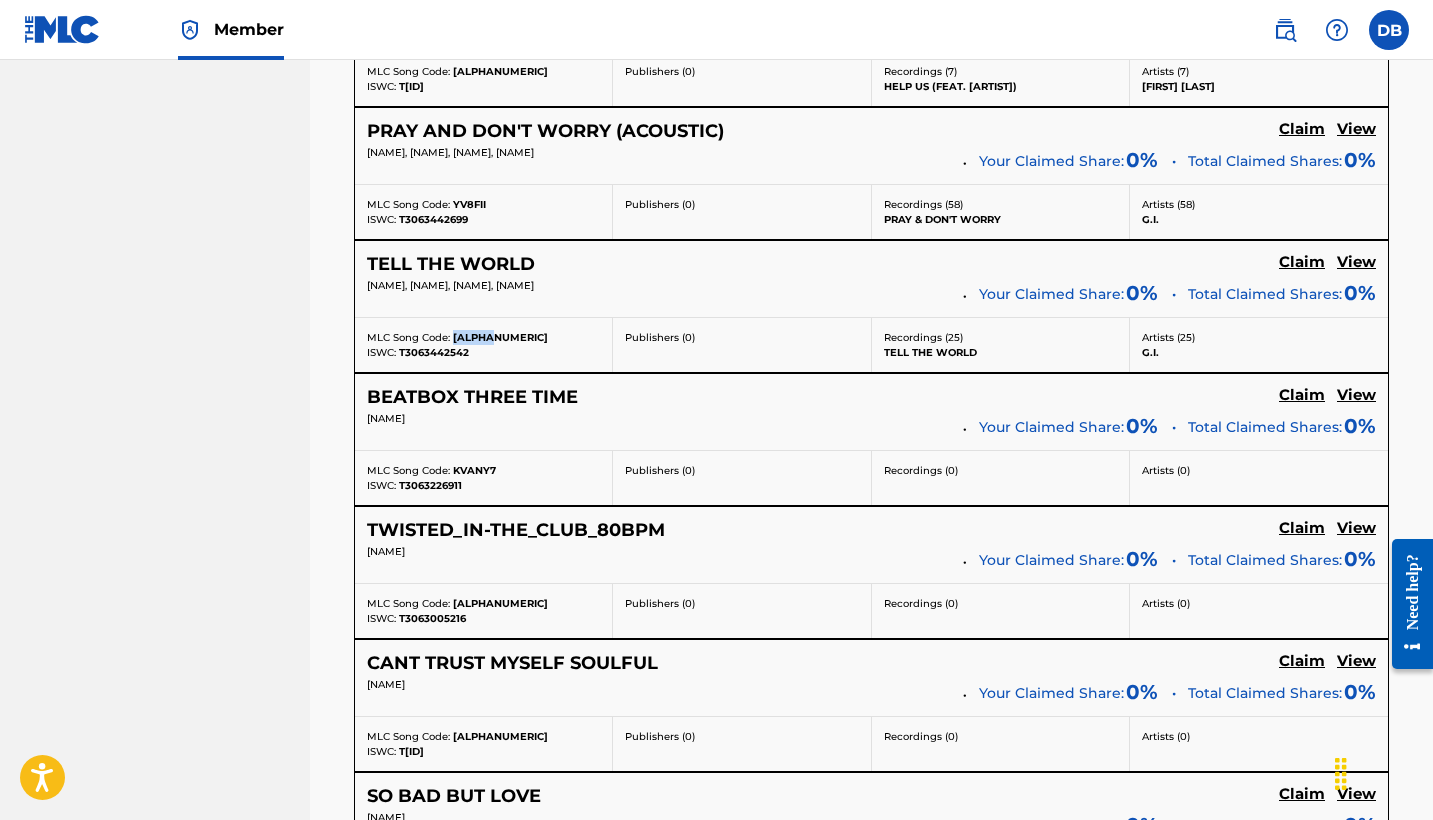 drag, startPoint x: 451, startPoint y: 350, endPoint x: 505, endPoint y: 350, distance: 54 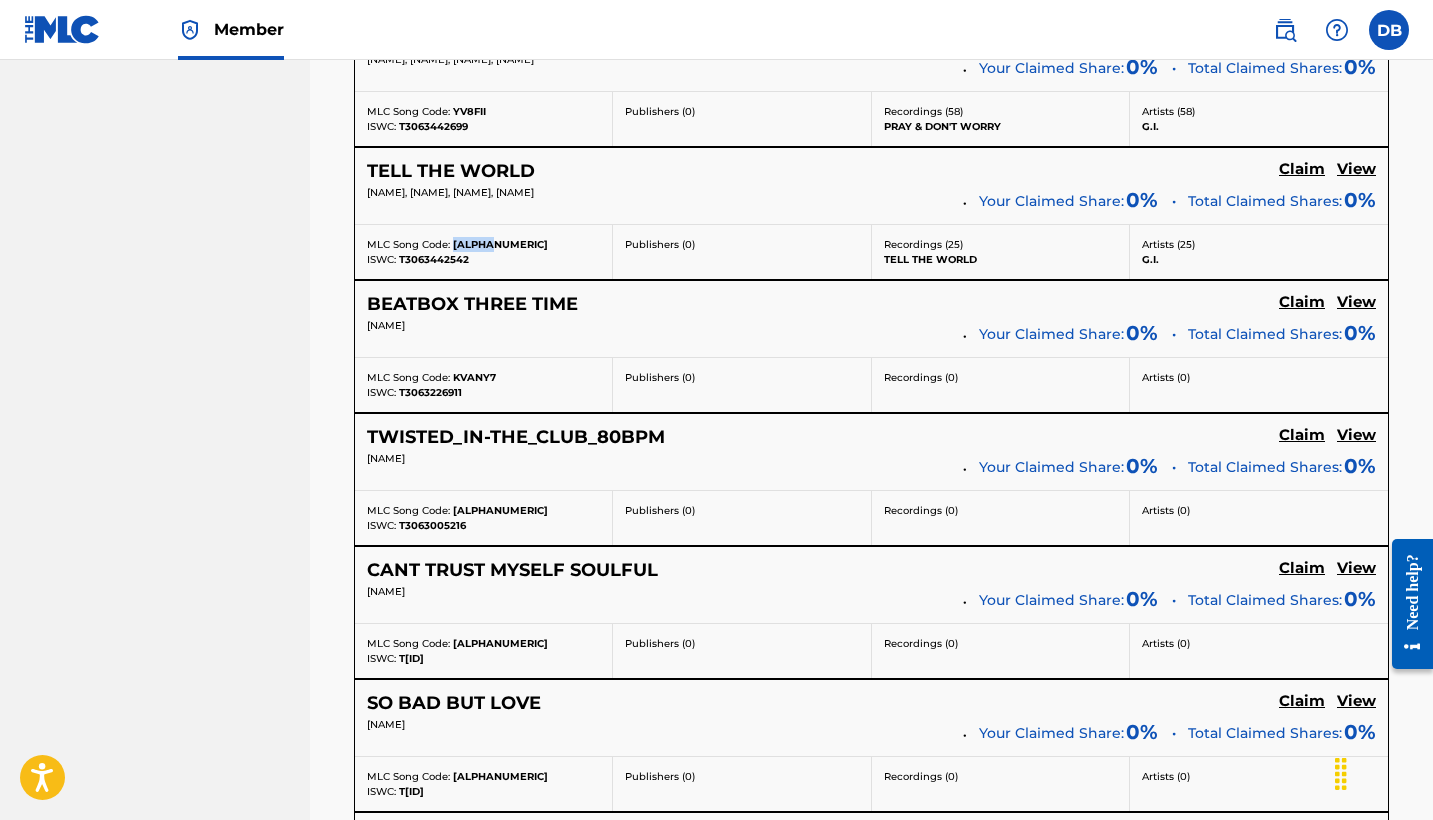 scroll, scrollTop: 7213, scrollLeft: 0, axis: vertical 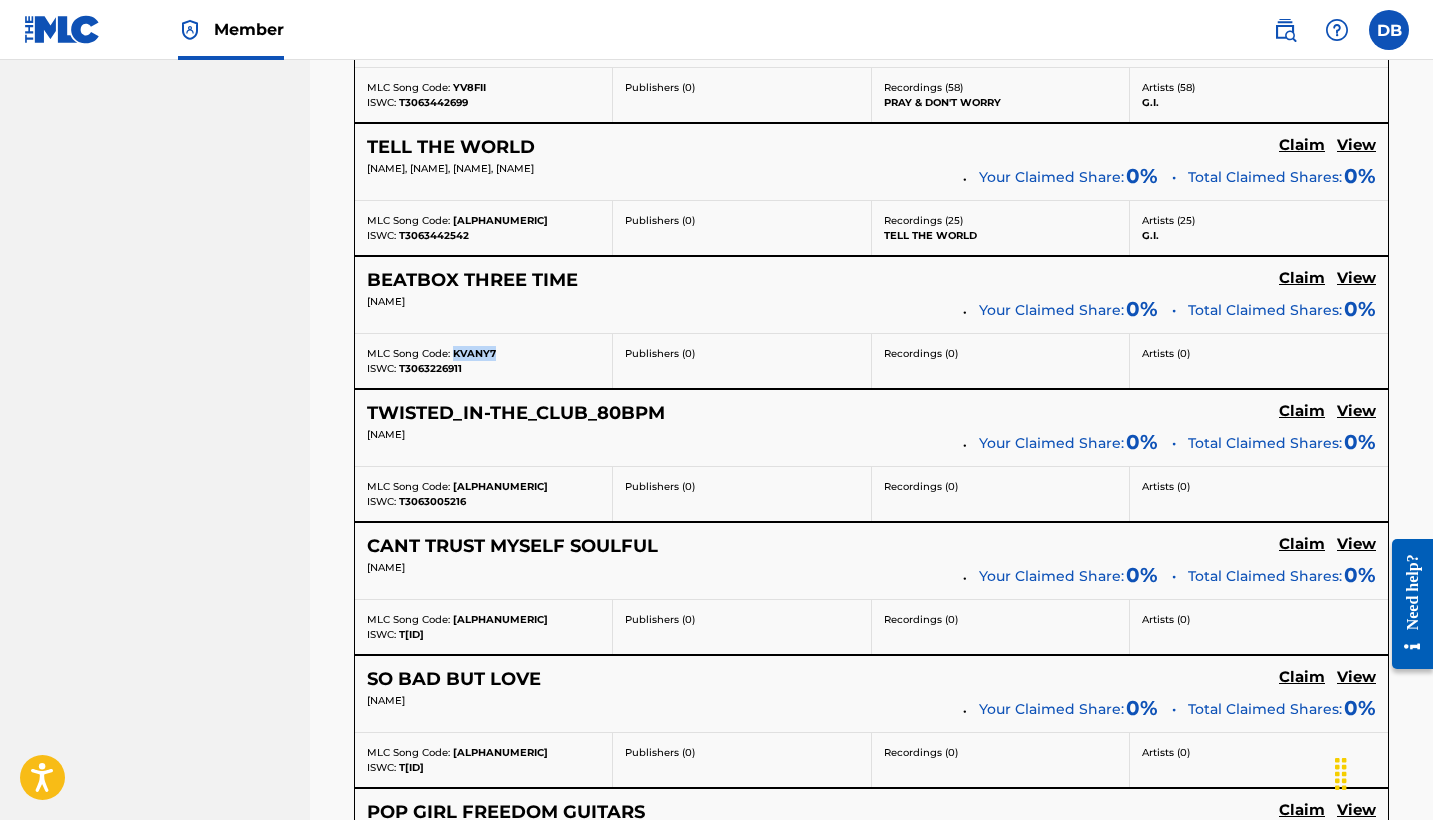 drag, startPoint x: 451, startPoint y: 368, endPoint x: 503, endPoint y: 364, distance: 52.153618 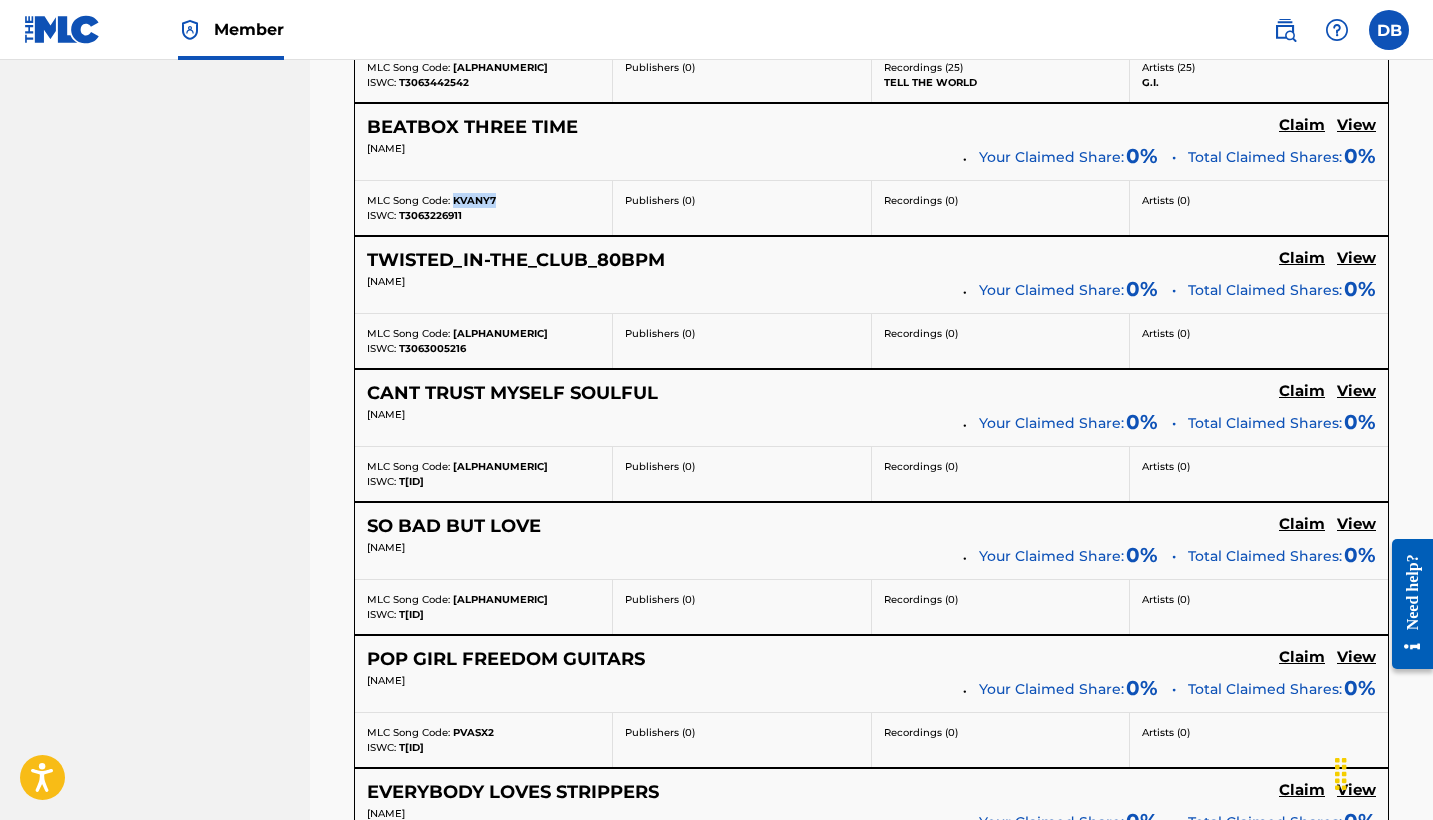 scroll, scrollTop: 7380, scrollLeft: 0, axis: vertical 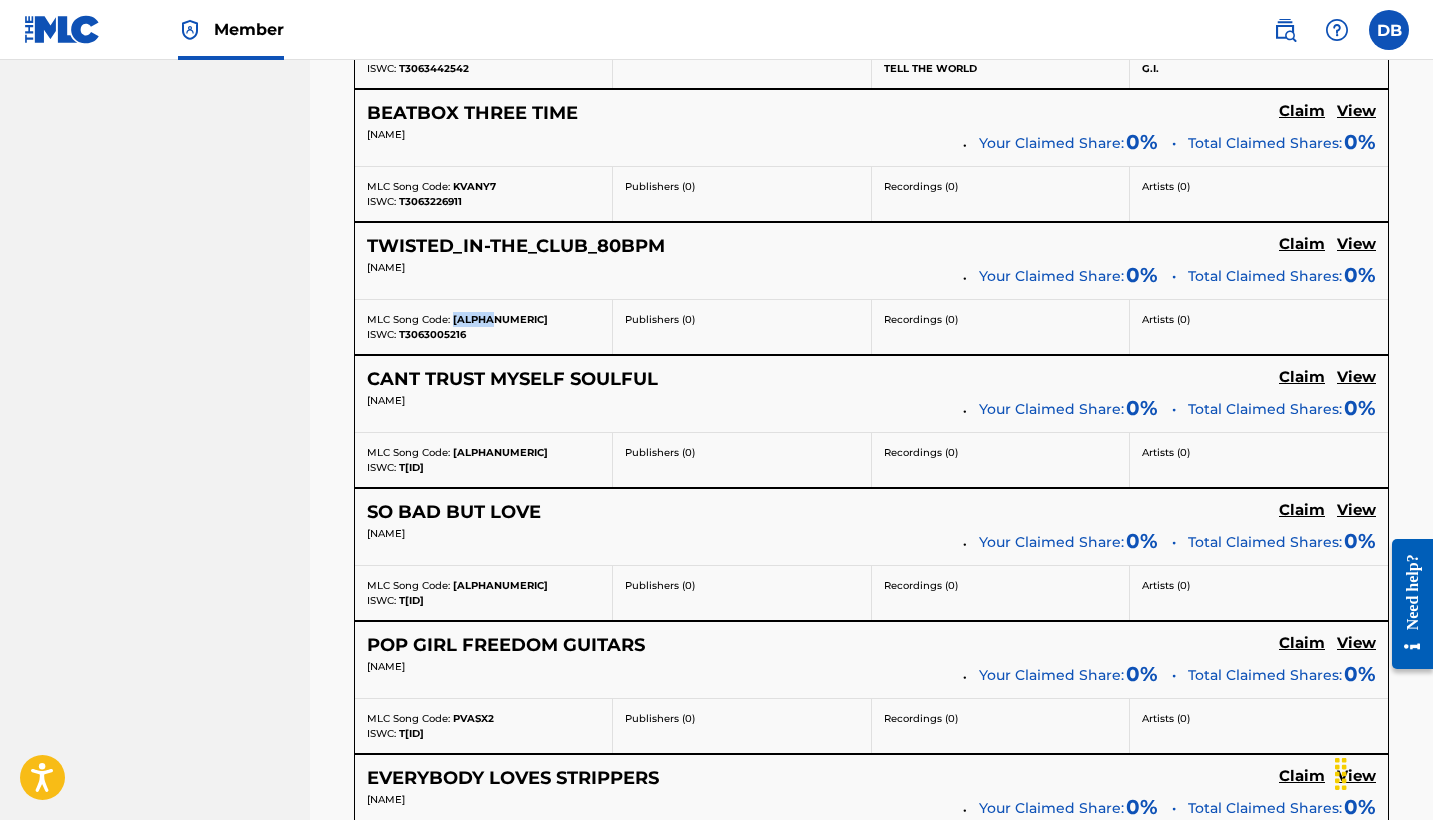 drag, startPoint x: 451, startPoint y: 332, endPoint x: 501, endPoint y: 331, distance: 50.01 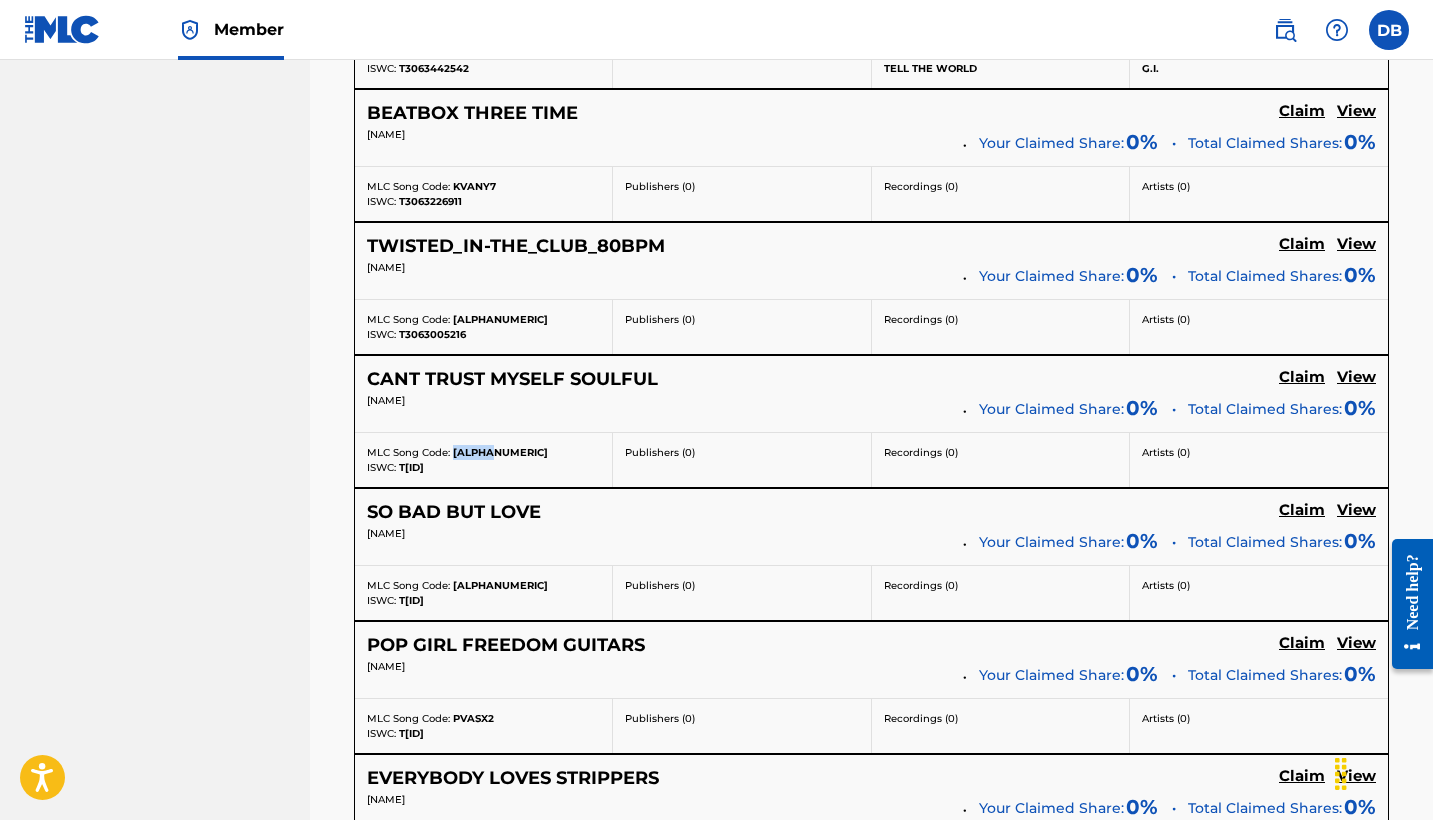 drag, startPoint x: 494, startPoint y: 463, endPoint x: 453, endPoint y: 465, distance: 41.04875 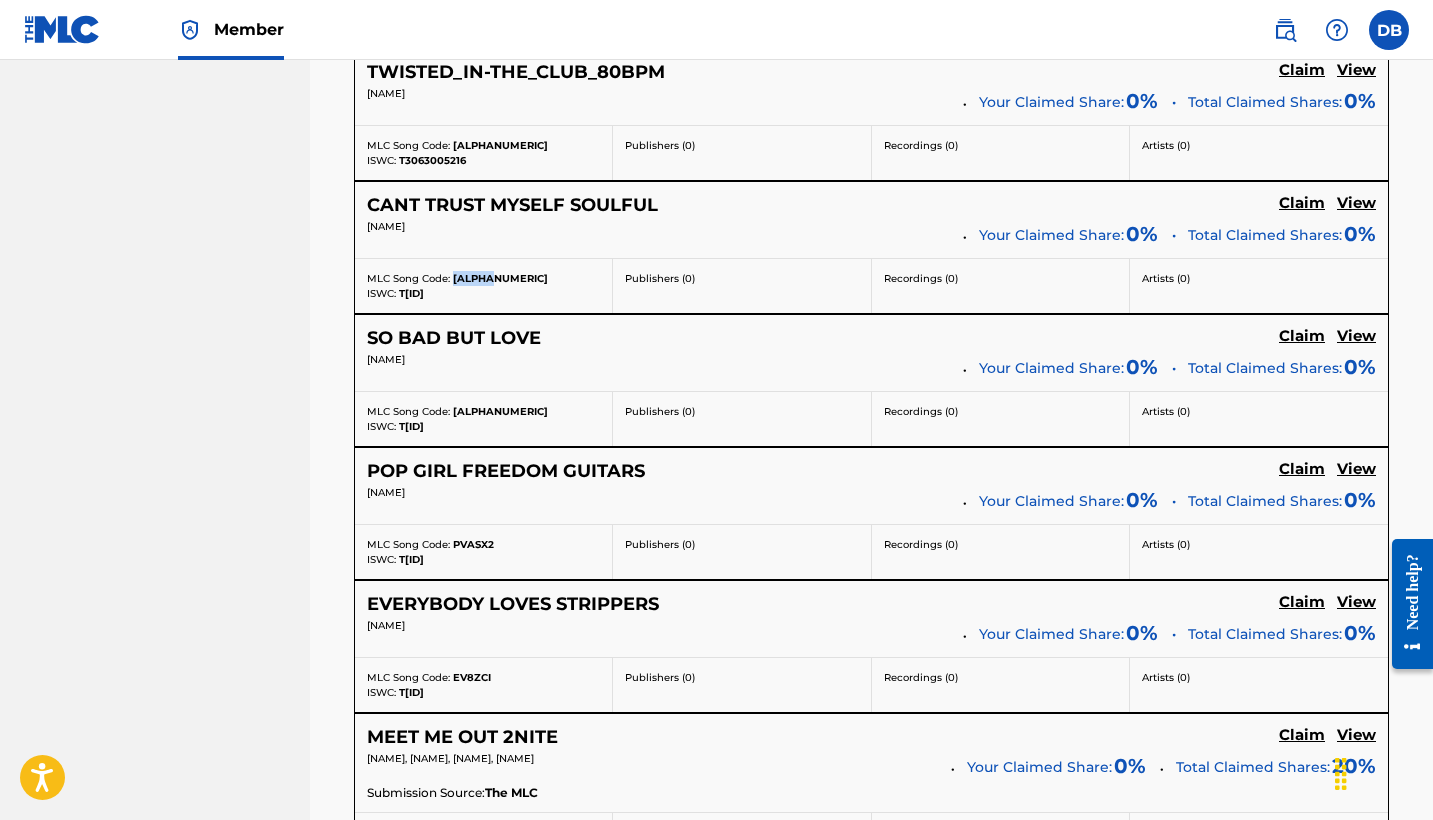 scroll, scrollTop: 7623, scrollLeft: 0, axis: vertical 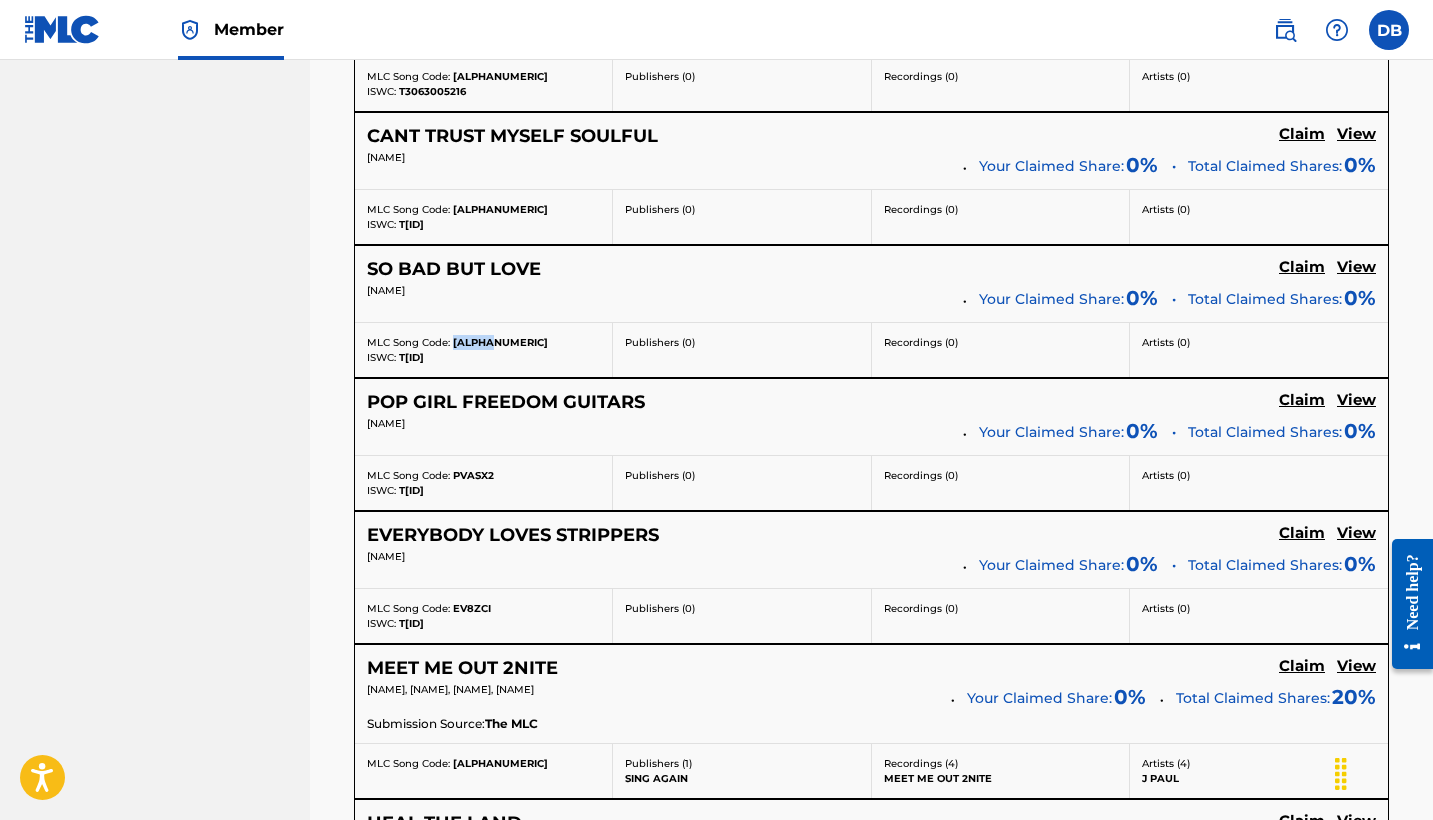 drag, startPoint x: 452, startPoint y: 355, endPoint x: 504, endPoint y: 355, distance: 52 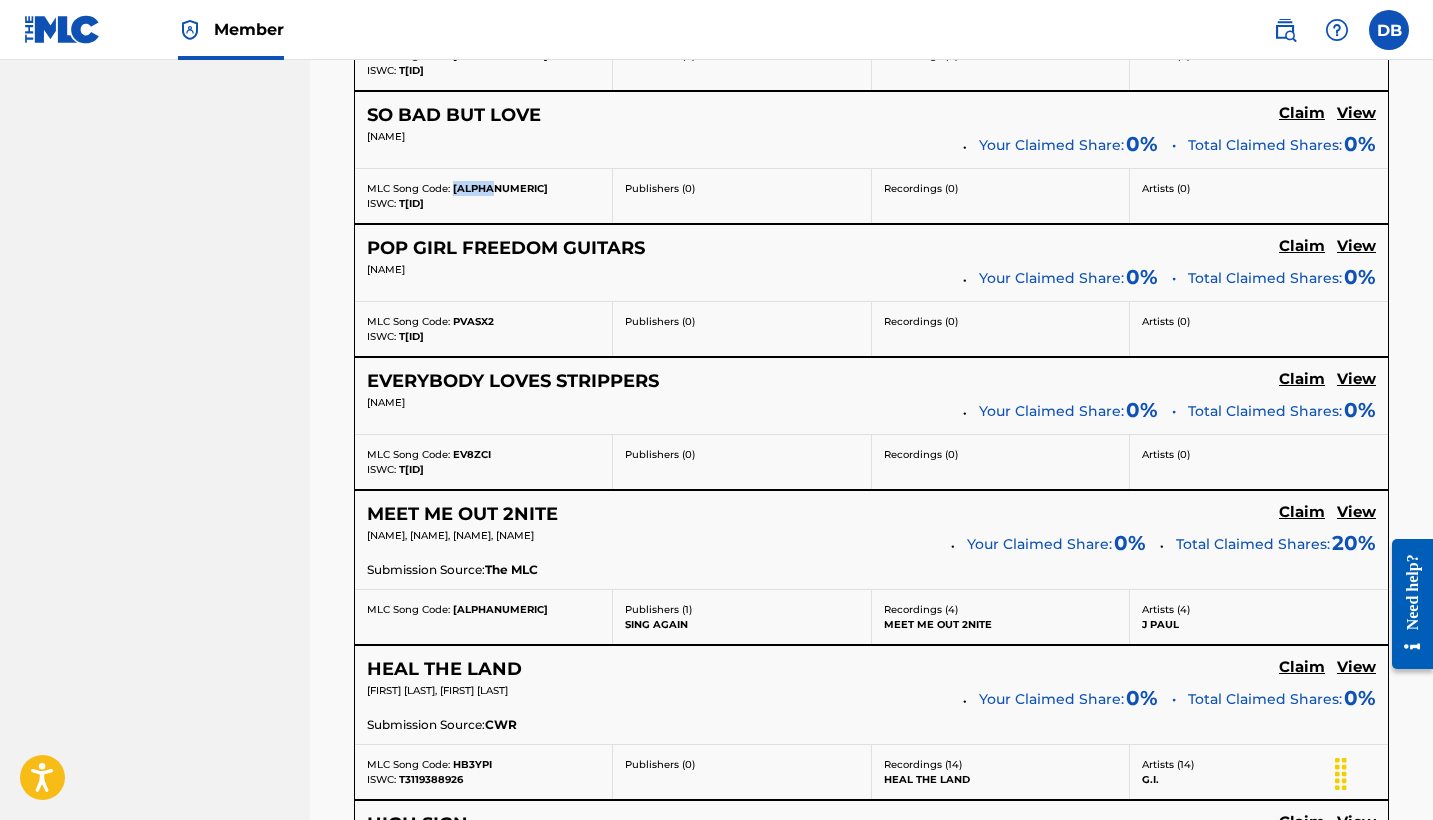 scroll, scrollTop: 7789, scrollLeft: 0, axis: vertical 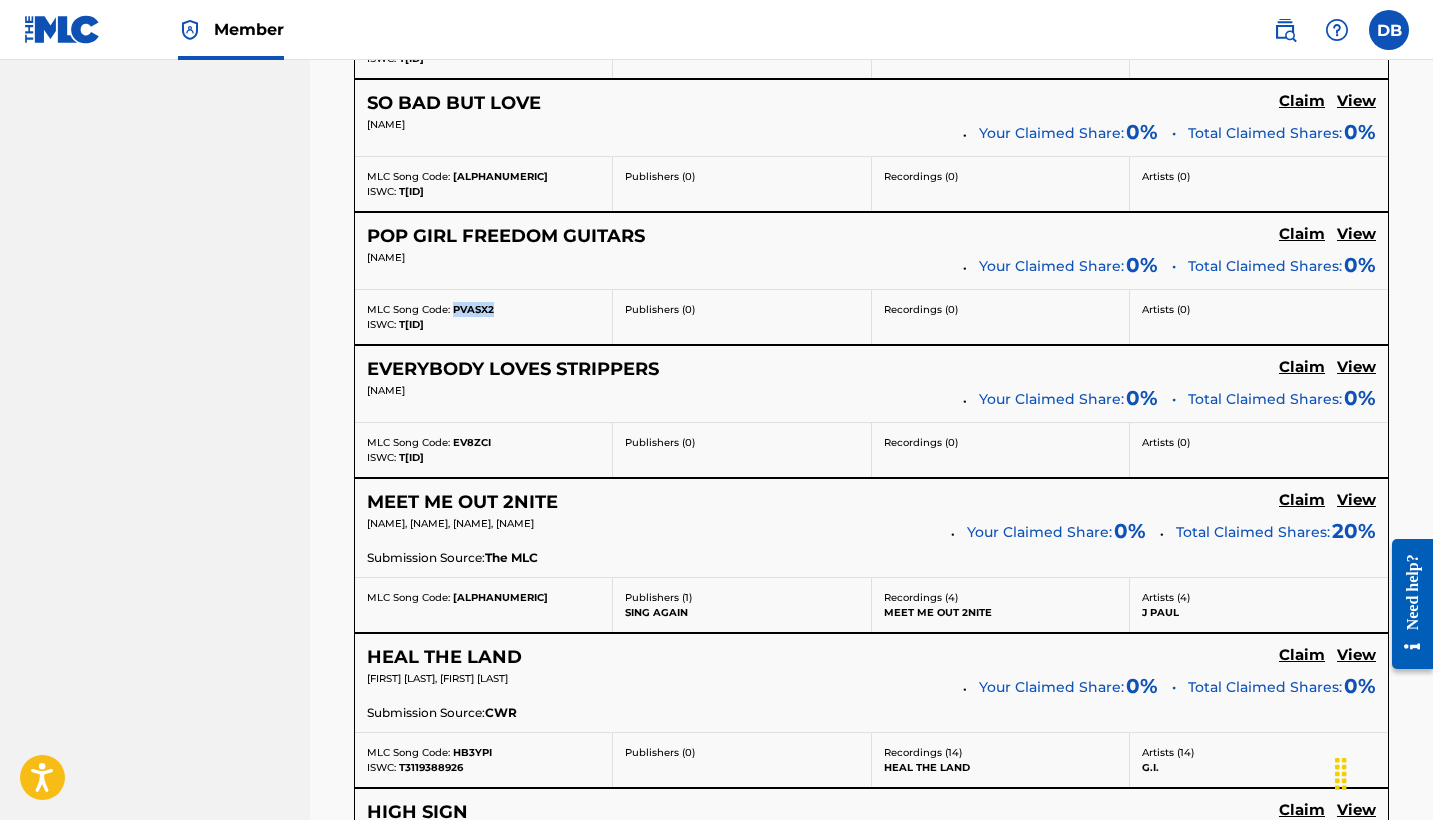 drag, startPoint x: 451, startPoint y: 319, endPoint x: 508, endPoint y: 319, distance: 57 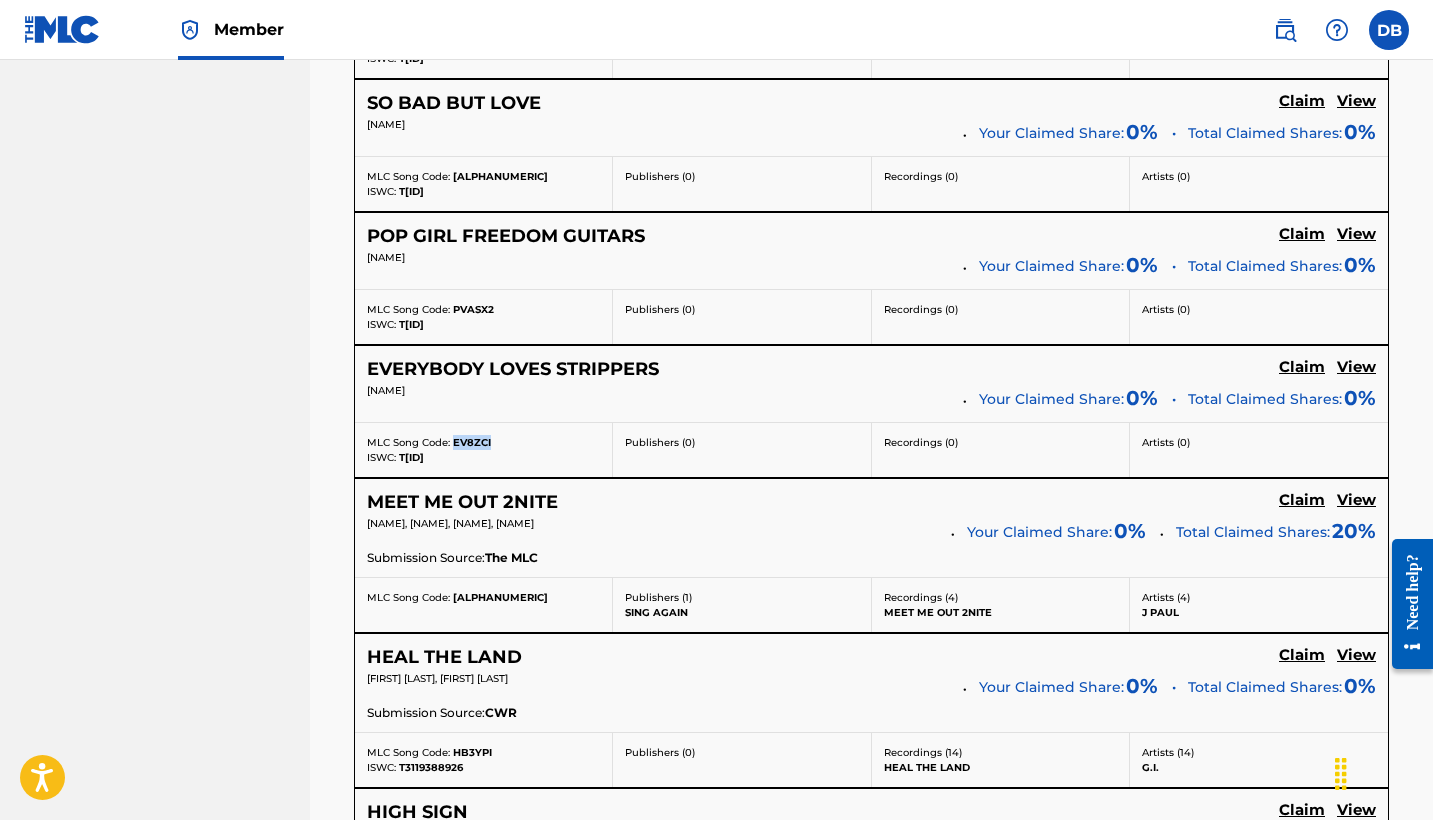 drag, startPoint x: 452, startPoint y: 453, endPoint x: 502, endPoint y: 454, distance: 50.01 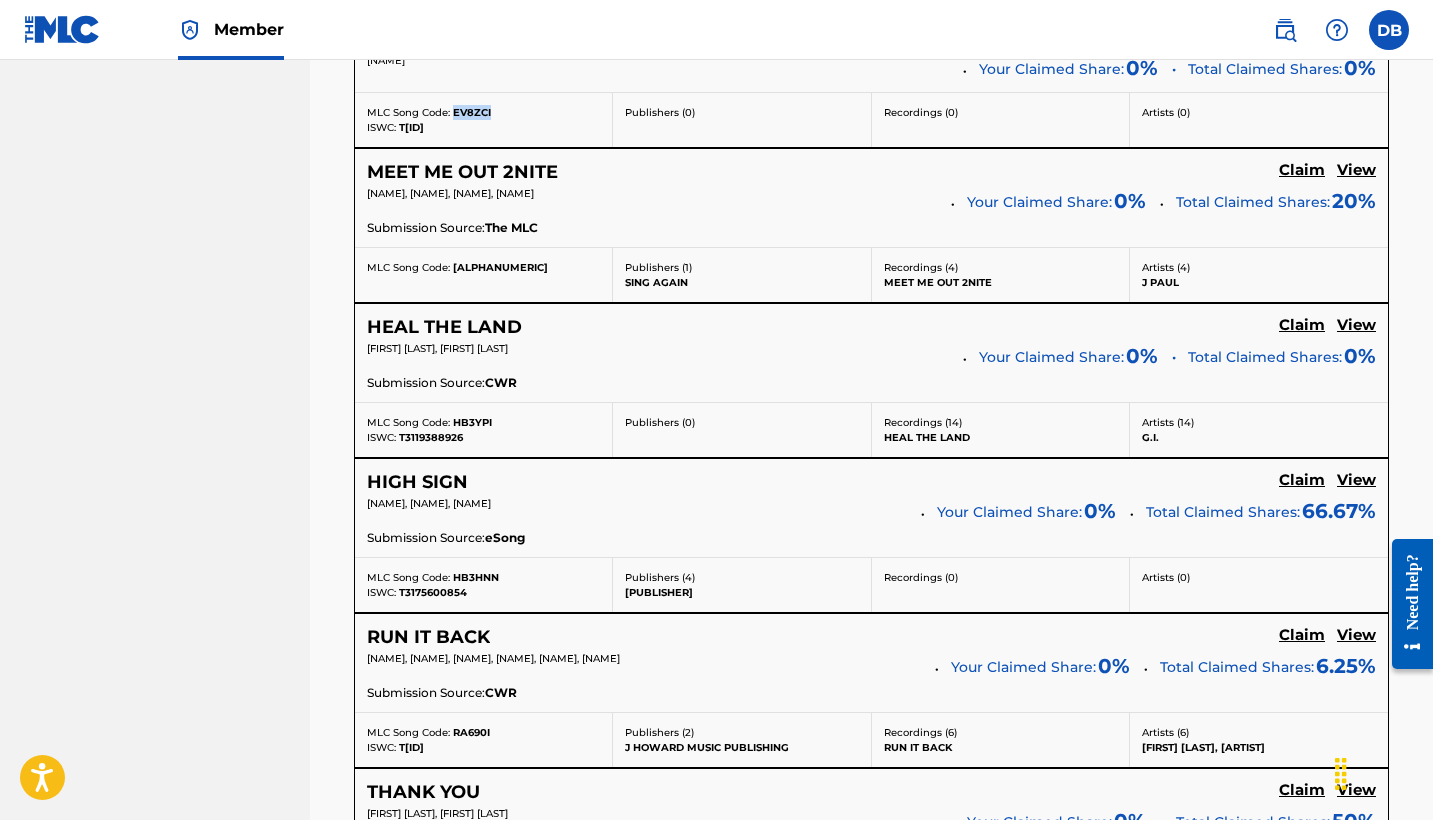 scroll, scrollTop: 8135, scrollLeft: 0, axis: vertical 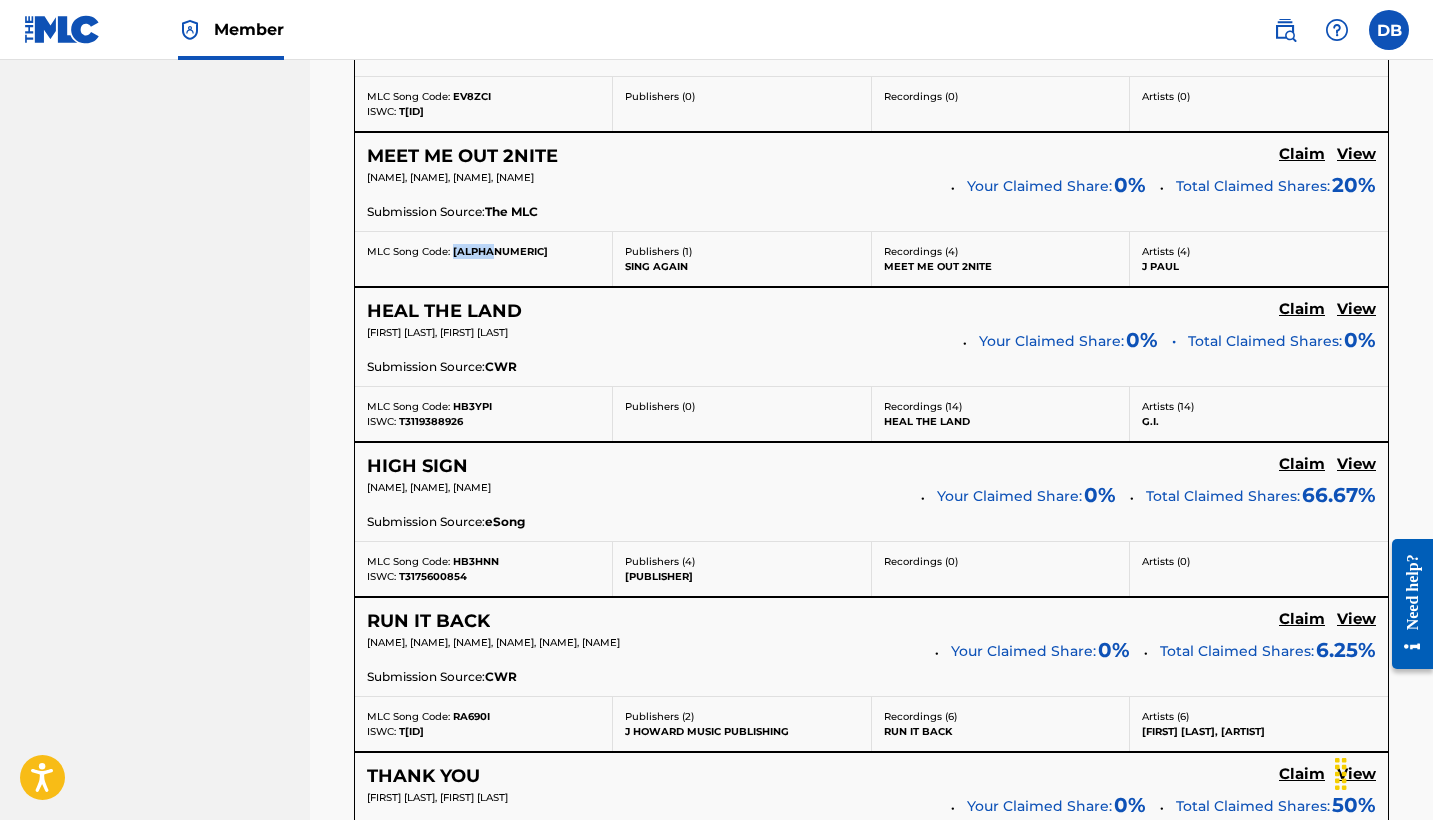 drag, startPoint x: 451, startPoint y: 260, endPoint x: 505, endPoint y: 263, distance: 54.08327 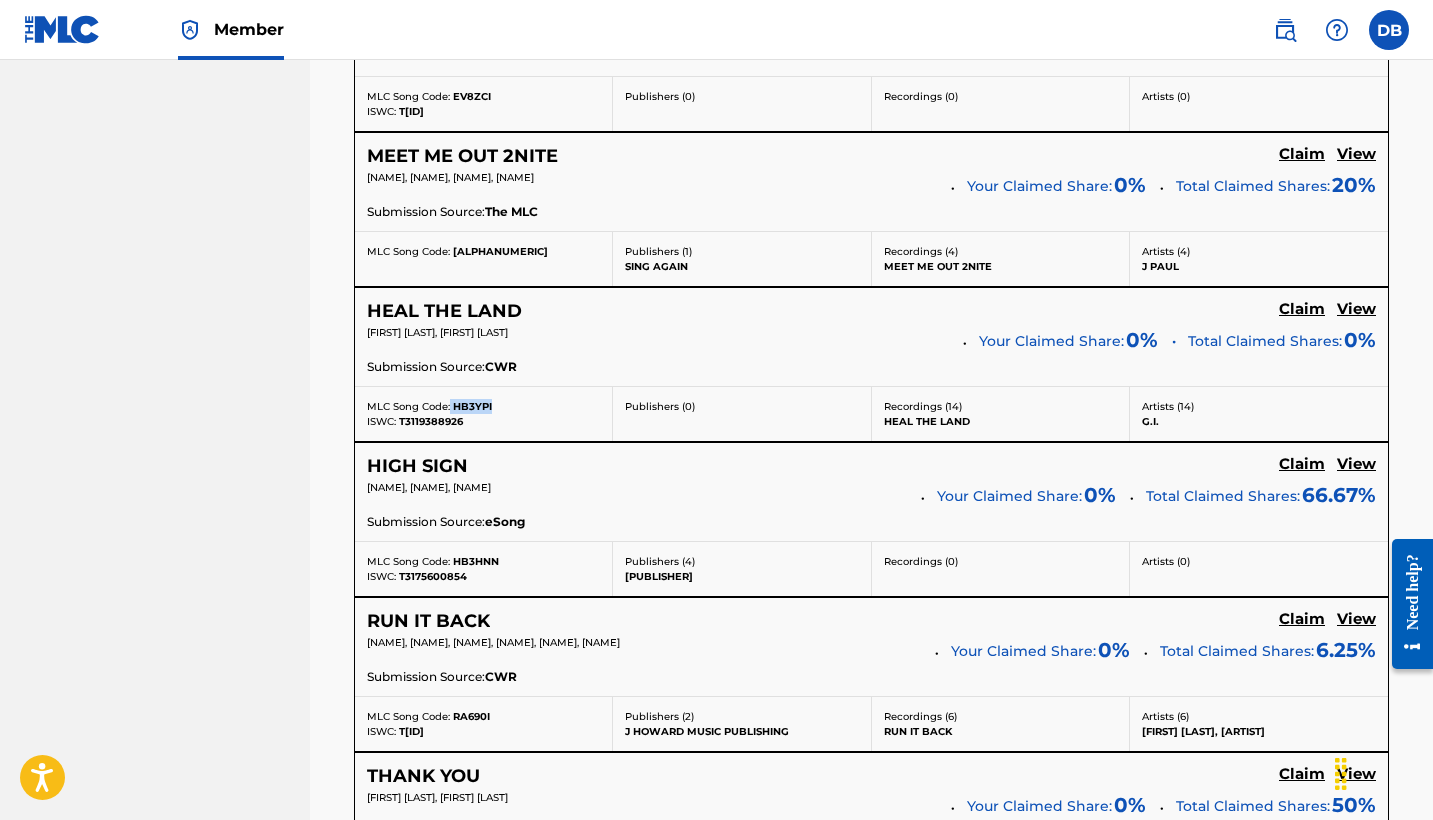 drag, startPoint x: 450, startPoint y: 416, endPoint x: 500, endPoint y: 418, distance: 50.039986 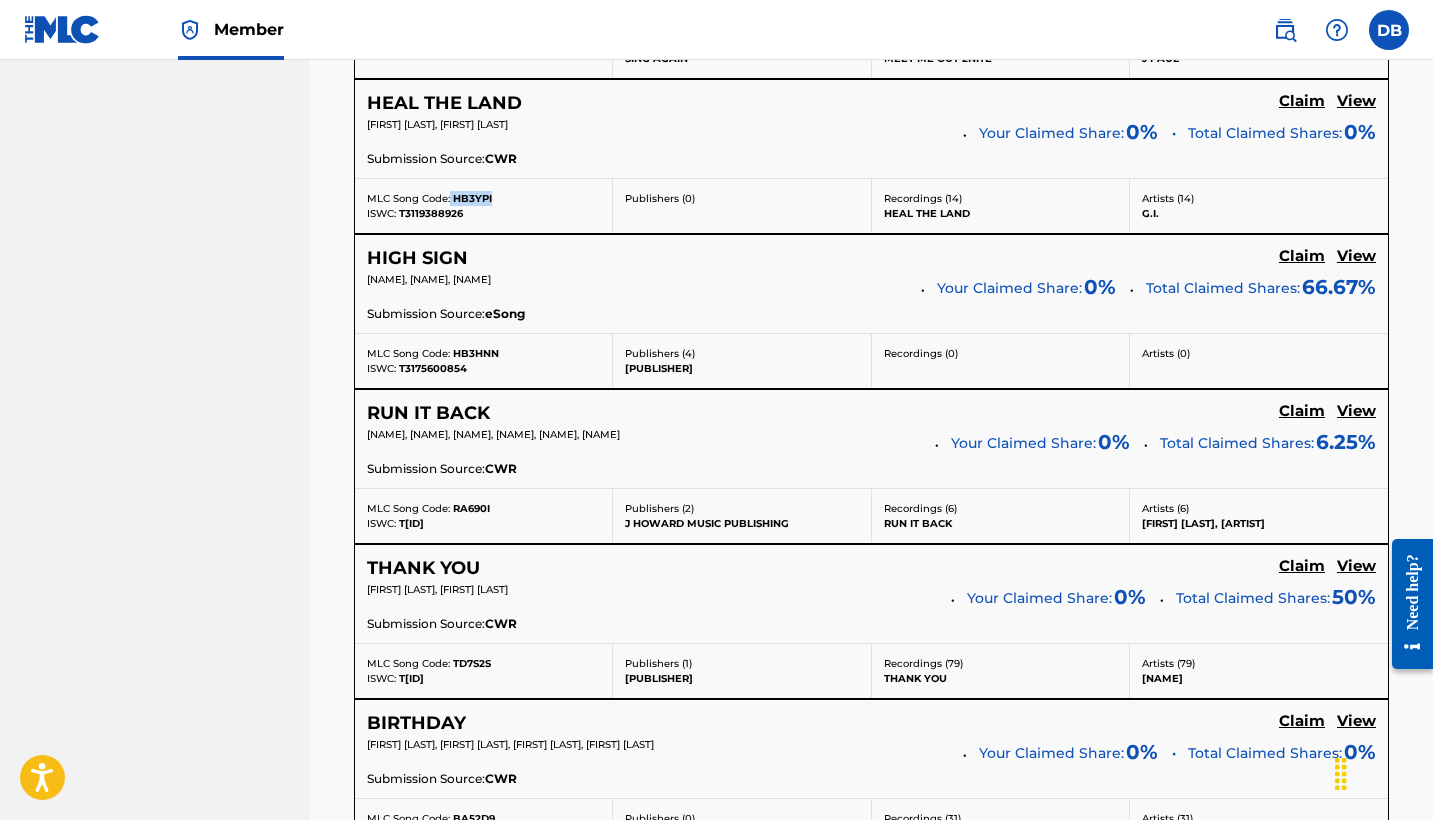 scroll, scrollTop: 8362, scrollLeft: 0, axis: vertical 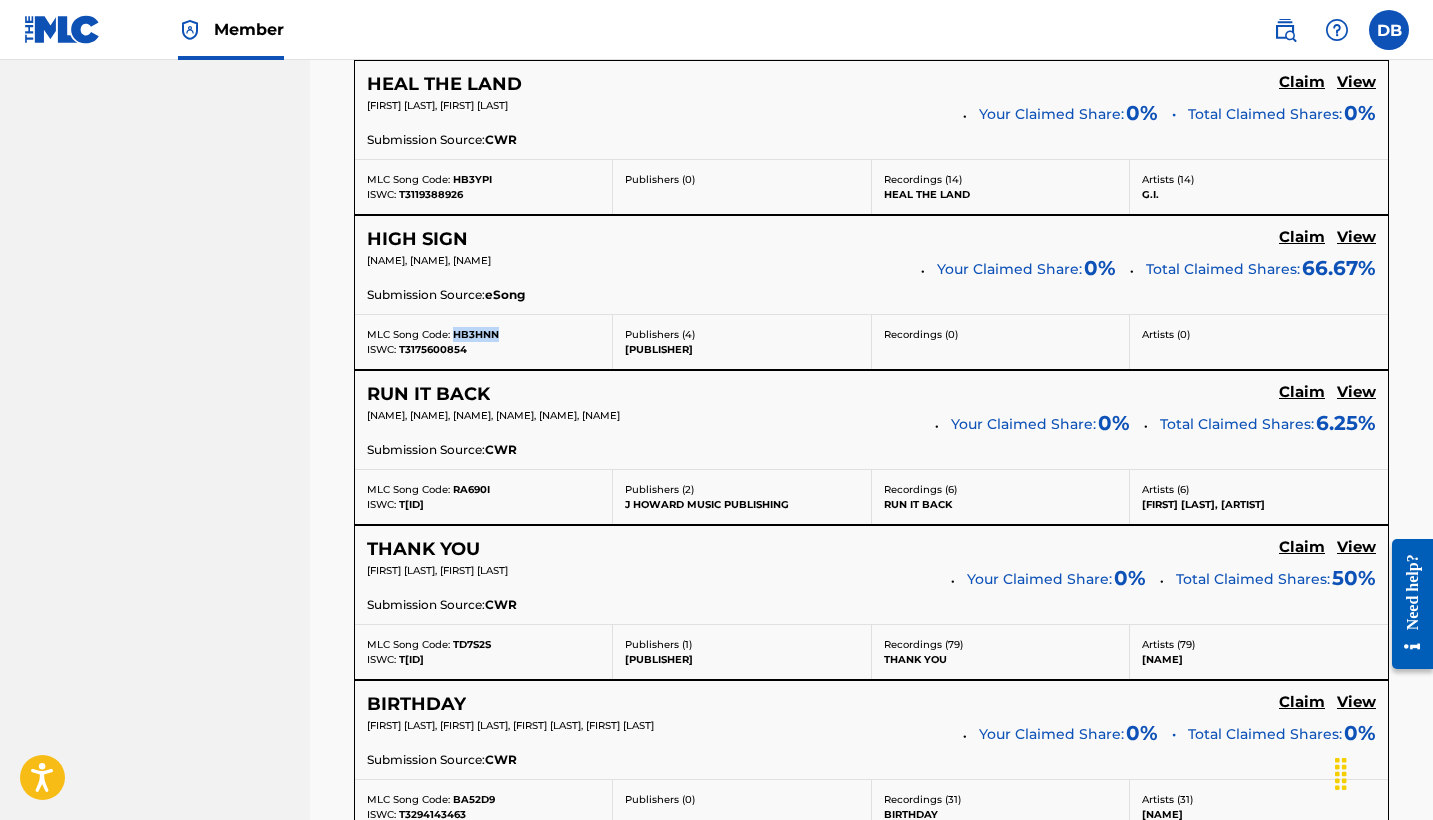 drag, startPoint x: 452, startPoint y: 342, endPoint x: 521, endPoint y: 343, distance: 69.00725 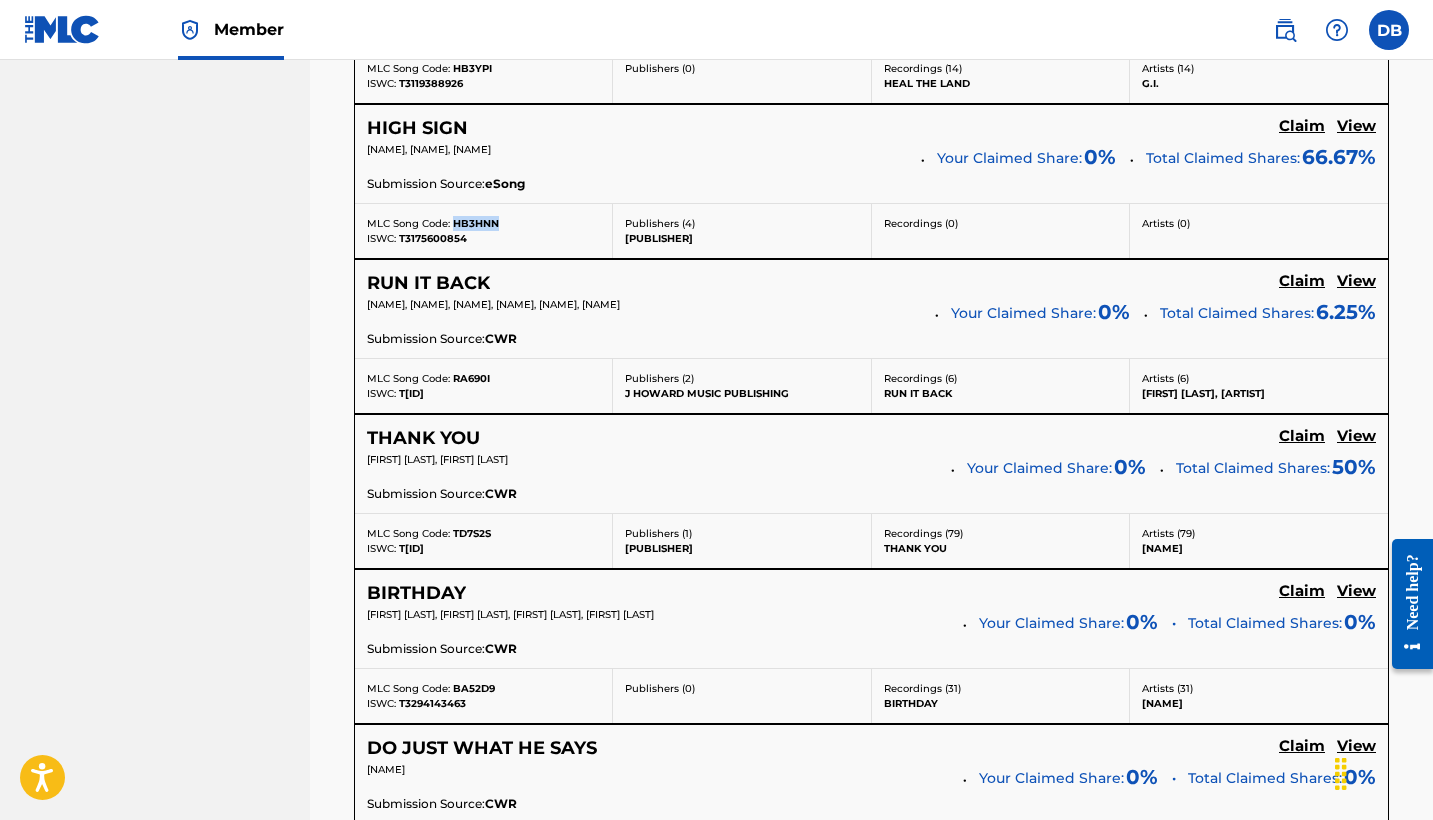 scroll, scrollTop: 8505, scrollLeft: 0, axis: vertical 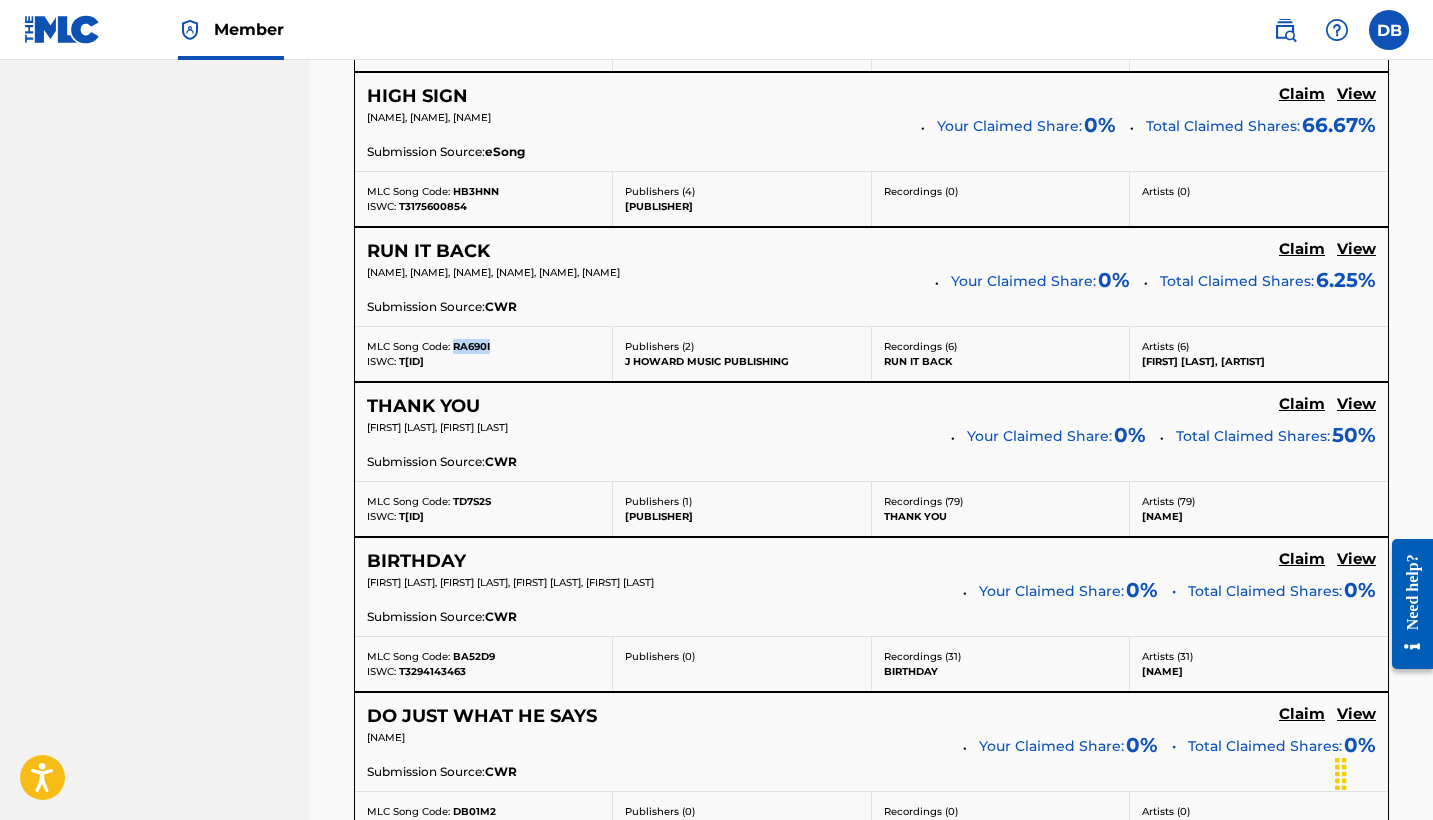 drag, startPoint x: 453, startPoint y: 356, endPoint x: 499, endPoint y: 356, distance: 46 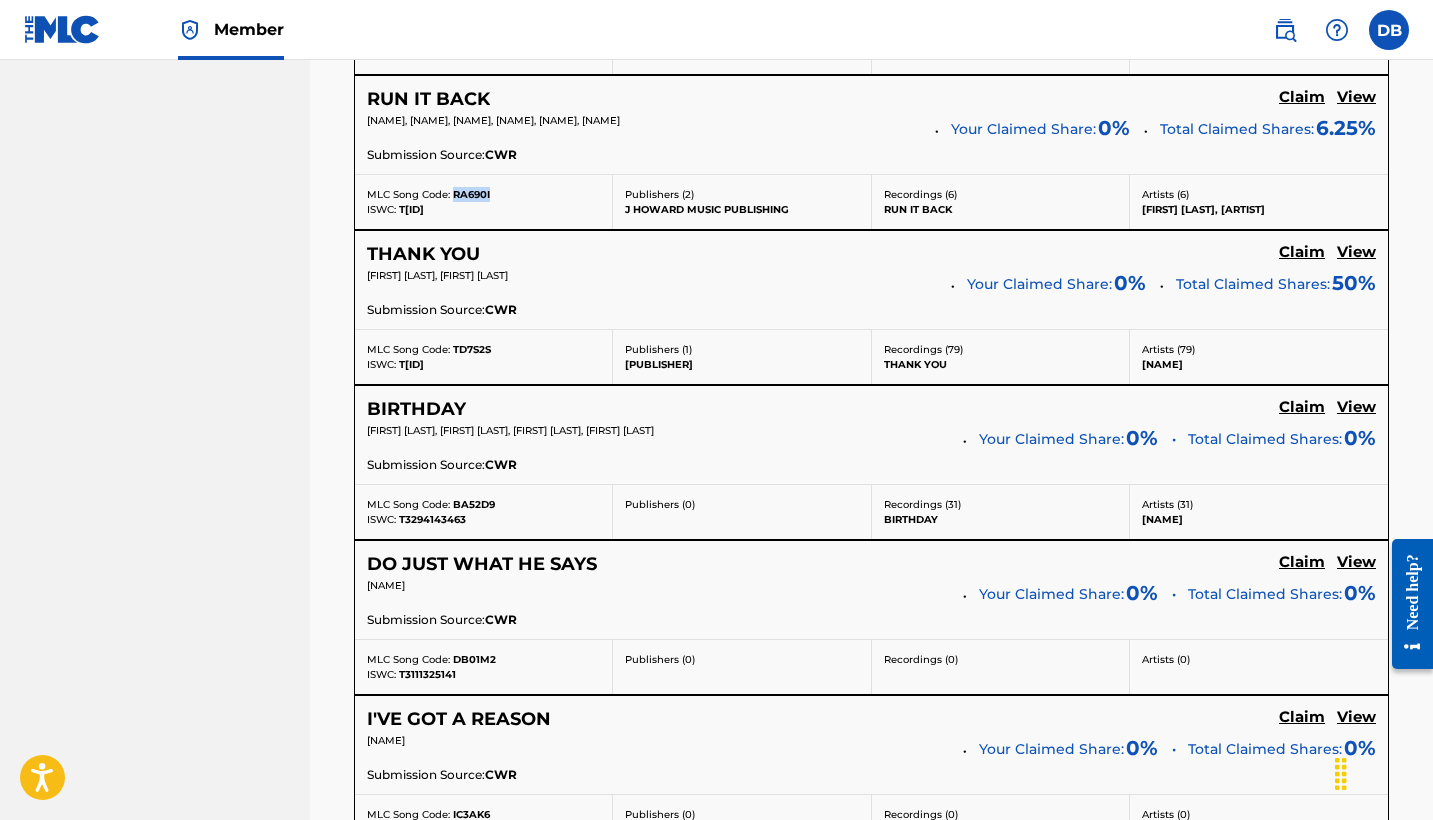 scroll, scrollTop: 8660, scrollLeft: 0, axis: vertical 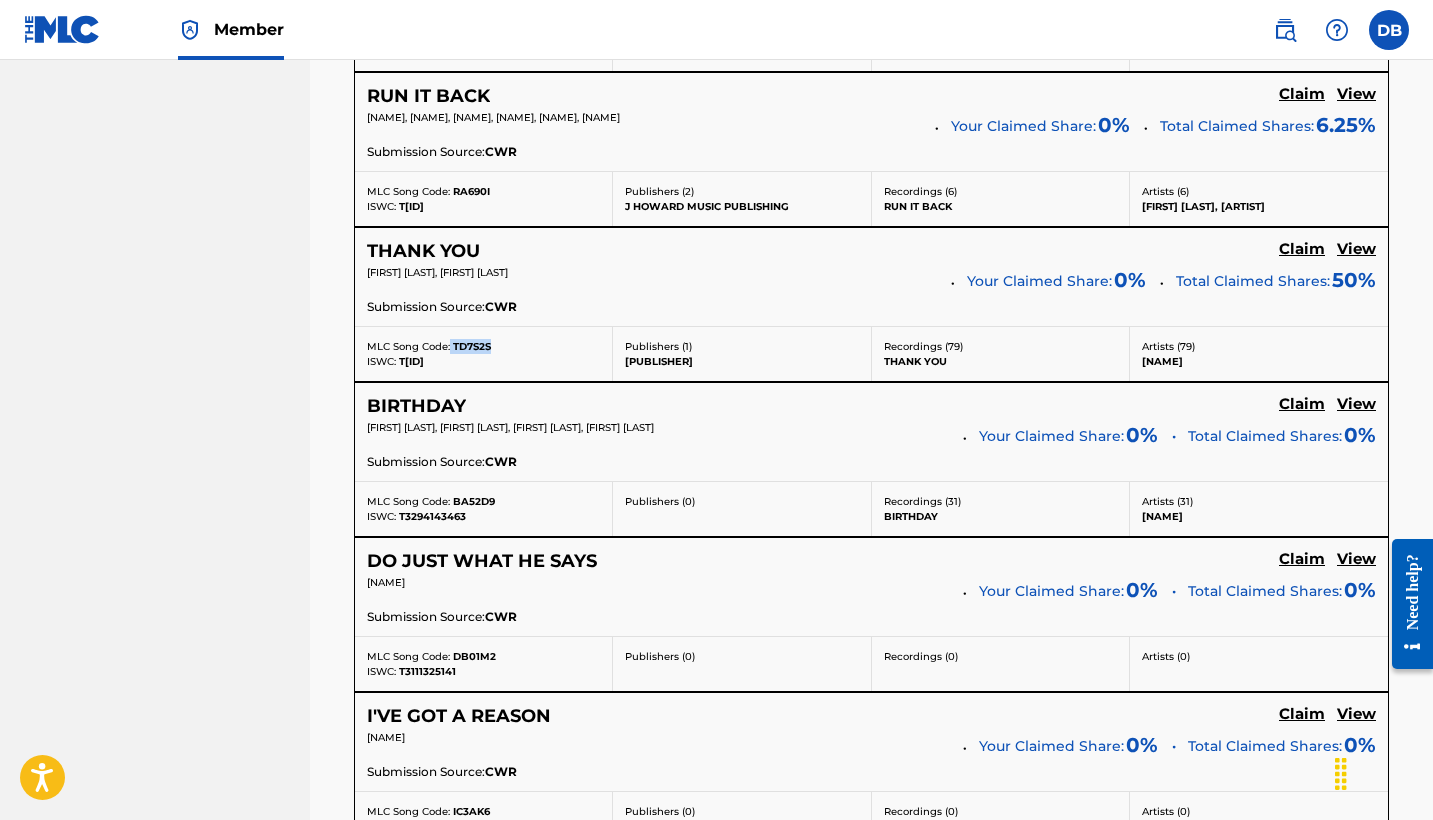 drag, startPoint x: 450, startPoint y: 351, endPoint x: 492, endPoint y: 352, distance: 42.0119 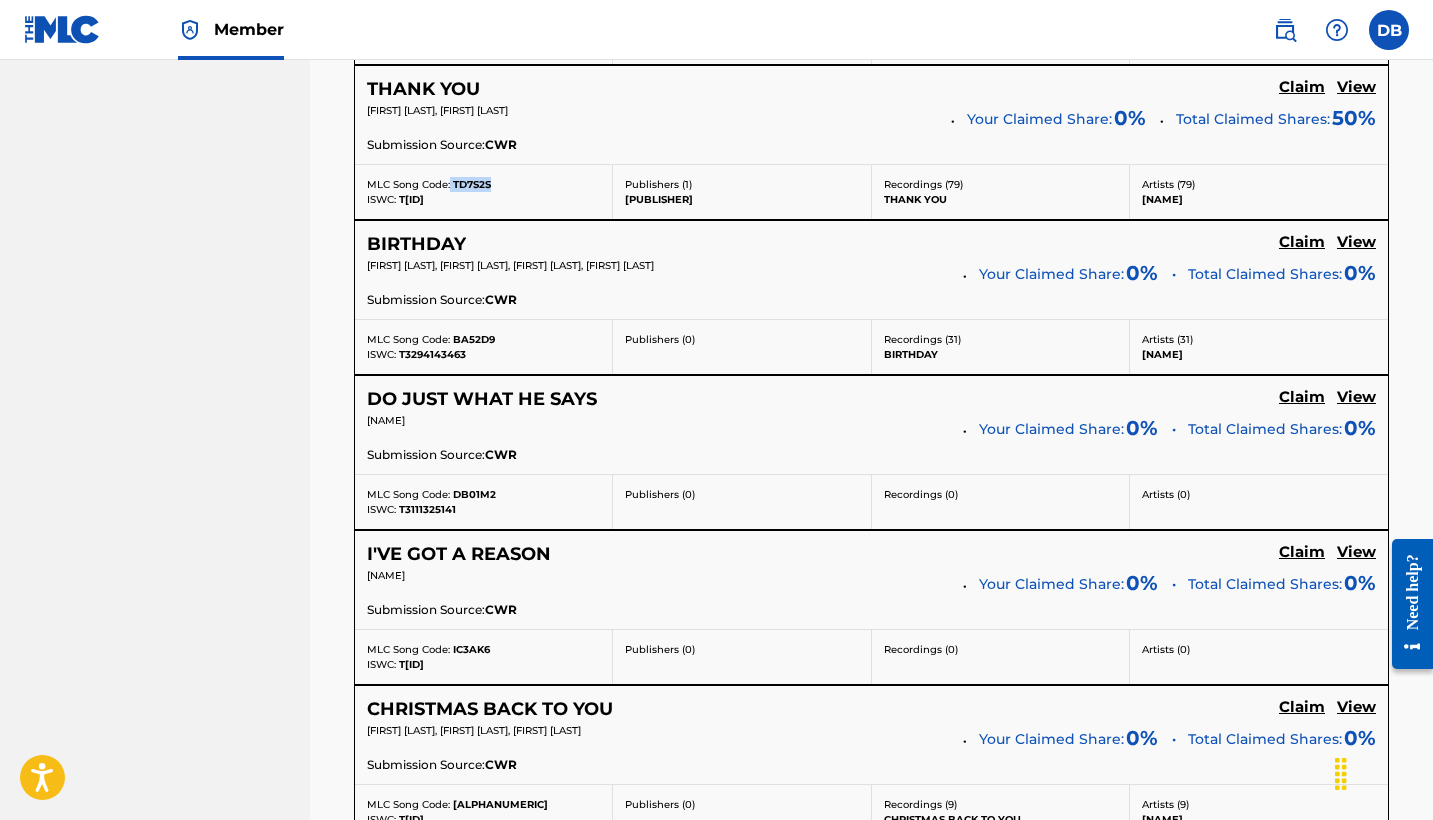 scroll, scrollTop: 8857, scrollLeft: 0, axis: vertical 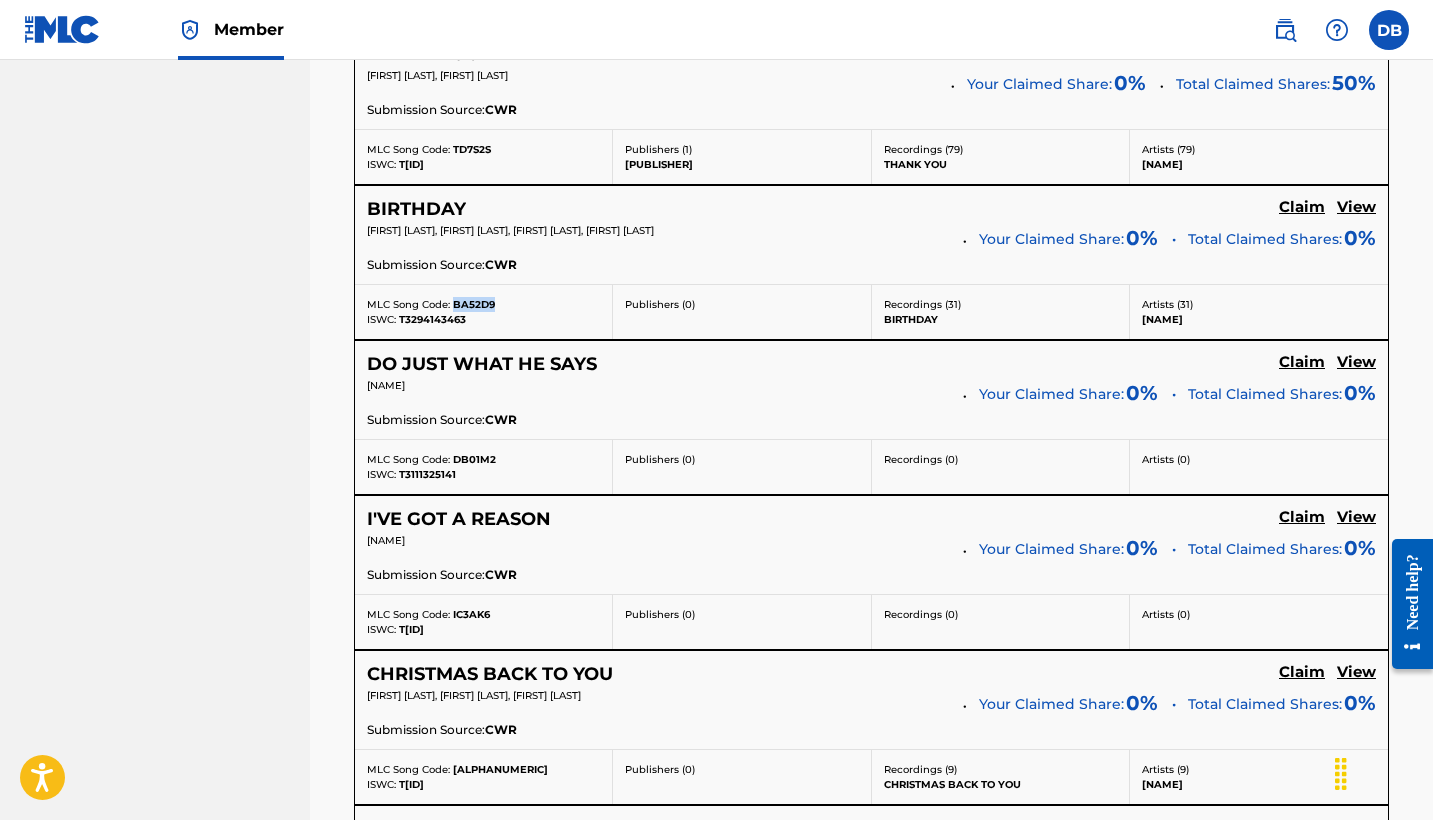 drag, startPoint x: 453, startPoint y: 315, endPoint x: 500, endPoint y: 315, distance: 47 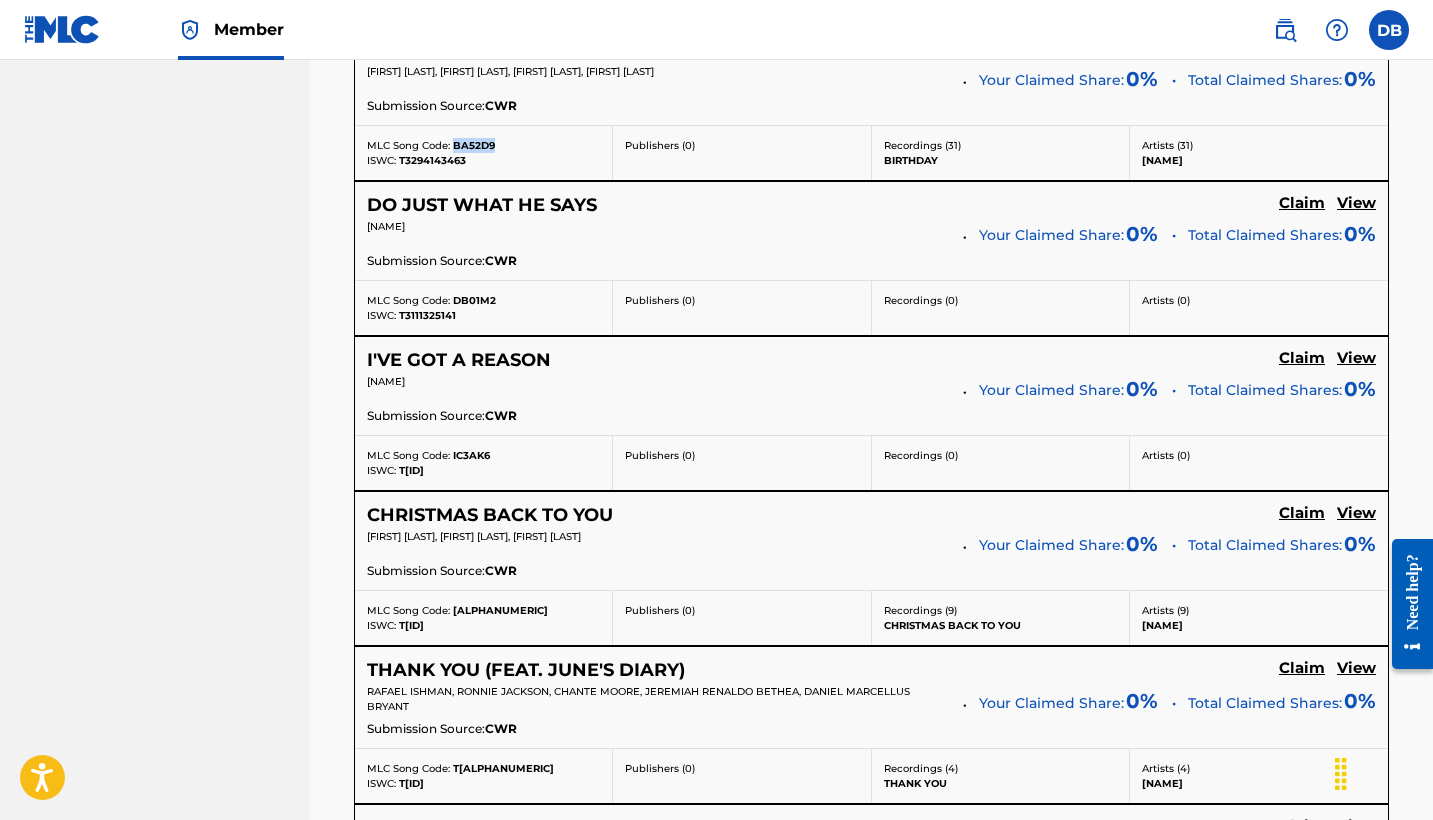 scroll, scrollTop: 9017, scrollLeft: 0, axis: vertical 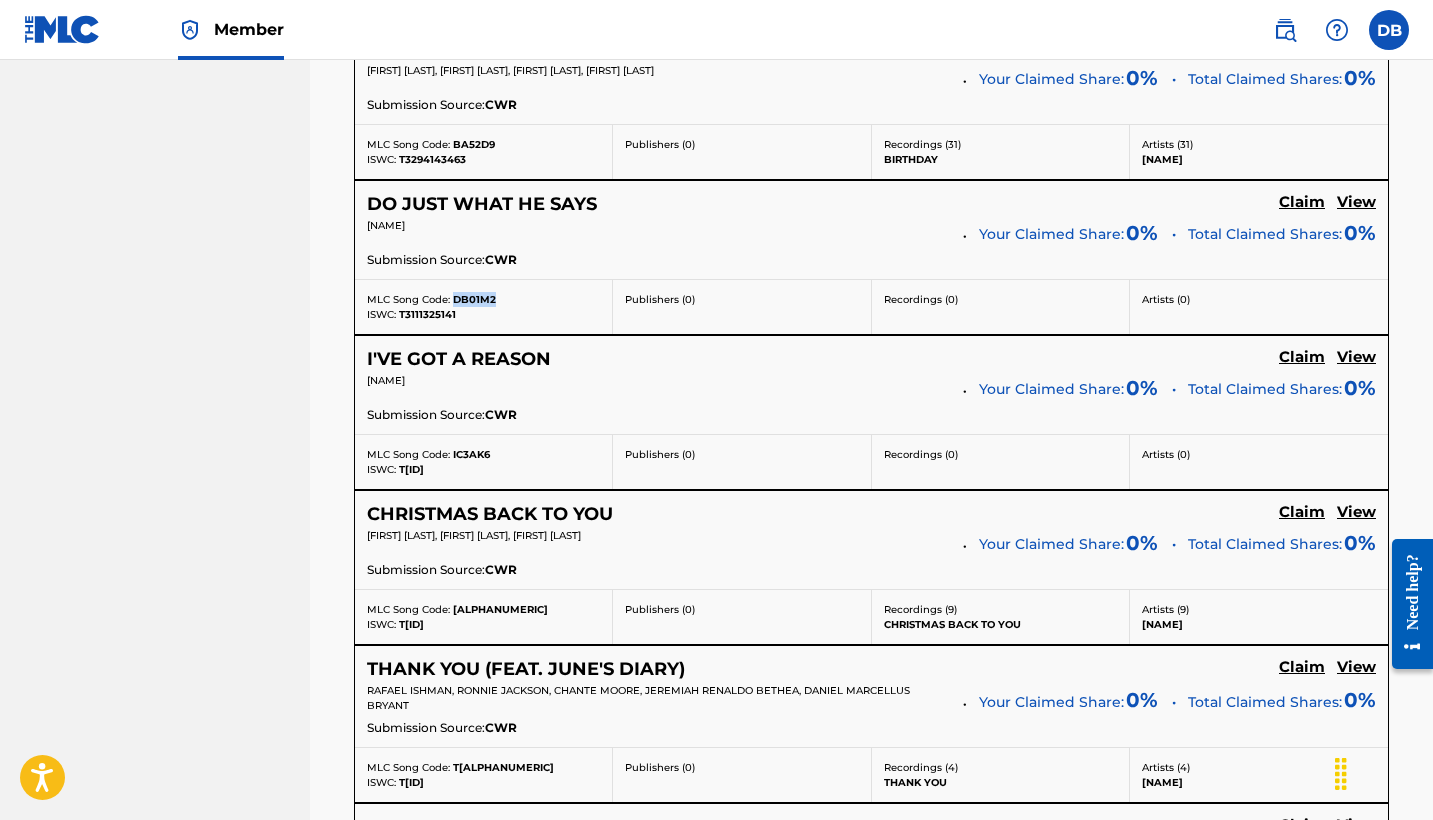 drag, startPoint x: 453, startPoint y: 306, endPoint x: 506, endPoint y: 306, distance: 53 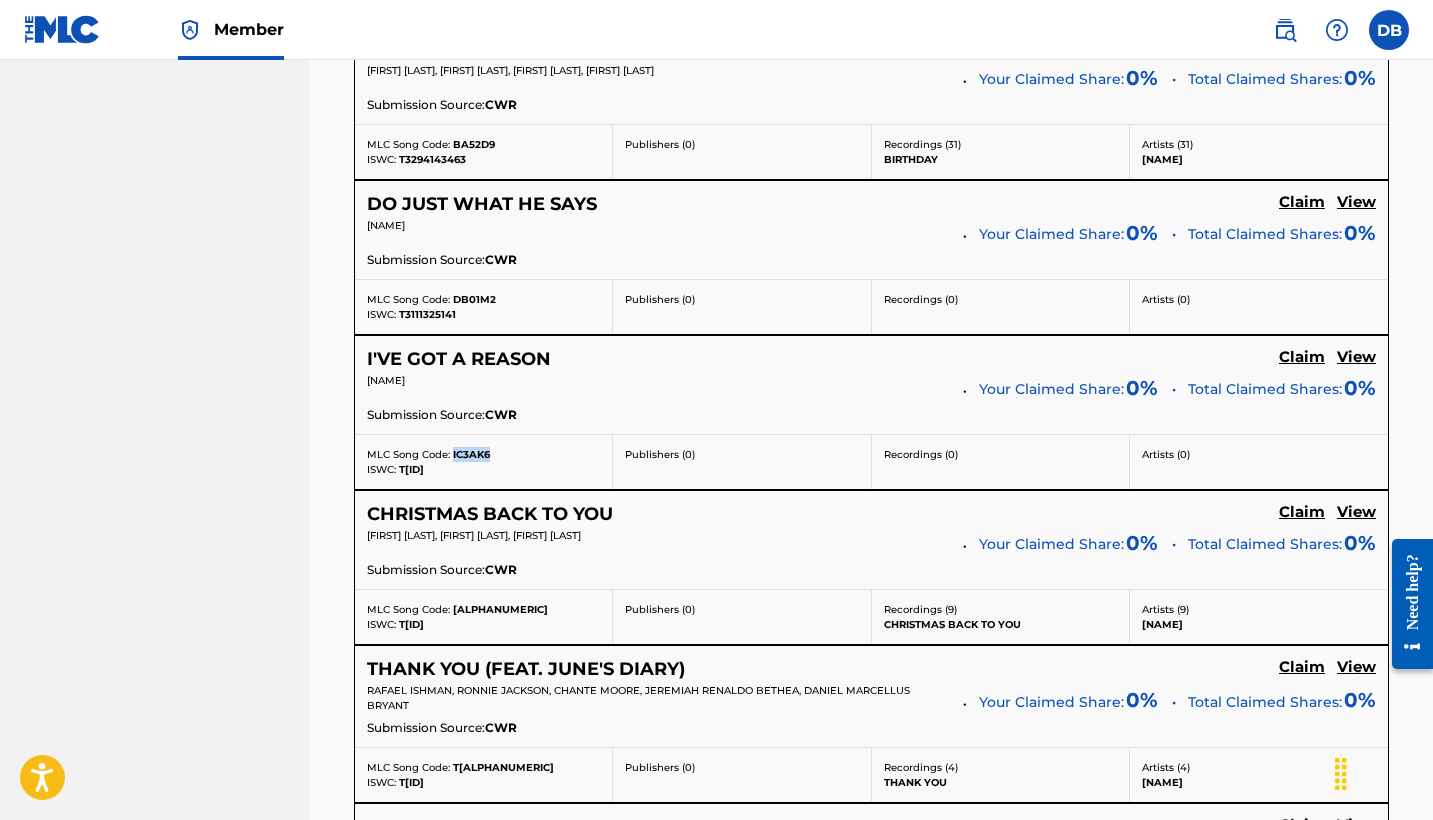 drag, startPoint x: 451, startPoint y: 460, endPoint x: 497, endPoint y: 462, distance: 46.043457 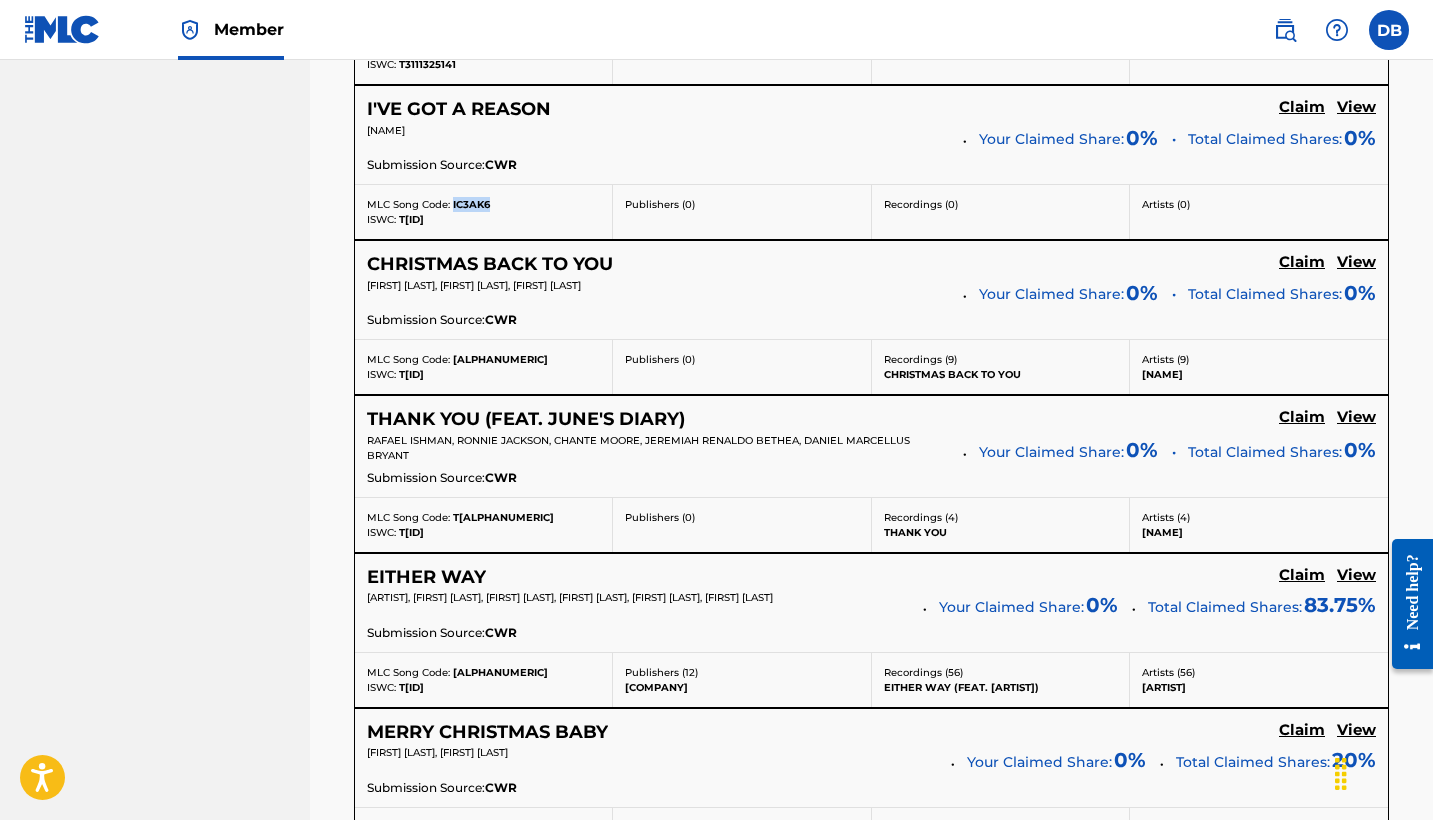 scroll, scrollTop: 9270, scrollLeft: 0, axis: vertical 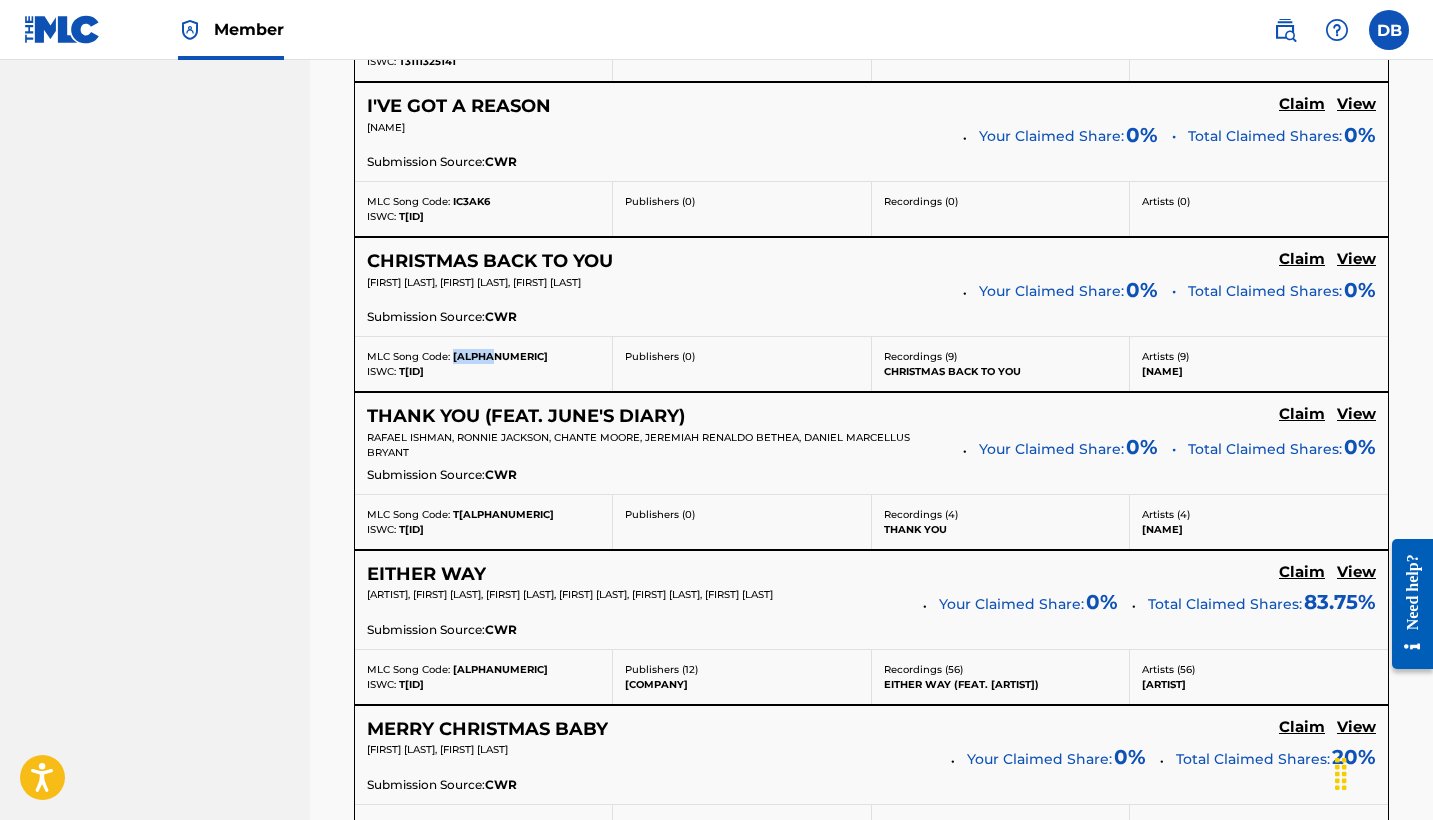 drag, startPoint x: 454, startPoint y: 364, endPoint x: 504, endPoint y: 364, distance: 50 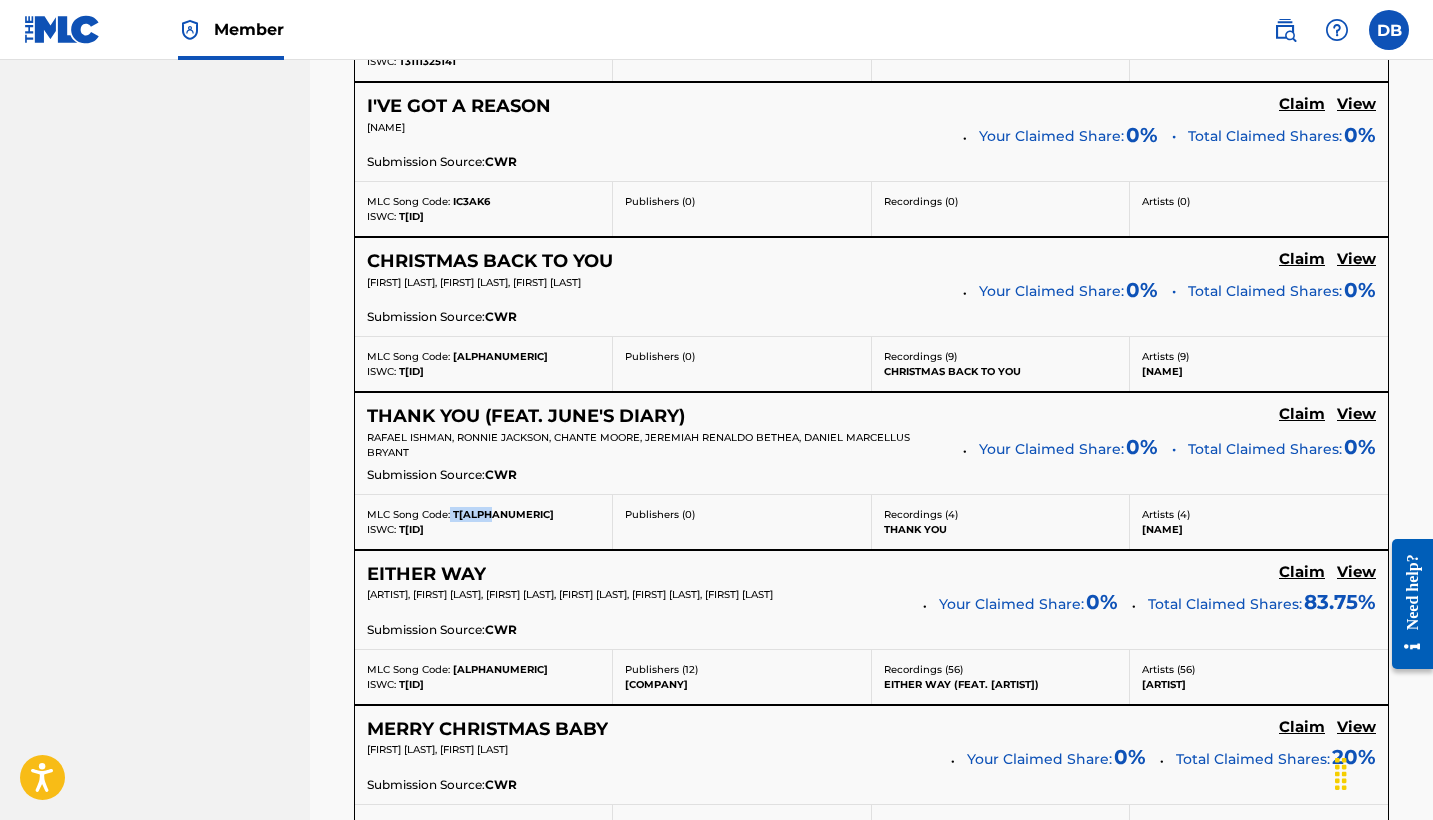 drag, startPoint x: 449, startPoint y: 518, endPoint x: 503, endPoint y: 521, distance: 54.08327 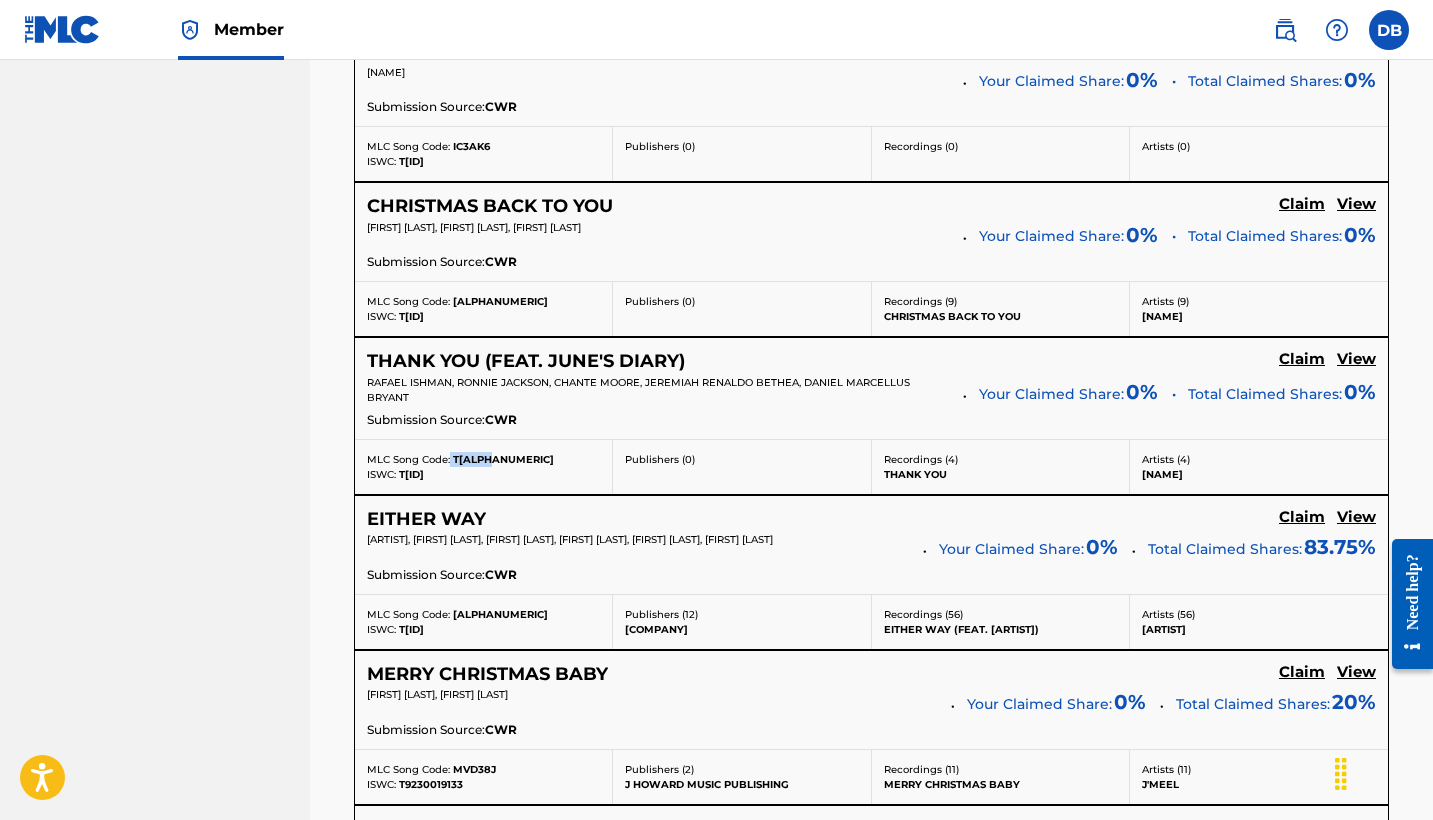 scroll, scrollTop: 9525, scrollLeft: 0, axis: vertical 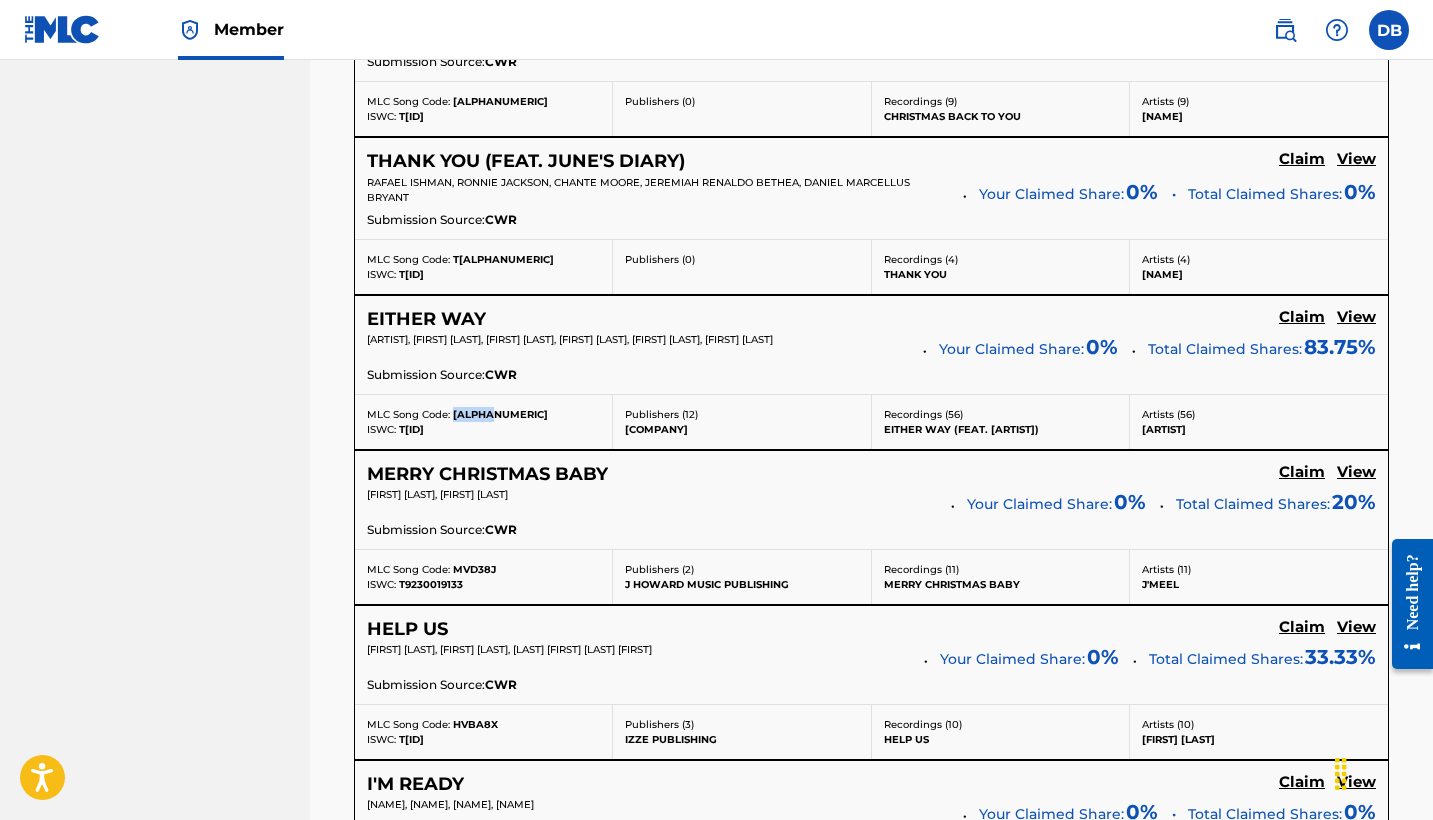 drag, startPoint x: 453, startPoint y: 425, endPoint x: 500, endPoint y: 423, distance: 47.042534 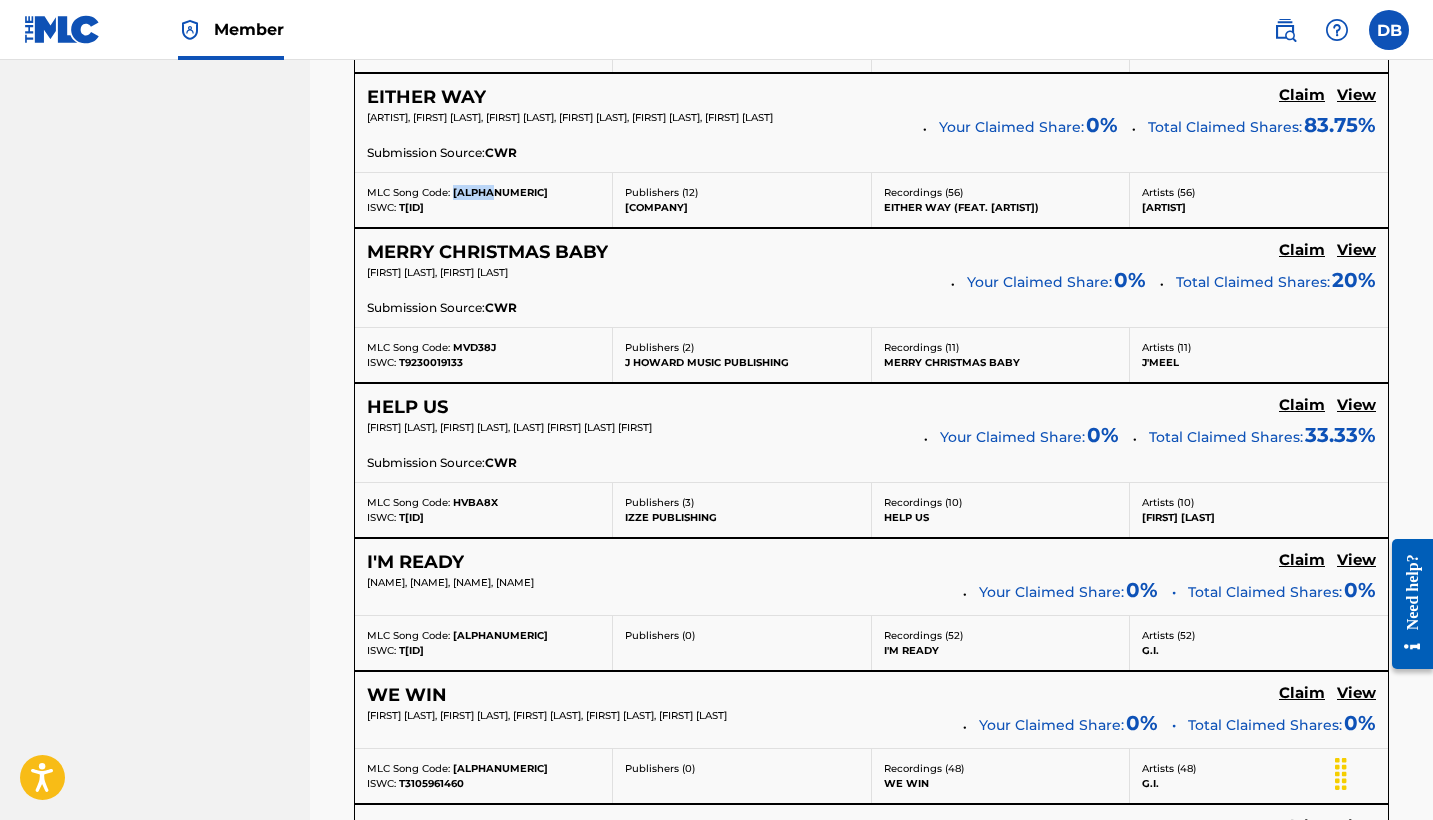 scroll, scrollTop: 9761, scrollLeft: 0, axis: vertical 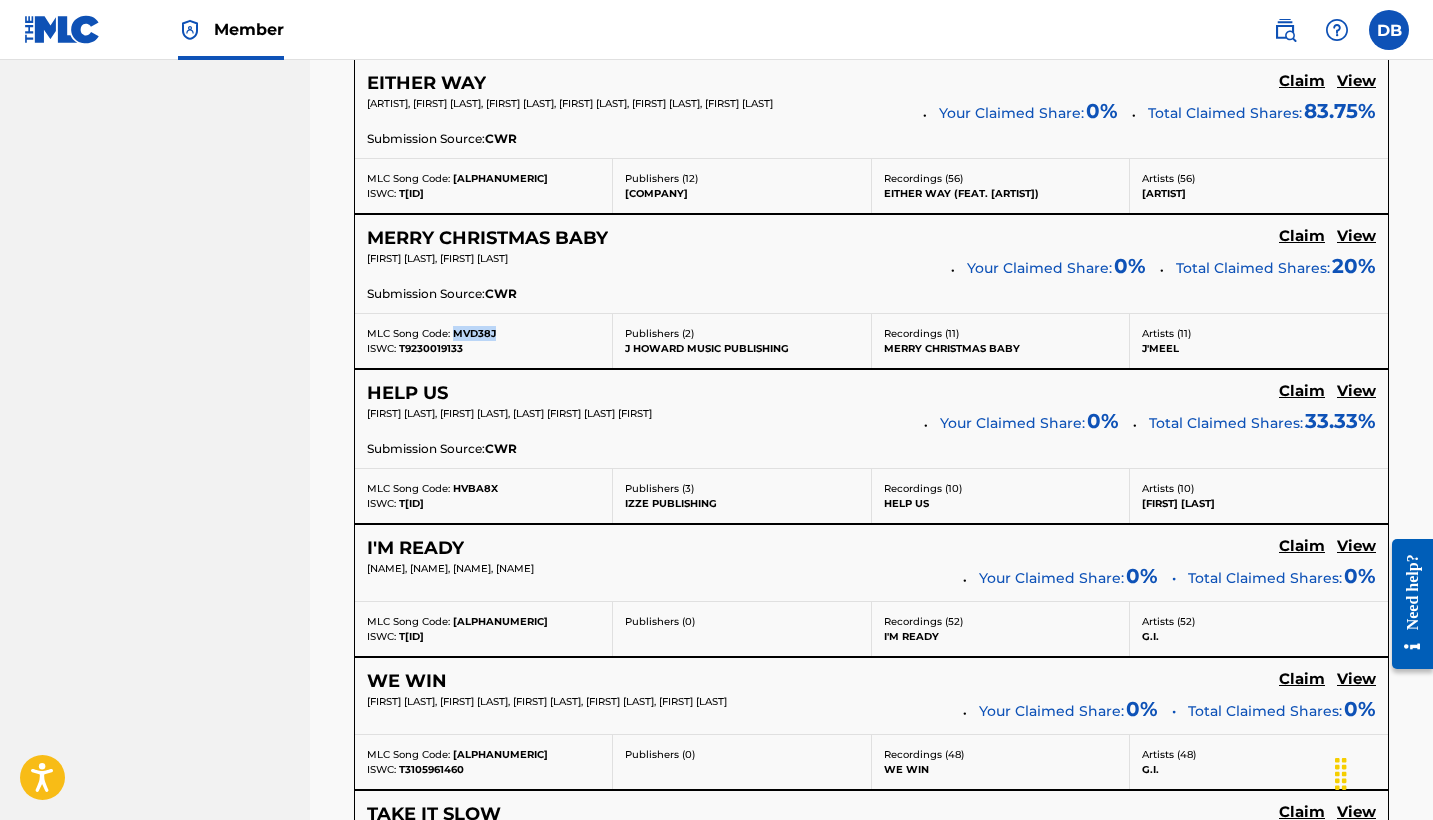 drag, startPoint x: 451, startPoint y: 340, endPoint x: 514, endPoint y: 341, distance: 63.007935 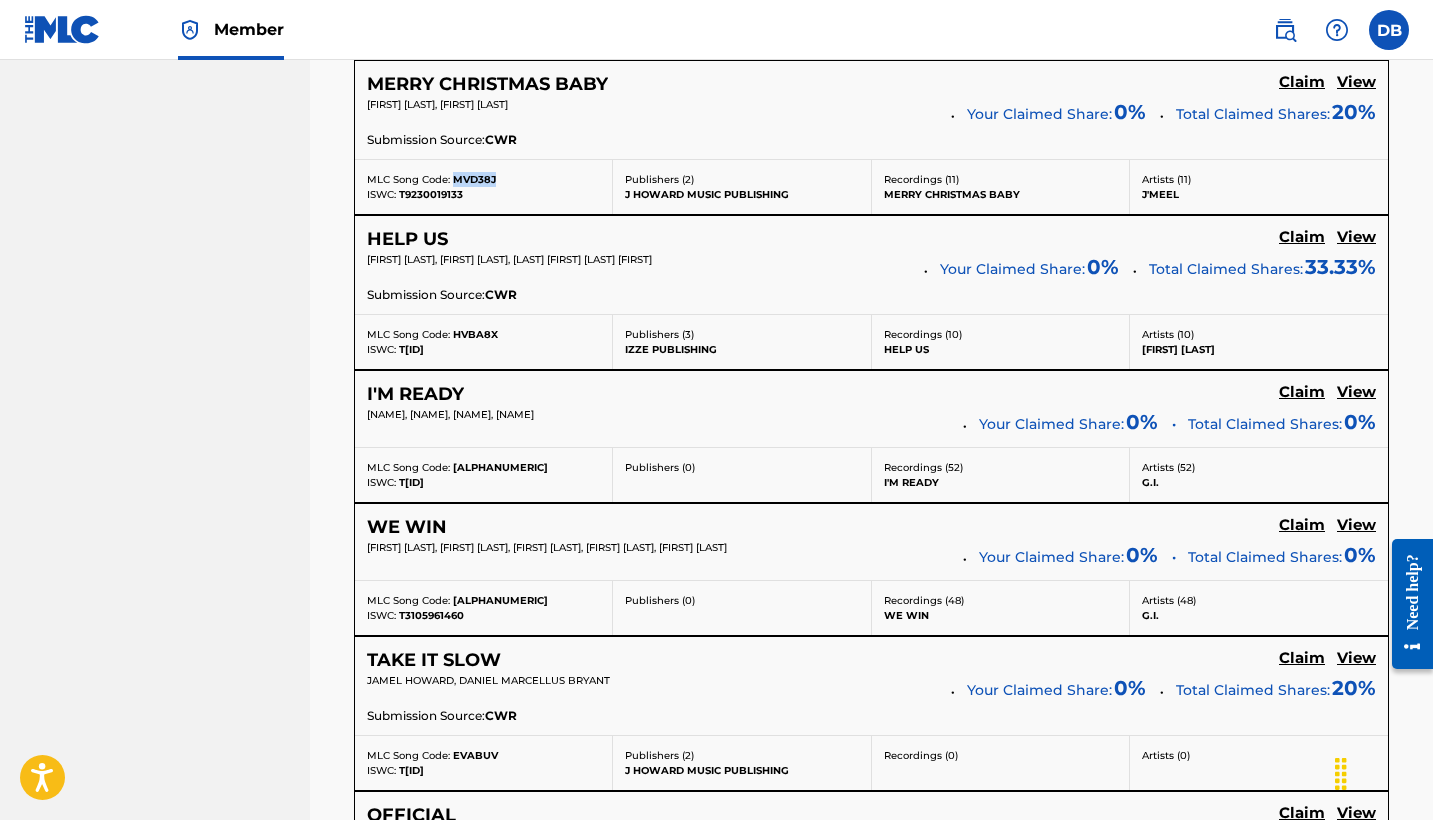 scroll, scrollTop: 9920, scrollLeft: 0, axis: vertical 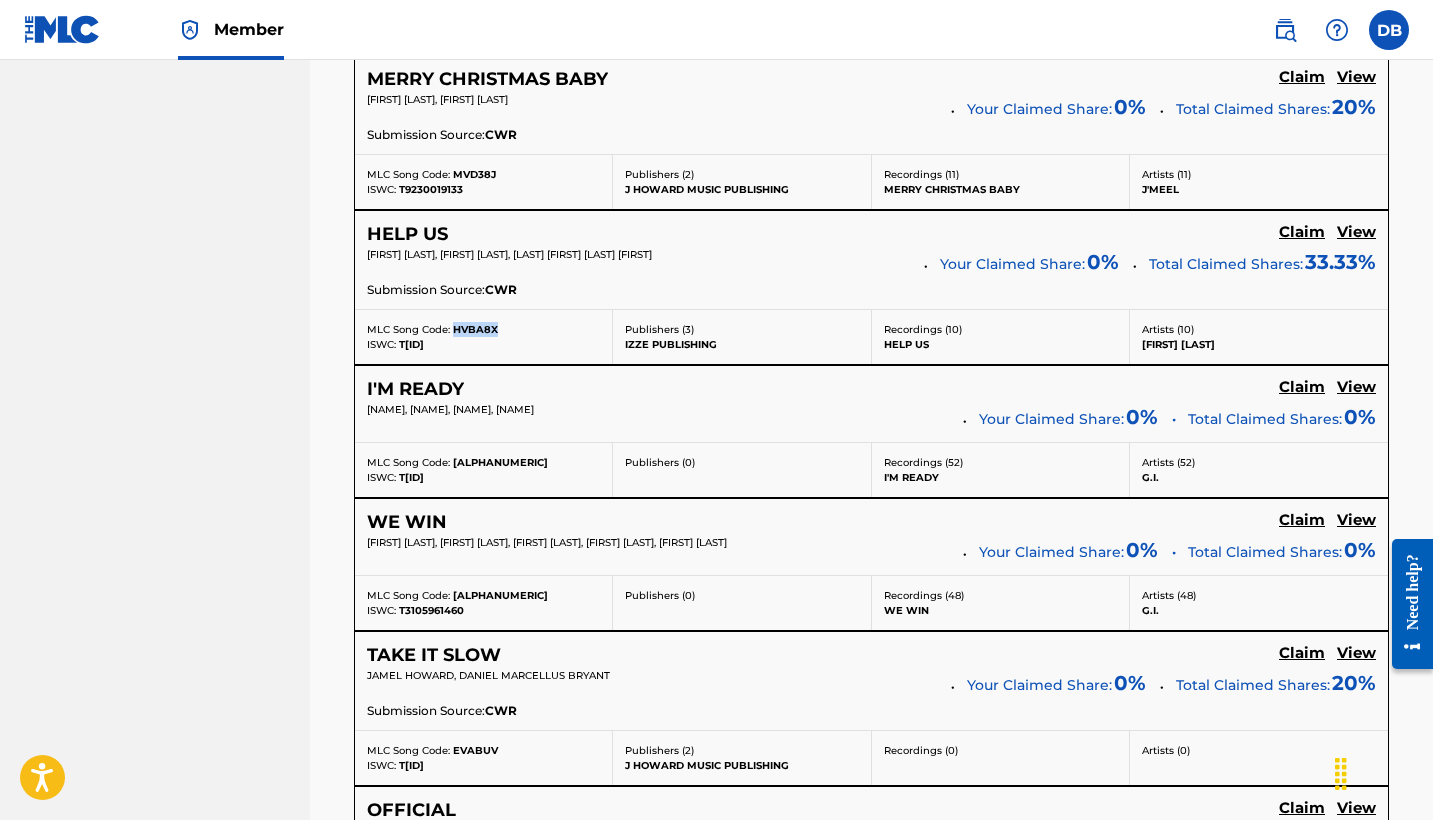 drag, startPoint x: 453, startPoint y: 341, endPoint x: 507, endPoint y: 342, distance: 54.00926 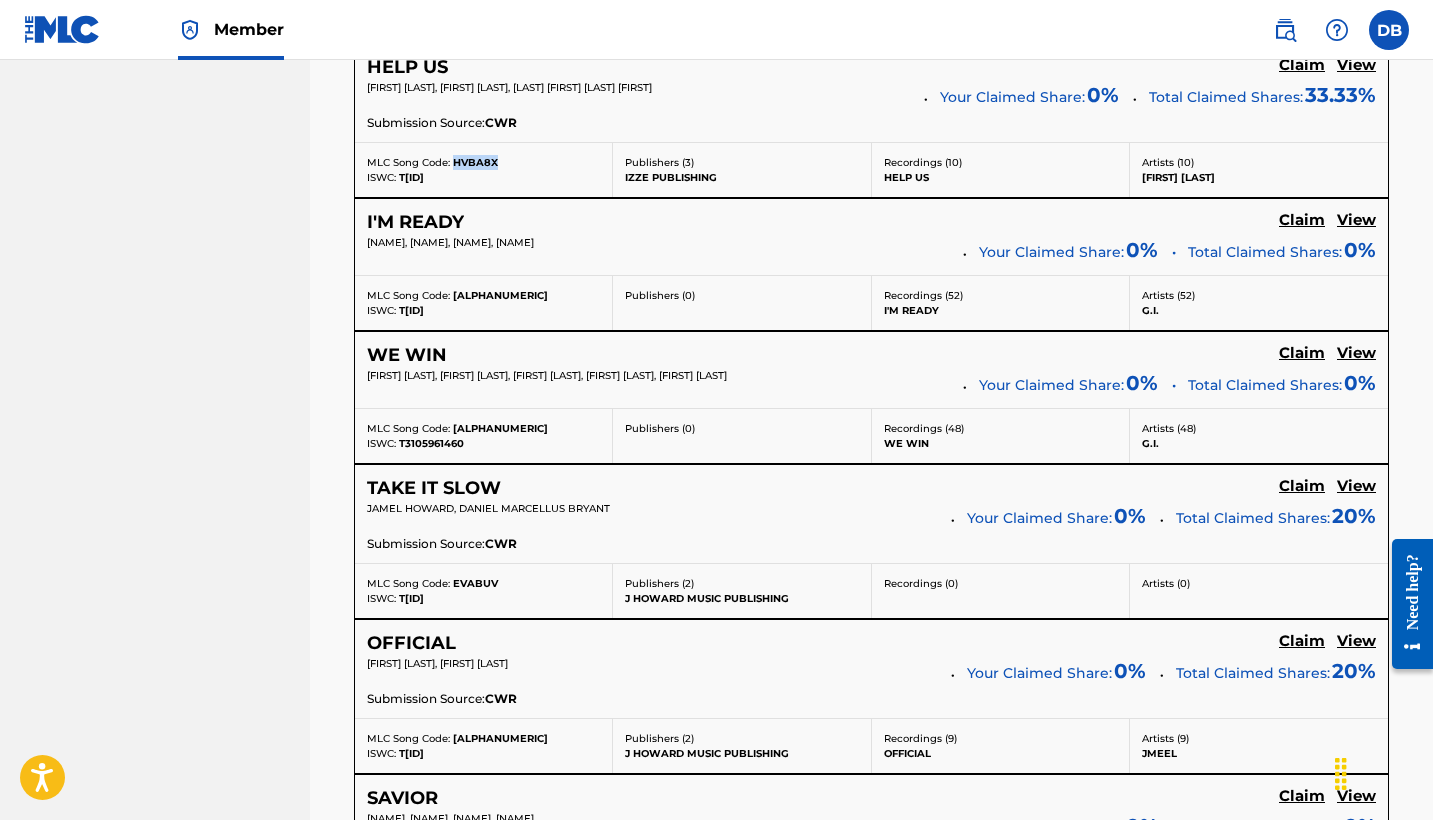 scroll, scrollTop: 10094, scrollLeft: 0, axis: vertical 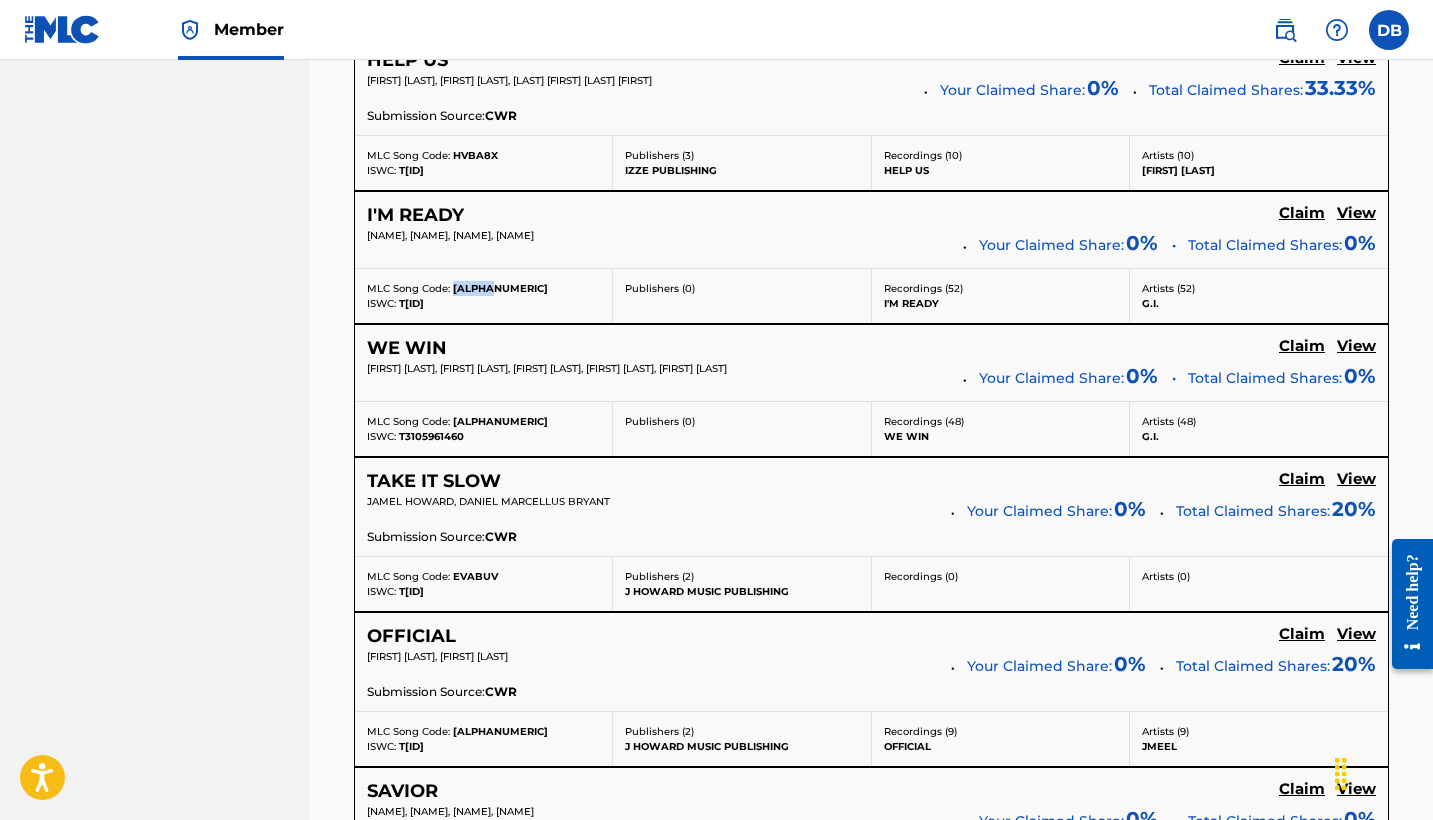 drag, startPoint x: 451, startPoint y: 299, endPoint x: 494, endPoint y: 299, distance: 43 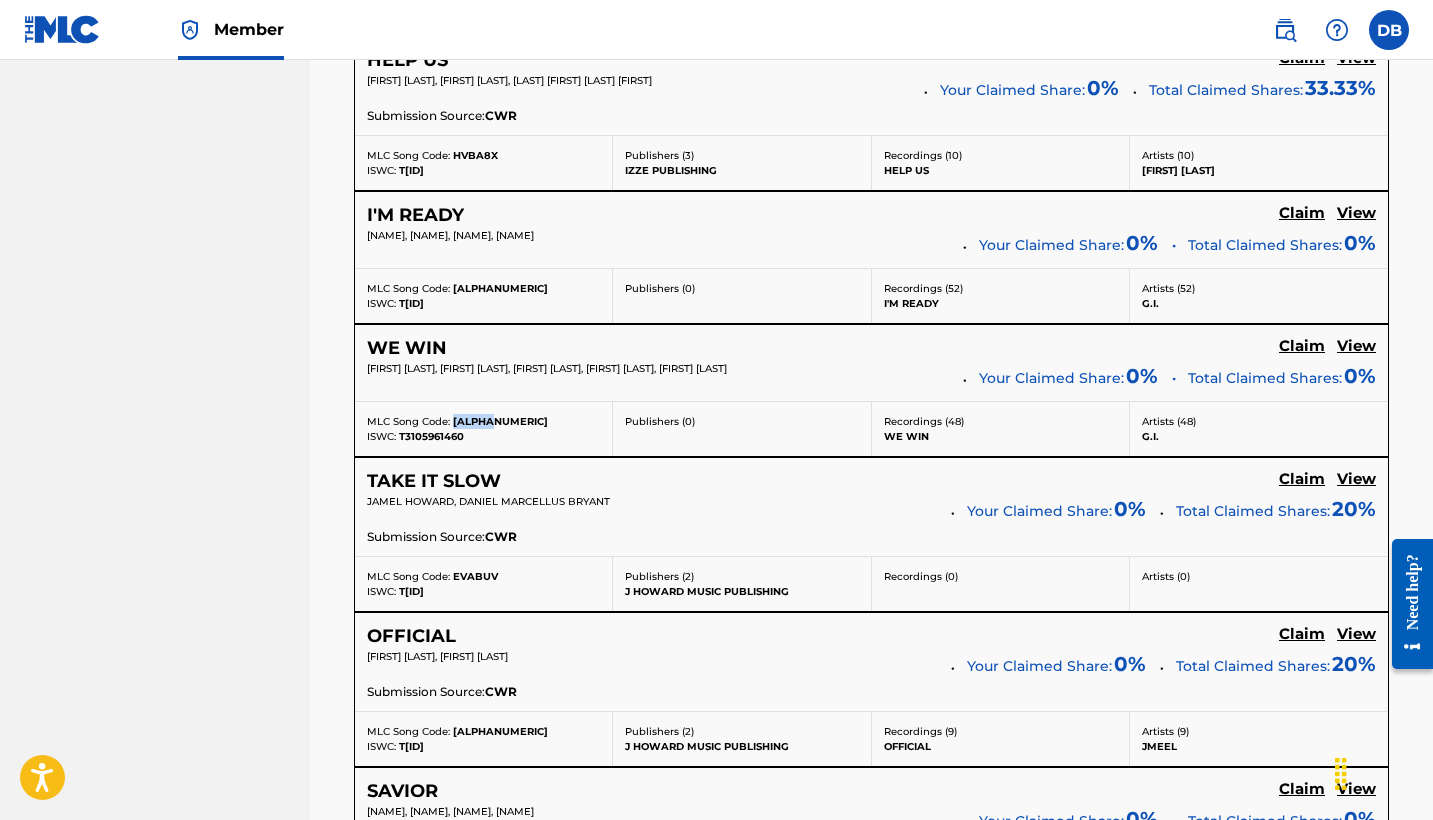 drag, startPoint x: 453, startPoint y: 435, endPoint x: 505, endPoint y: 434, distance: 52.009613 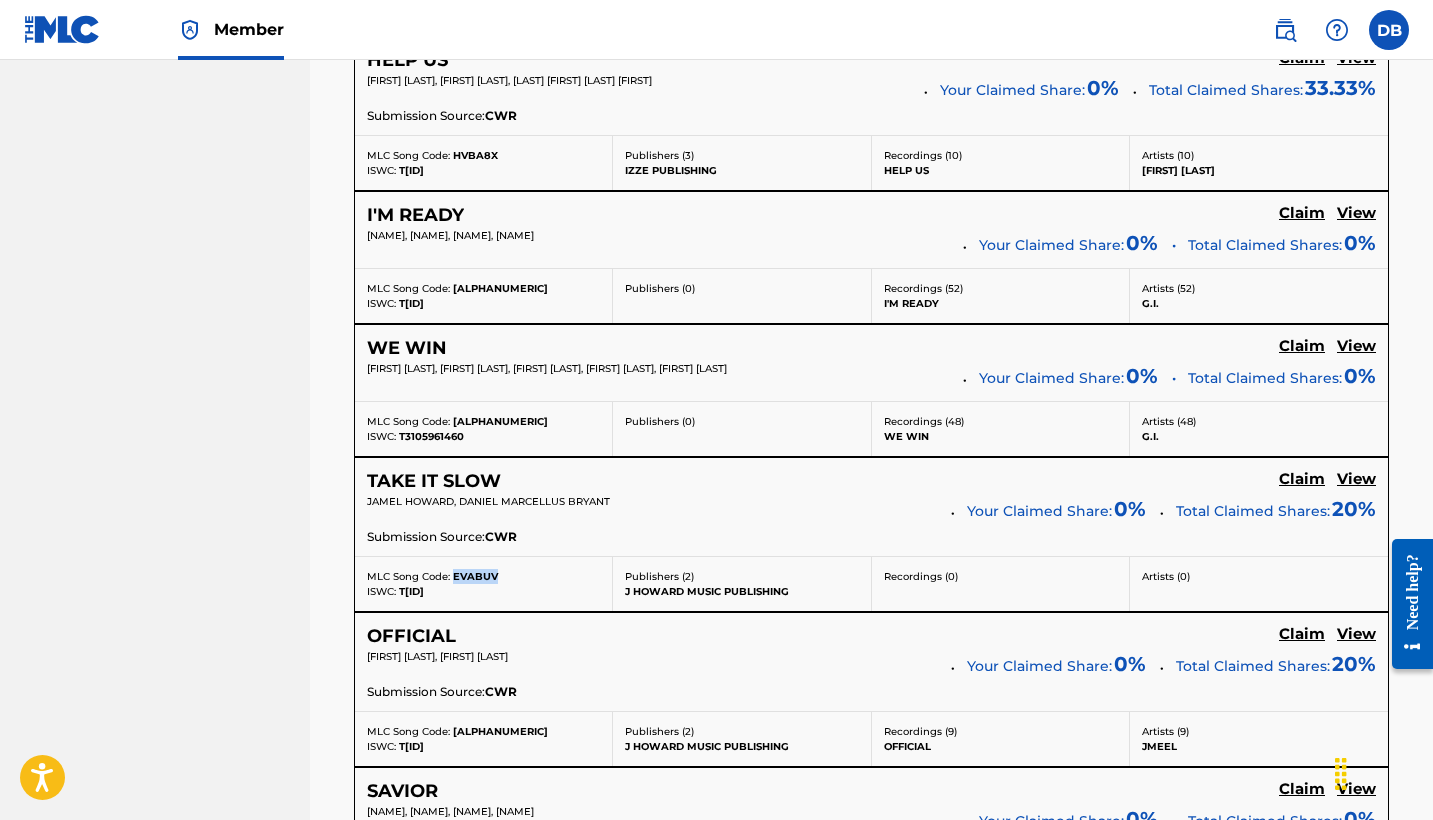 drag, startPoint x: 452, startPoint y: 583, endPoint x: 501, endPoint y: 584, distance: 49.010204 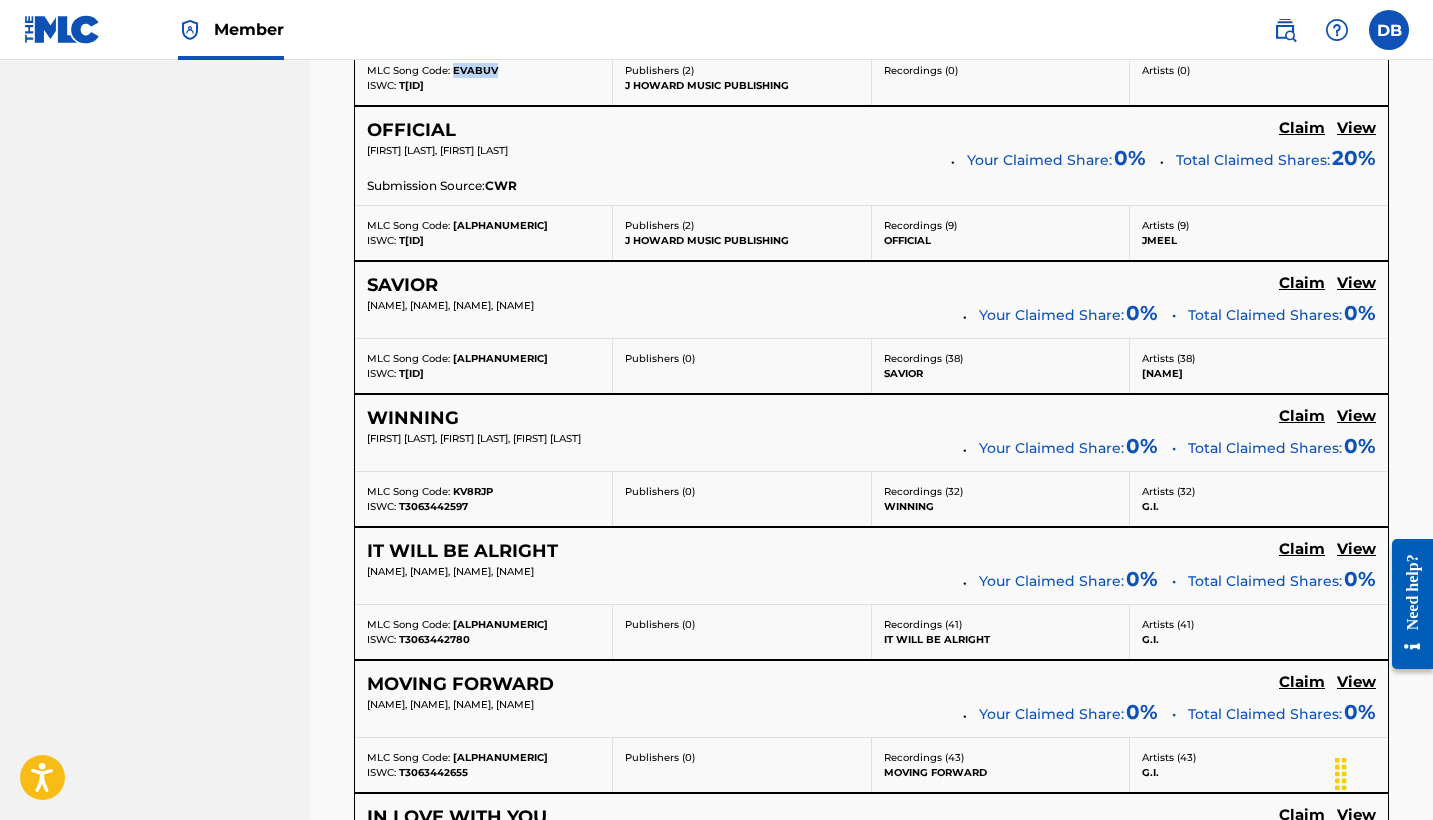scroll, scrollTop: 10601, scrollLeft: 0, axis: vertical 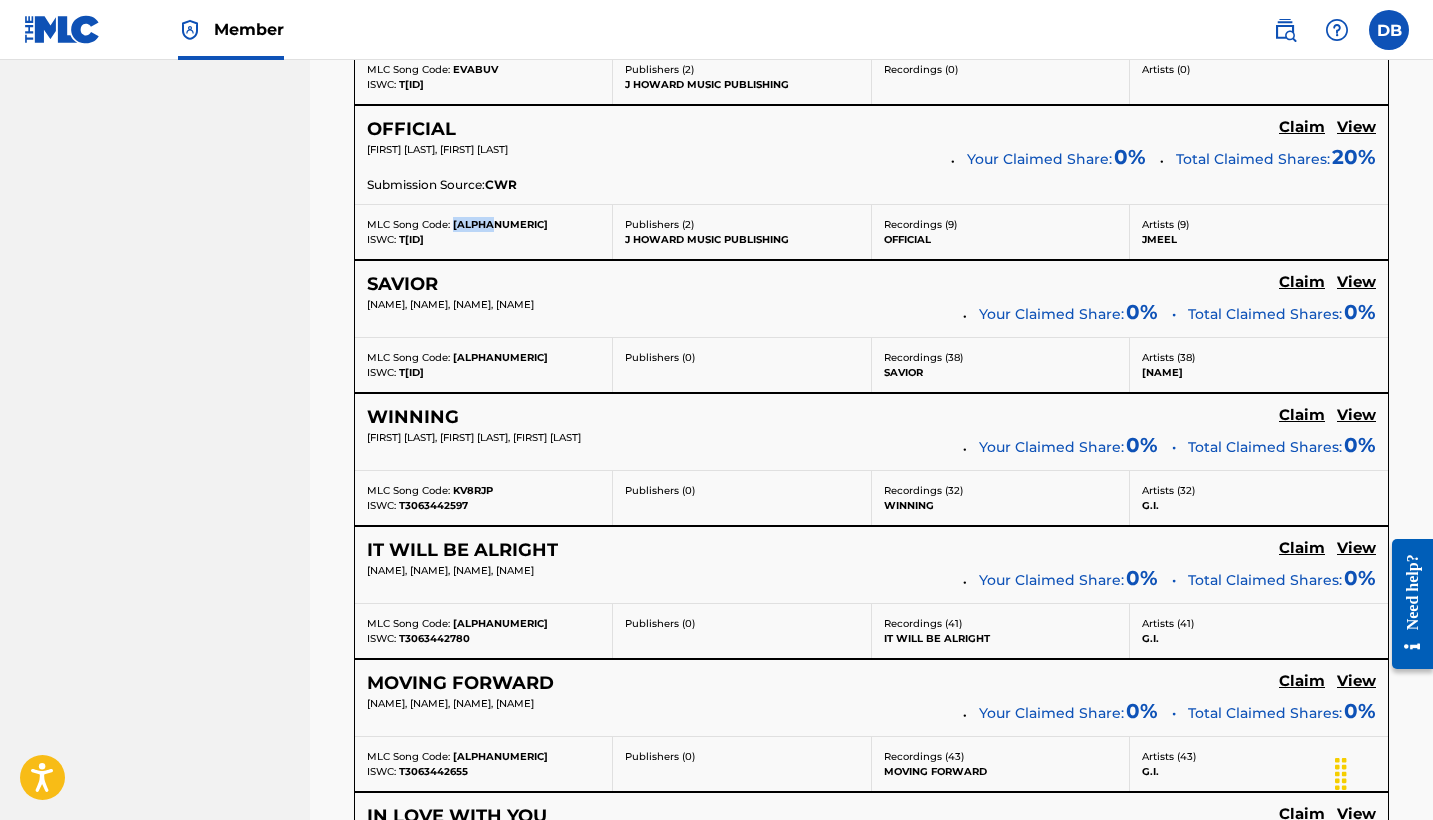 drag, startPoint x: 452, startPoint y: 236, endPoint x: 497, endPoint y: 237, distance: 45.01111 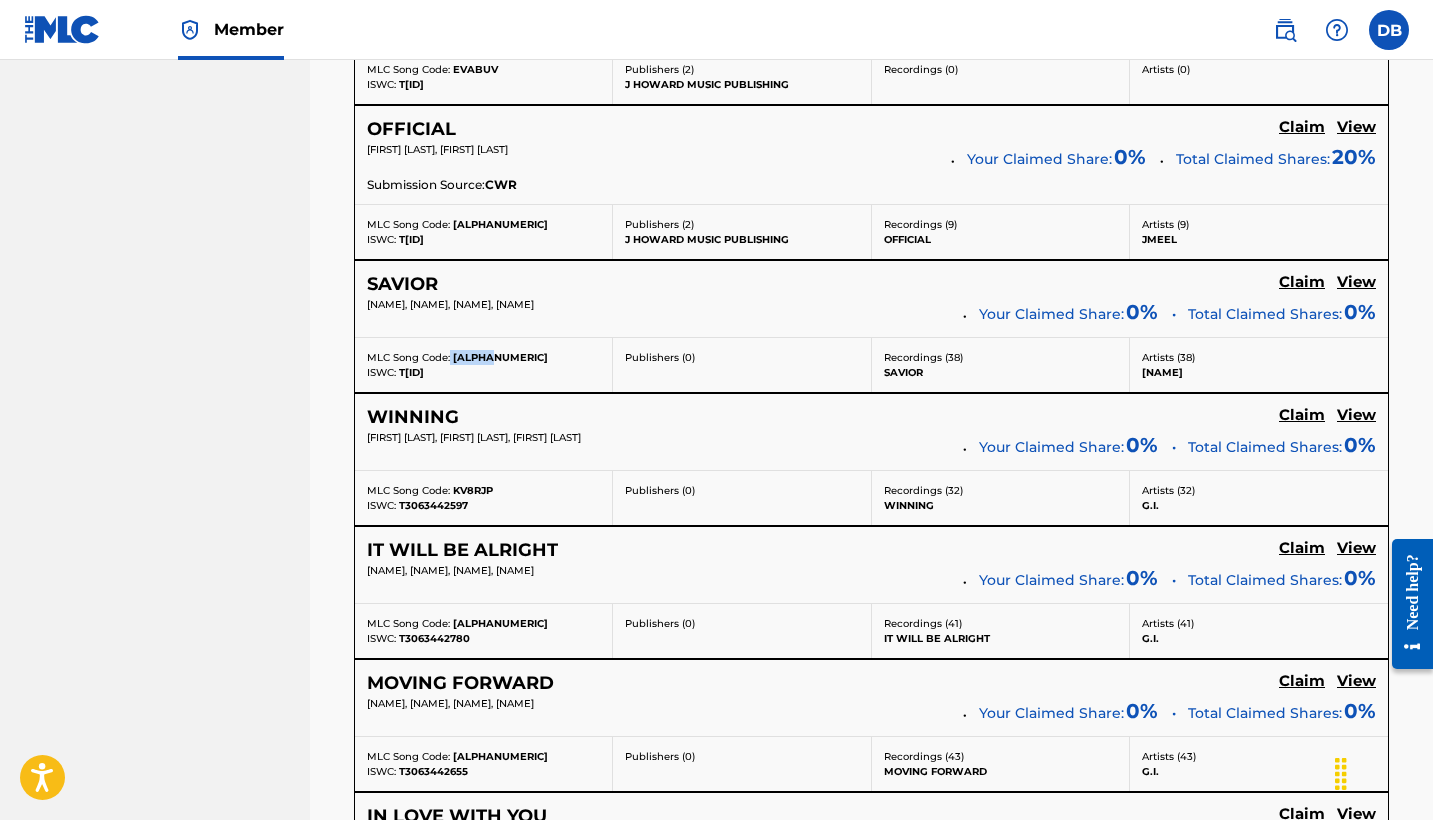 drag, startPoint x: 450, startPoint y: 369, endPoint x: 514, endPoint y: 368, distance: 64.00781 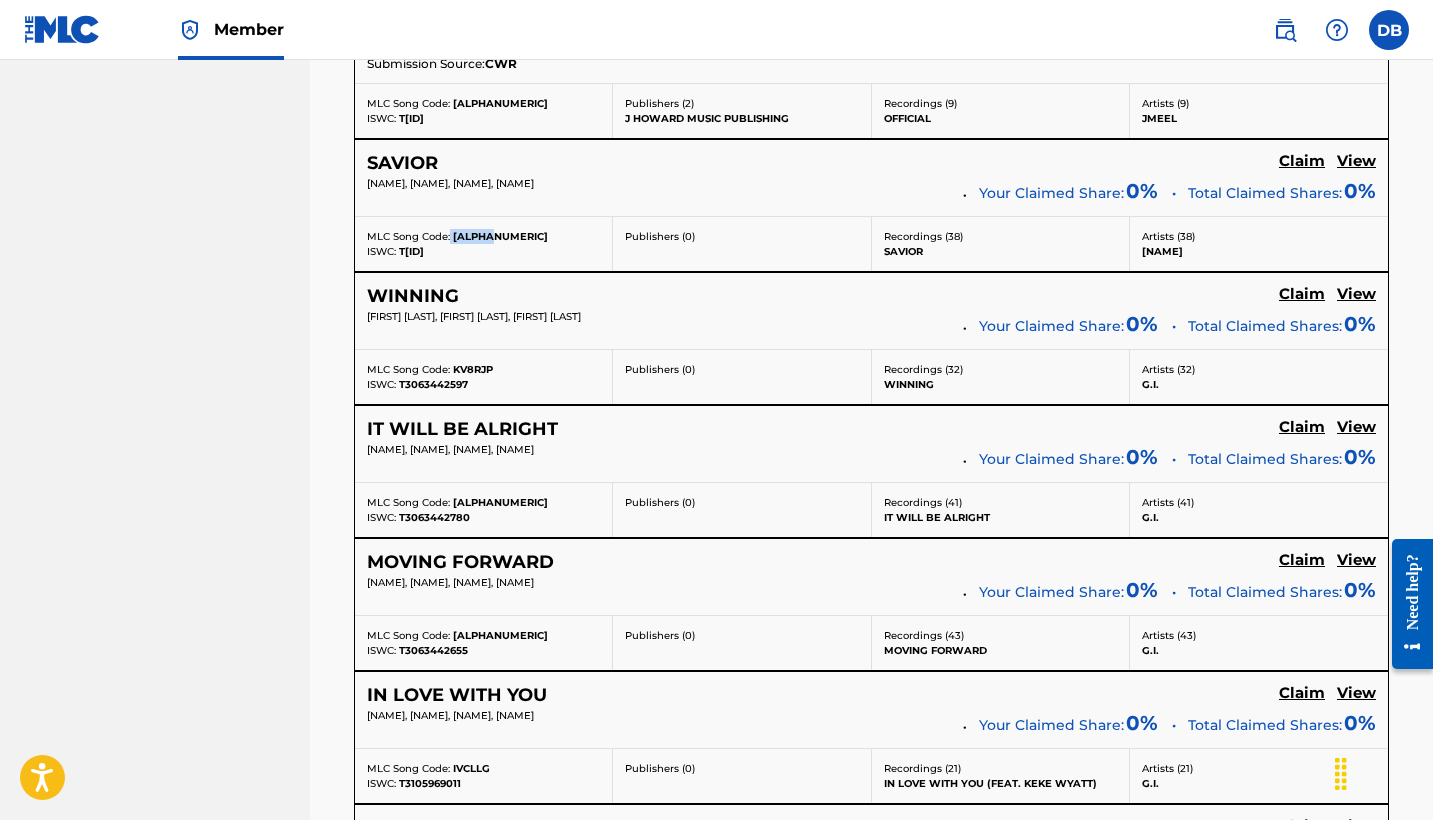 scroll, scrollTop: 10773, scrollLeft: 0, axis: vertical 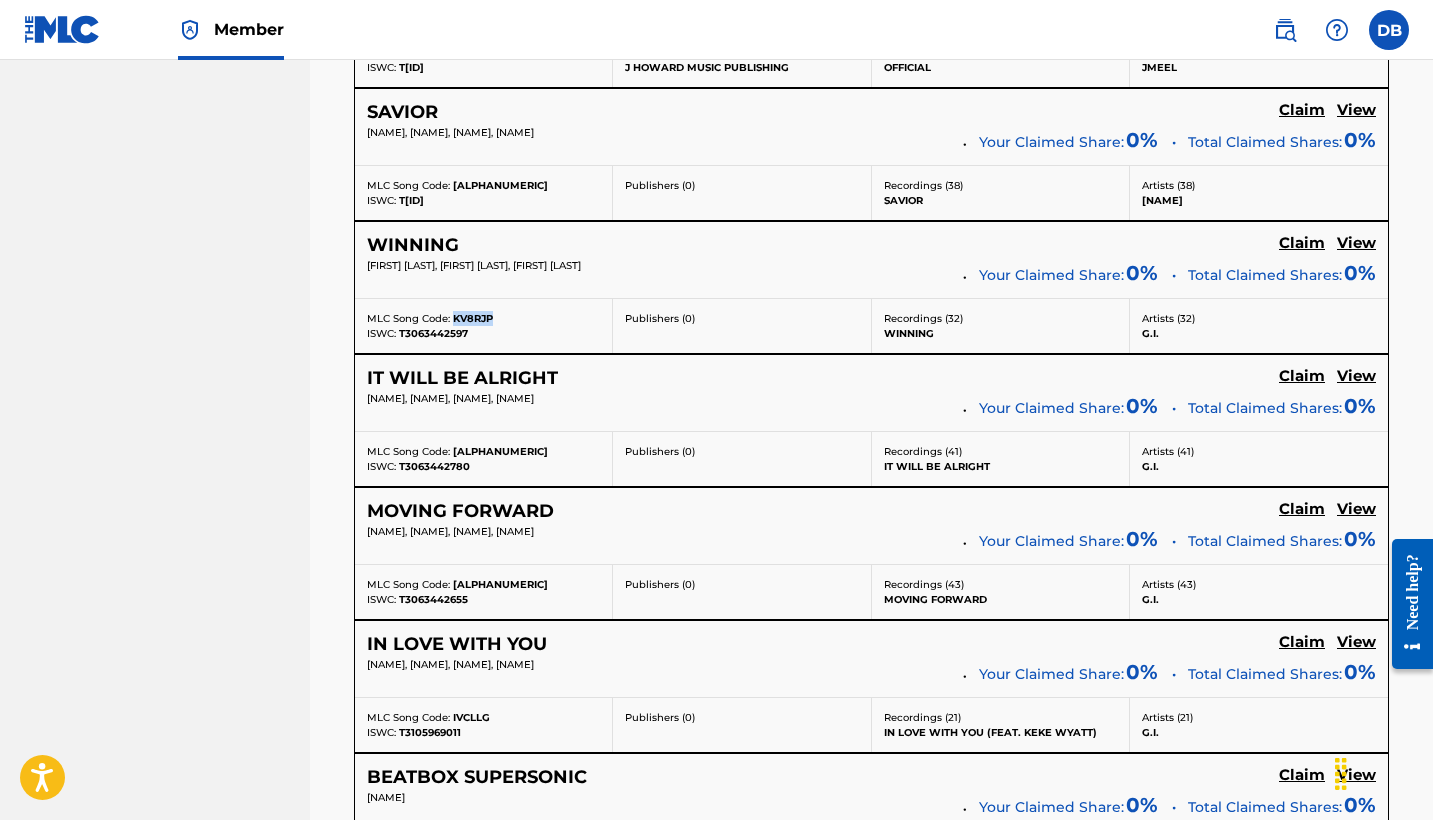 drag, startPoint x: 453, startPoint y: 329, endPoint x: 503, endPoint y: 329, distance: 50 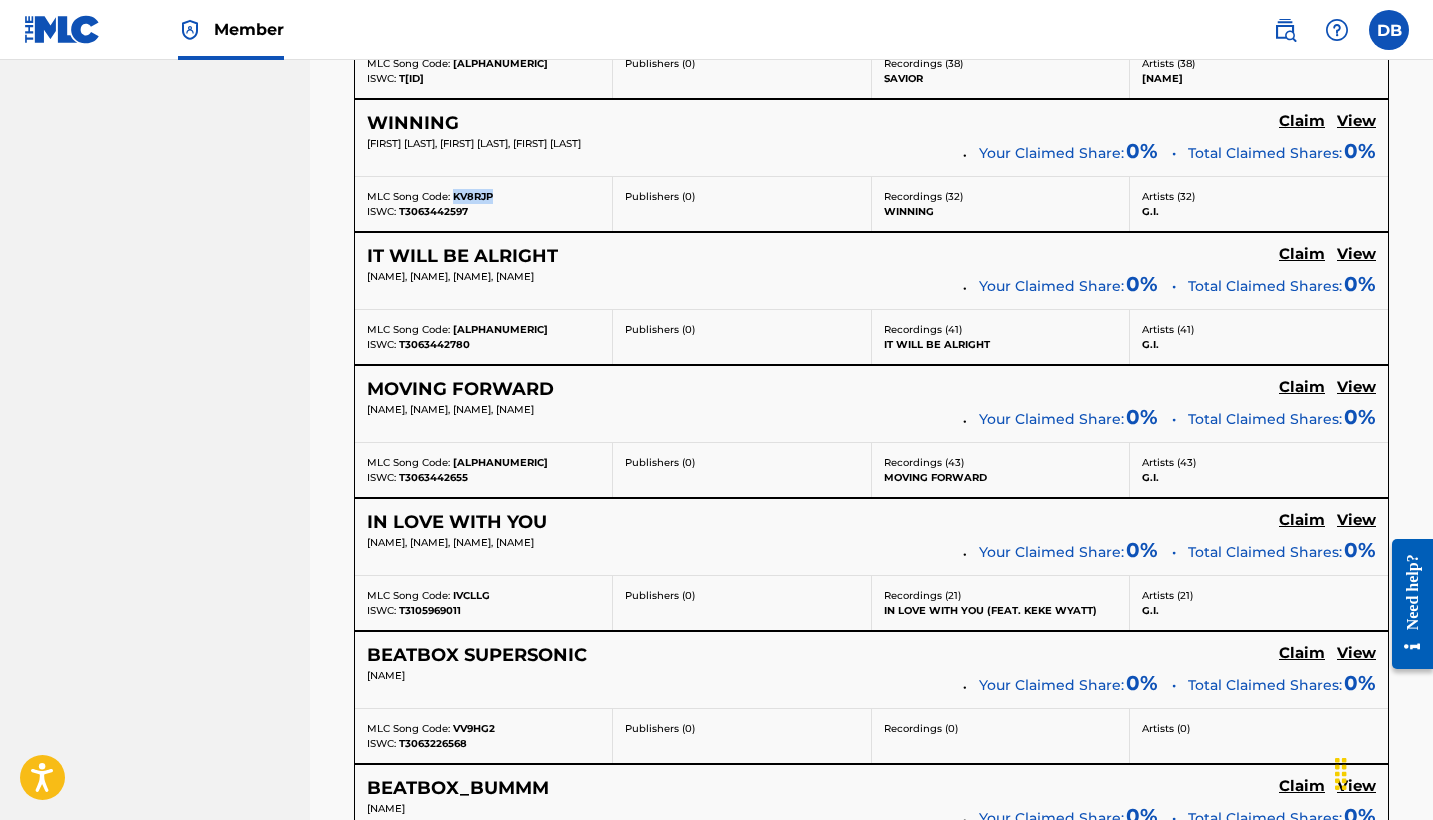 scroll, scrollTop: 10898, scrollLeft: 0, axis: vertical 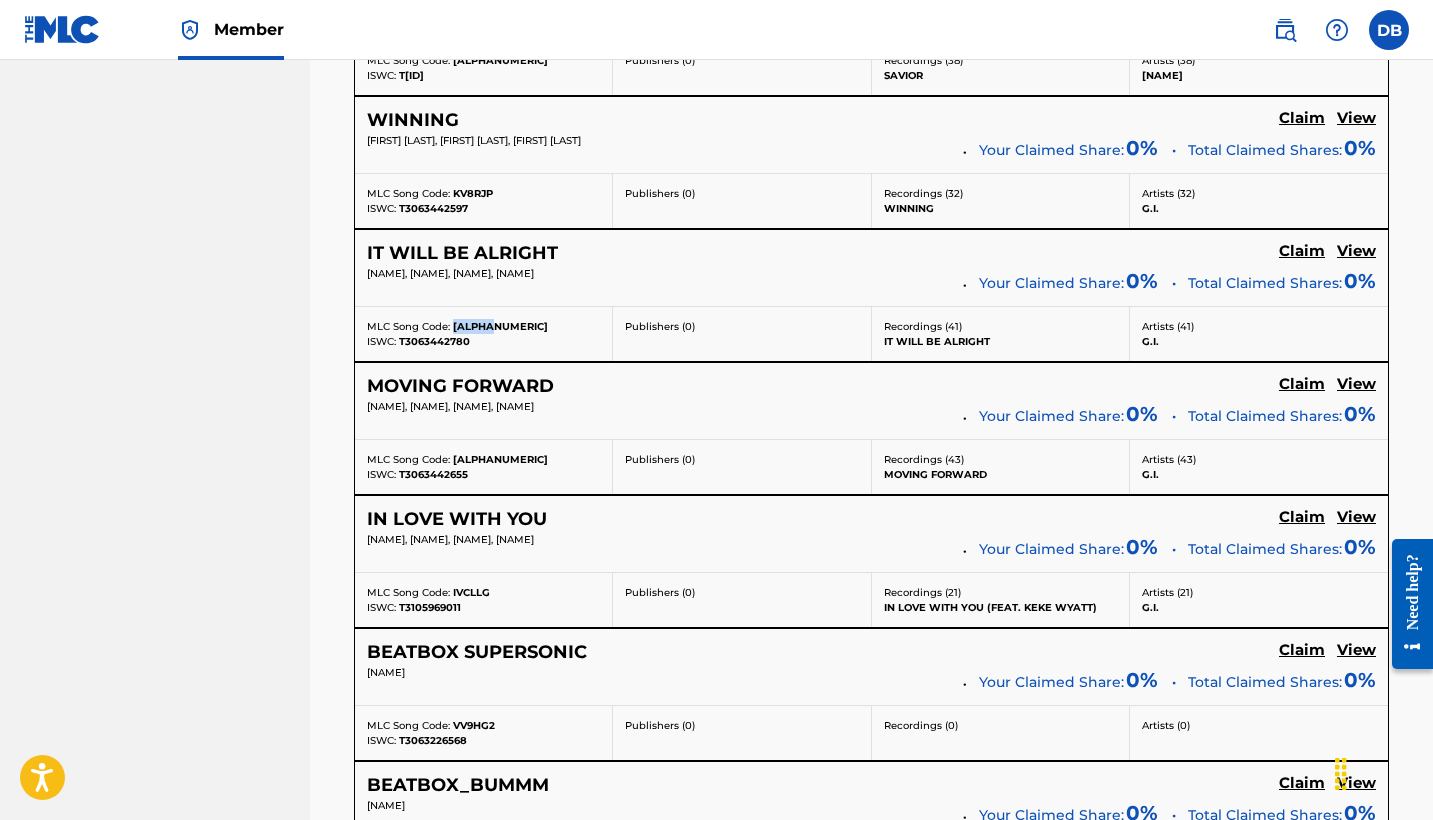 drag, startPoint x: 452, startPoint y: 337, endPoint x: 497, endPoint y: 338, distance: 45.01111 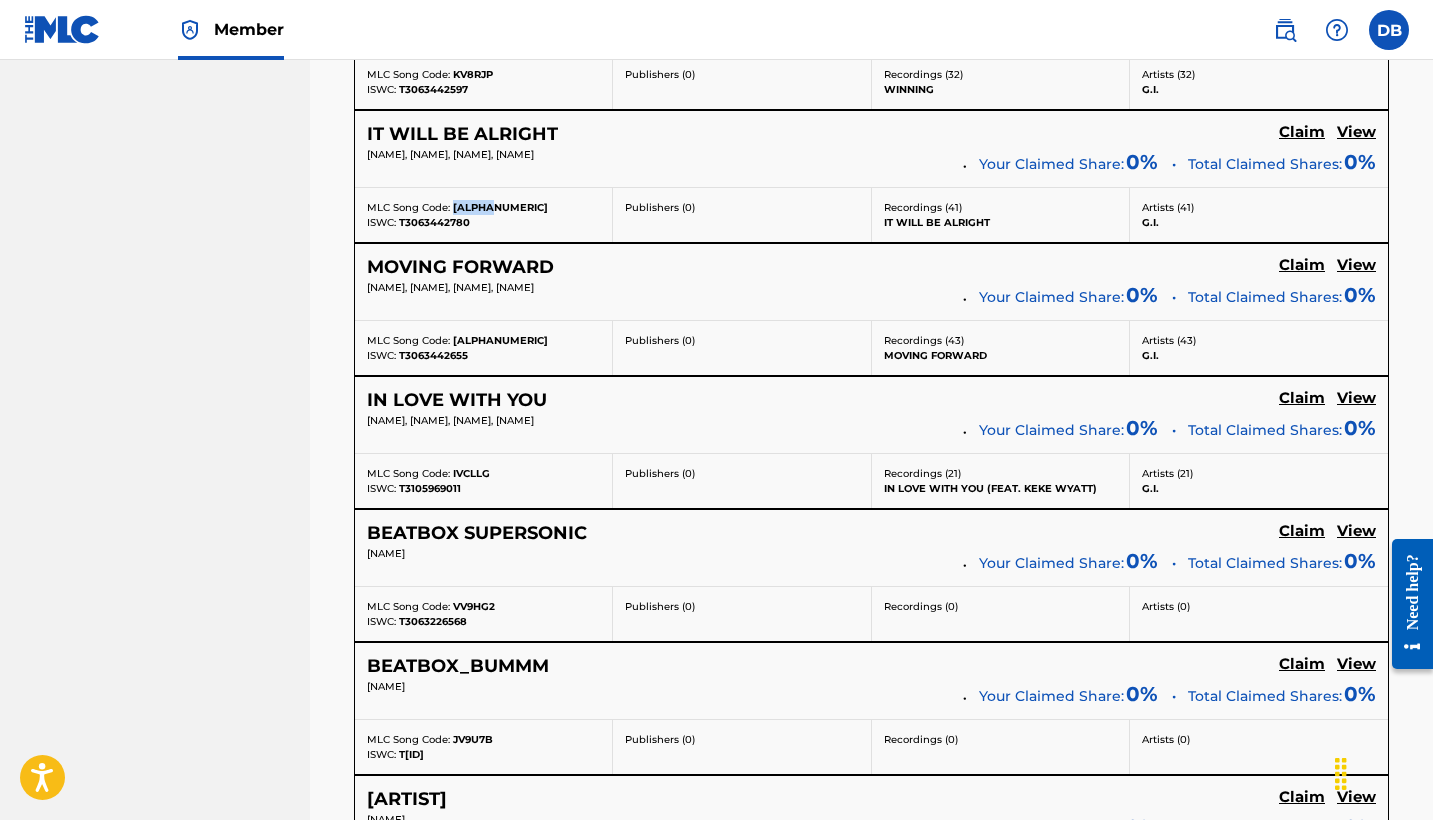 scroll, scrollTop: 11047, scrollLeft: 0, axis: vertical 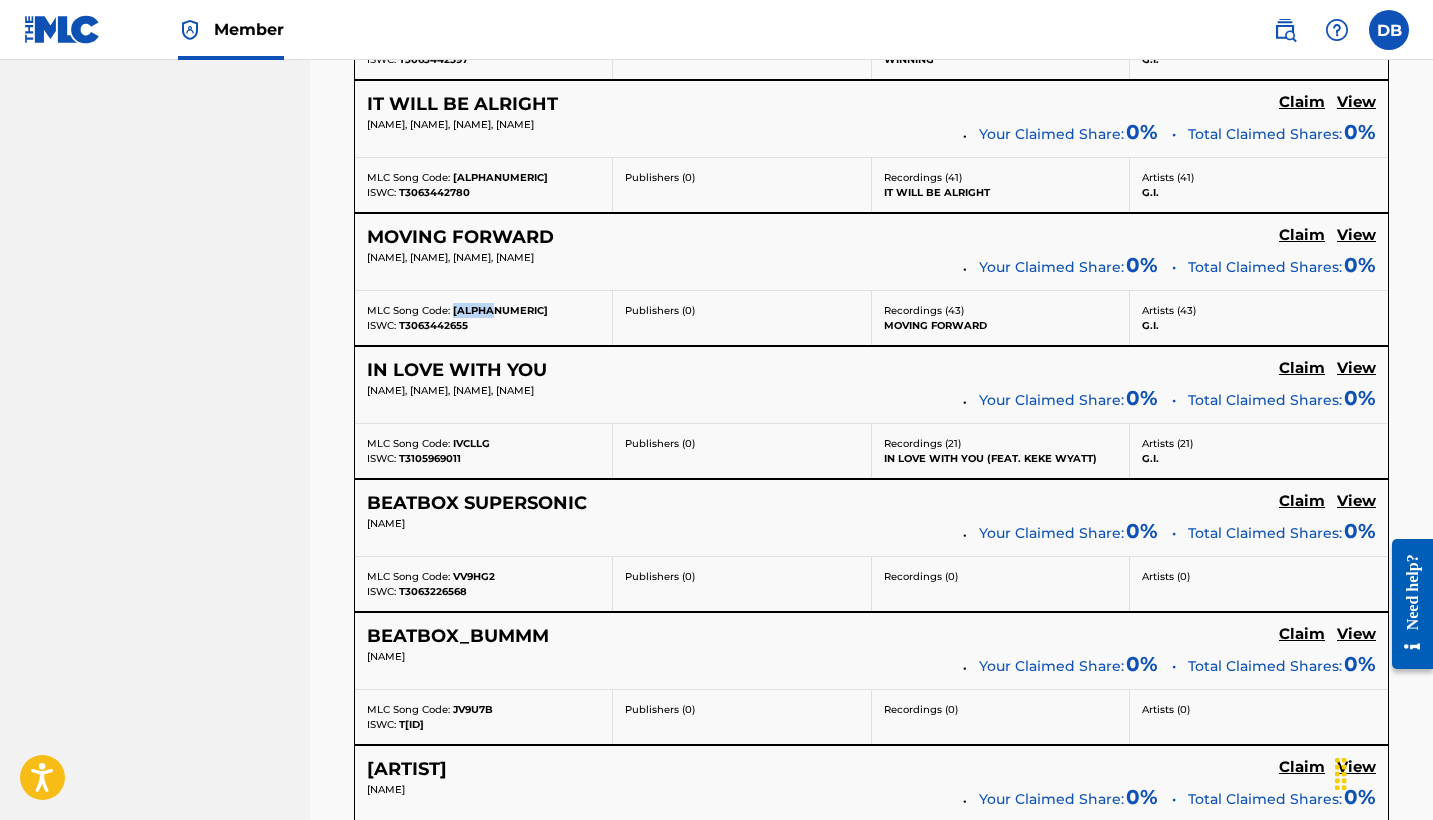 drag, startPoint x: 451, startPoint y: 321, endPoint x: 514, endPoint y: 321, distance: 63 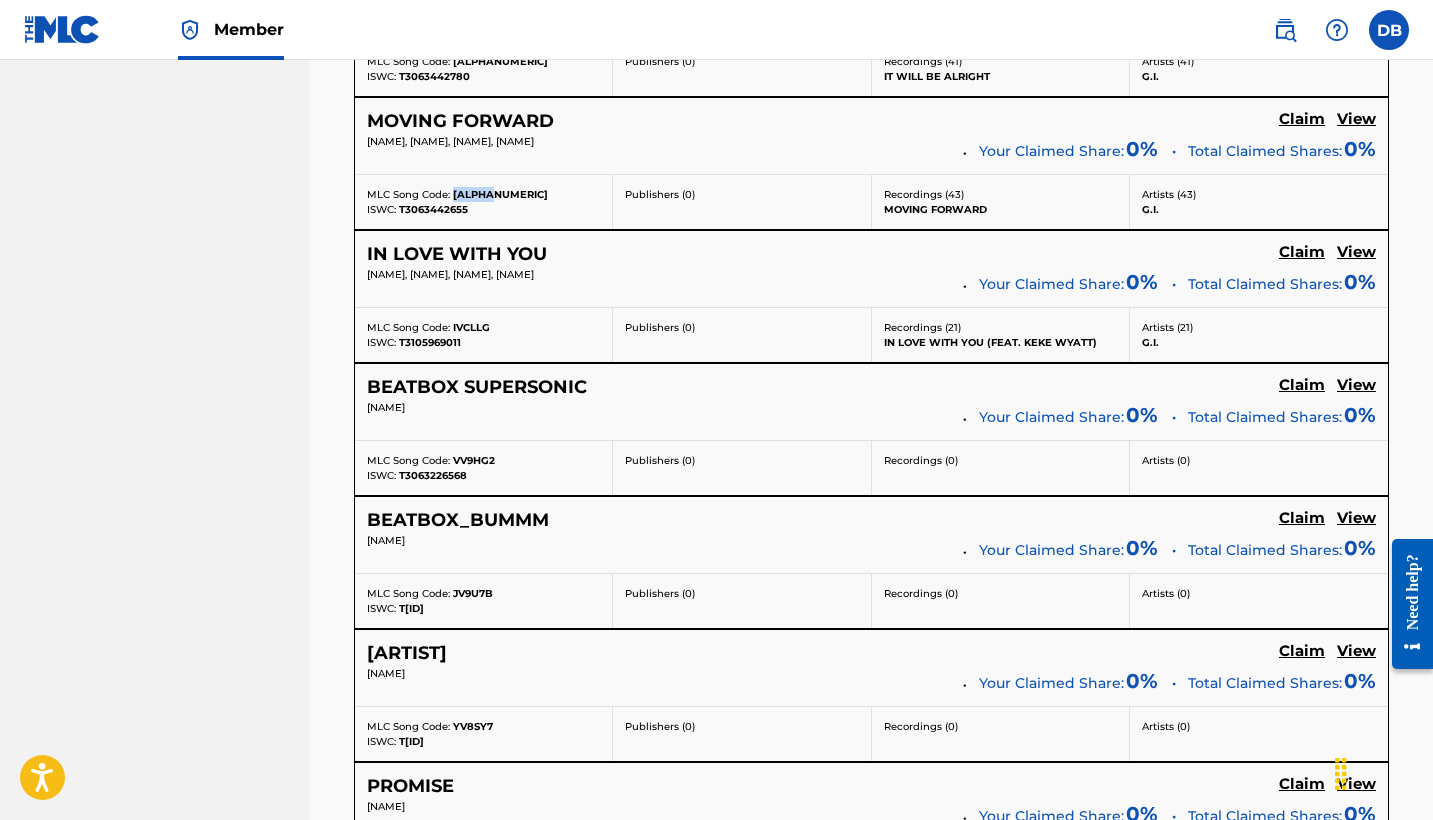 scroll, scrollTop: 11174, scrollLeft: 0, axis: vertical 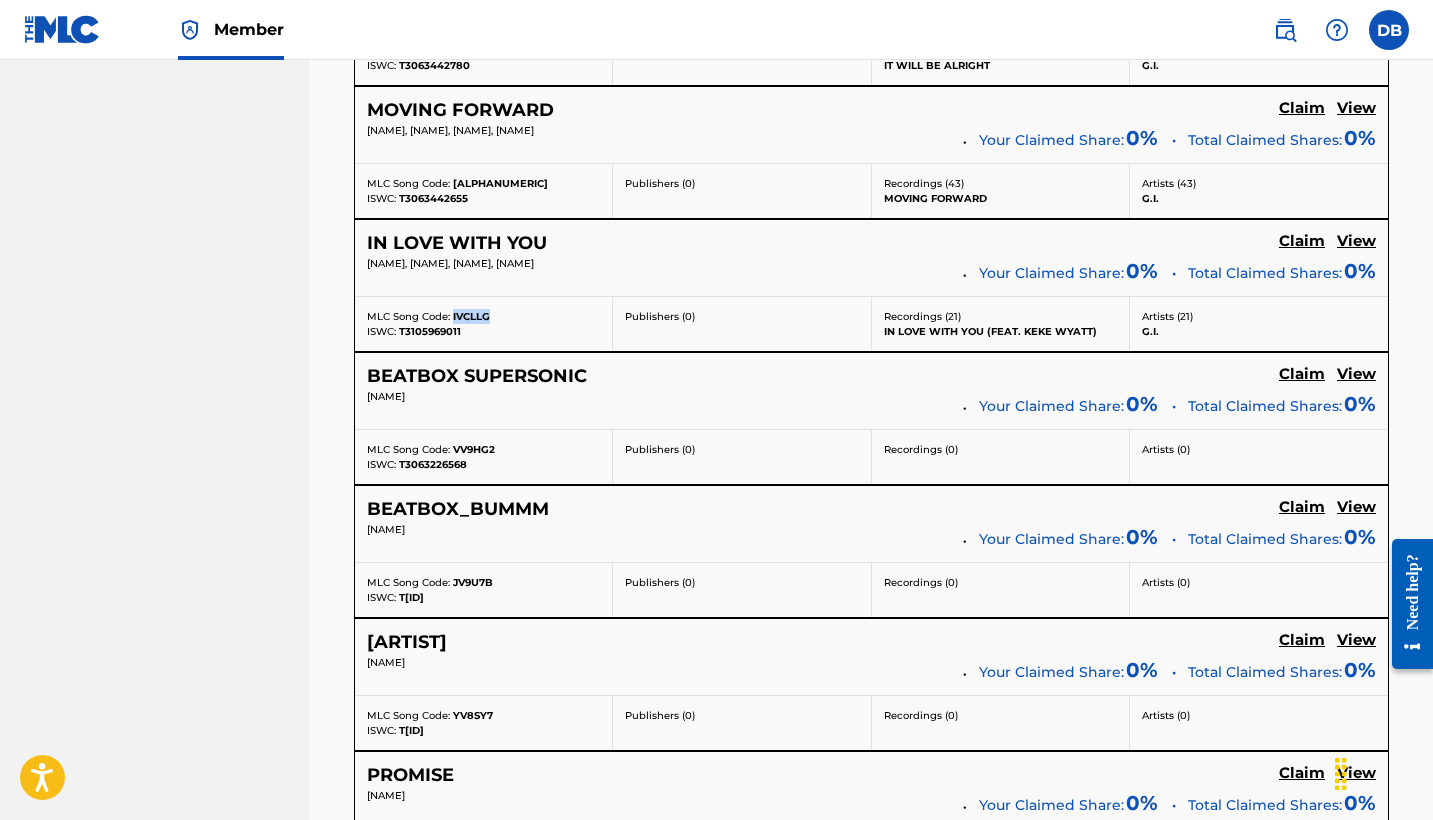 drag, startPoint x: 451, startPoint y: 328, endPoint x: 498, endPoint y: 328, distance: 47 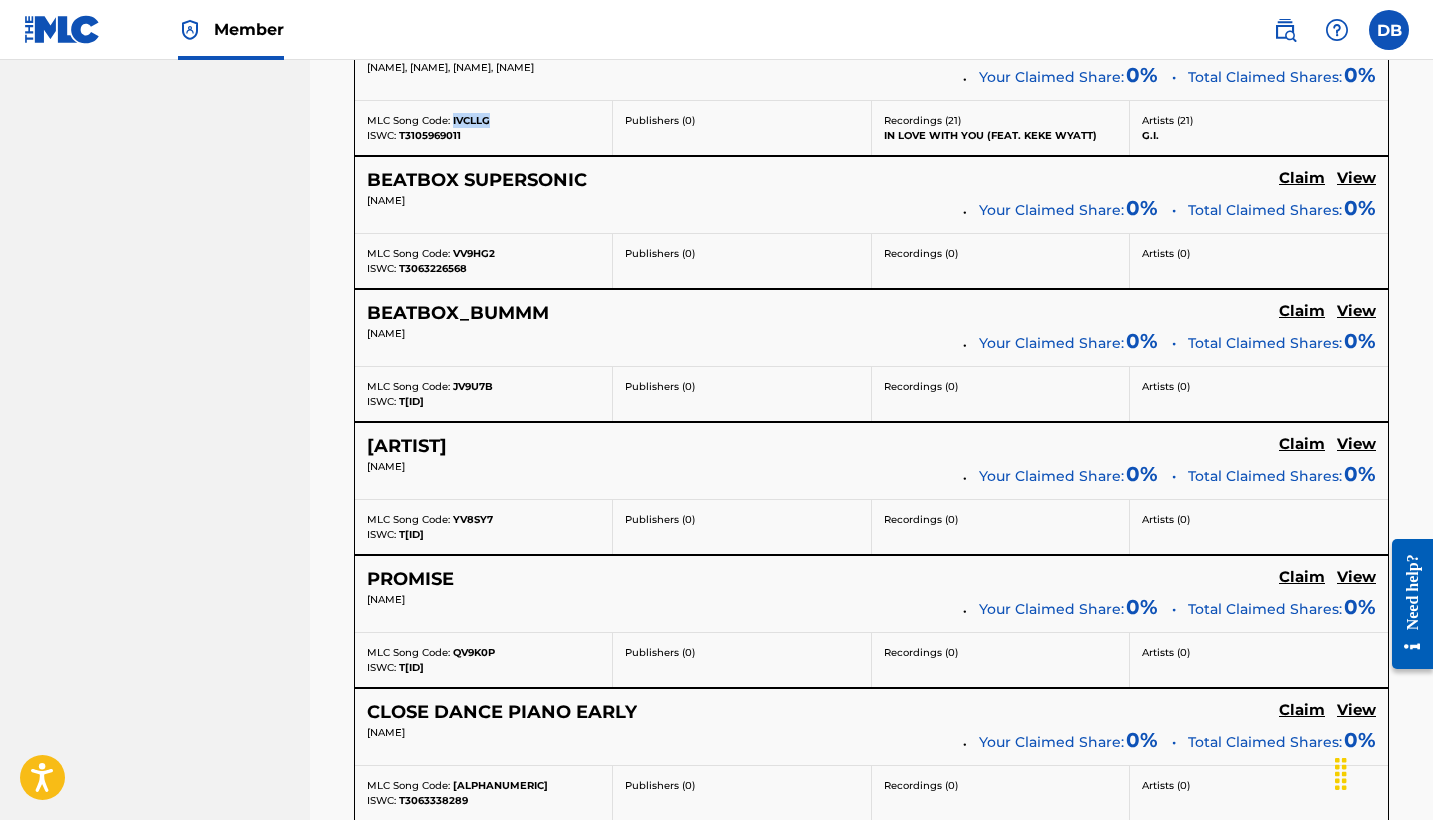 scroll, scrollTop: 11372, scrollLeft: 0, axis: vertical 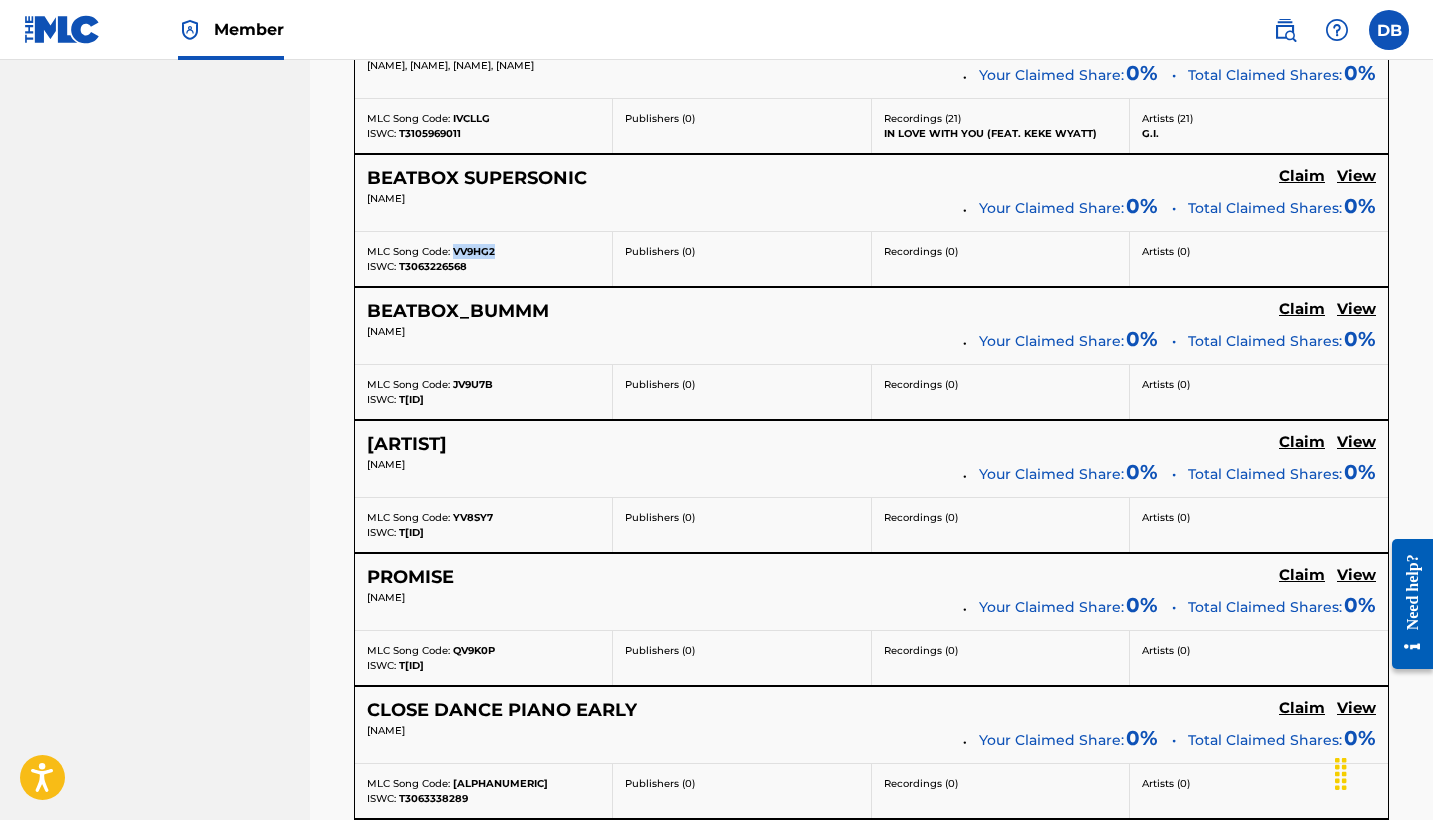 drag, startPoint x: 453, startPoint y: 258, endPoint x: 498, endPoint y: 259, distance: 45.01111 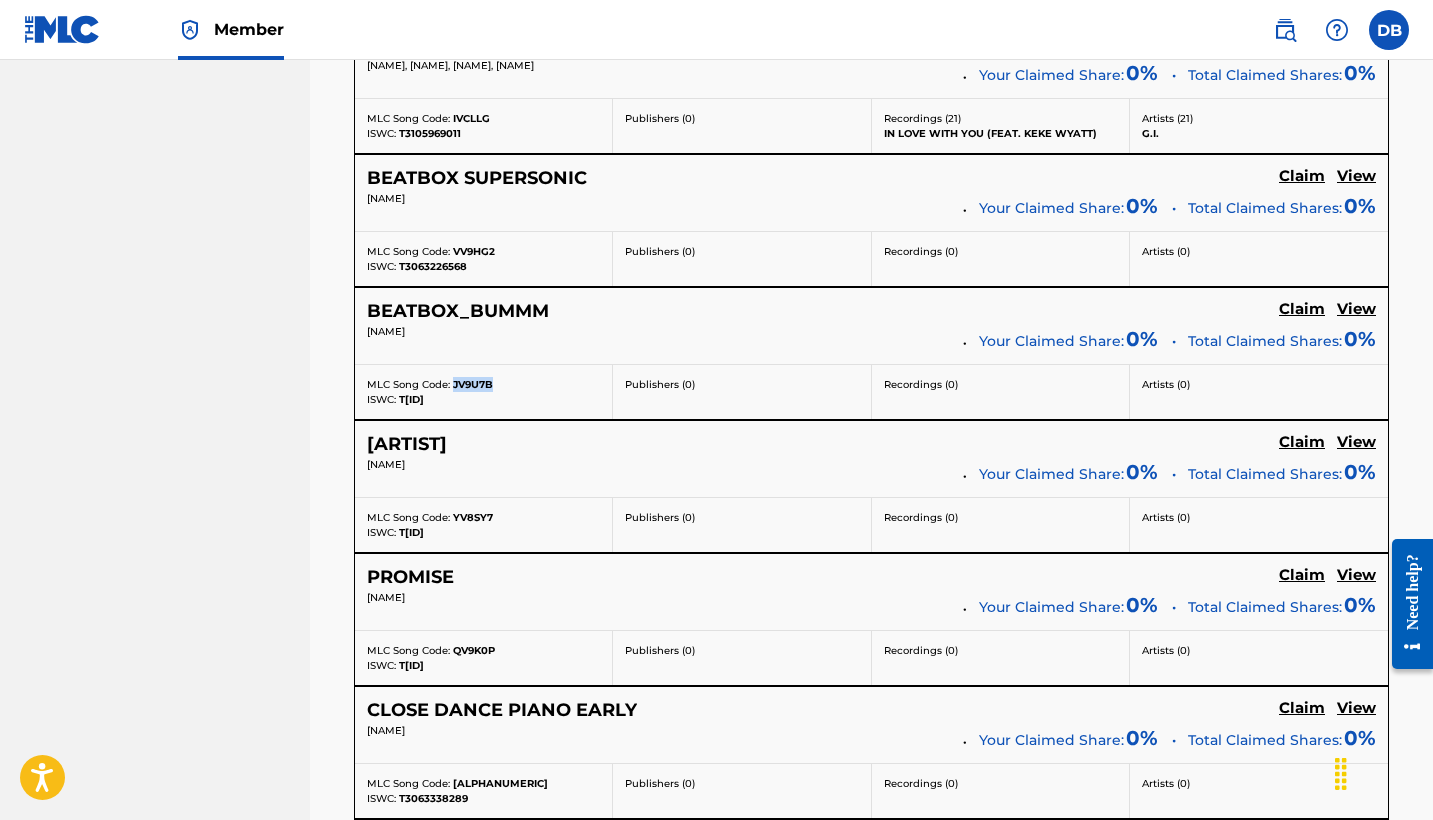drag, startPoint x: 452, startPoint y: 391, endPoint x: 510, endPoint y: 393, distance: 58.034473 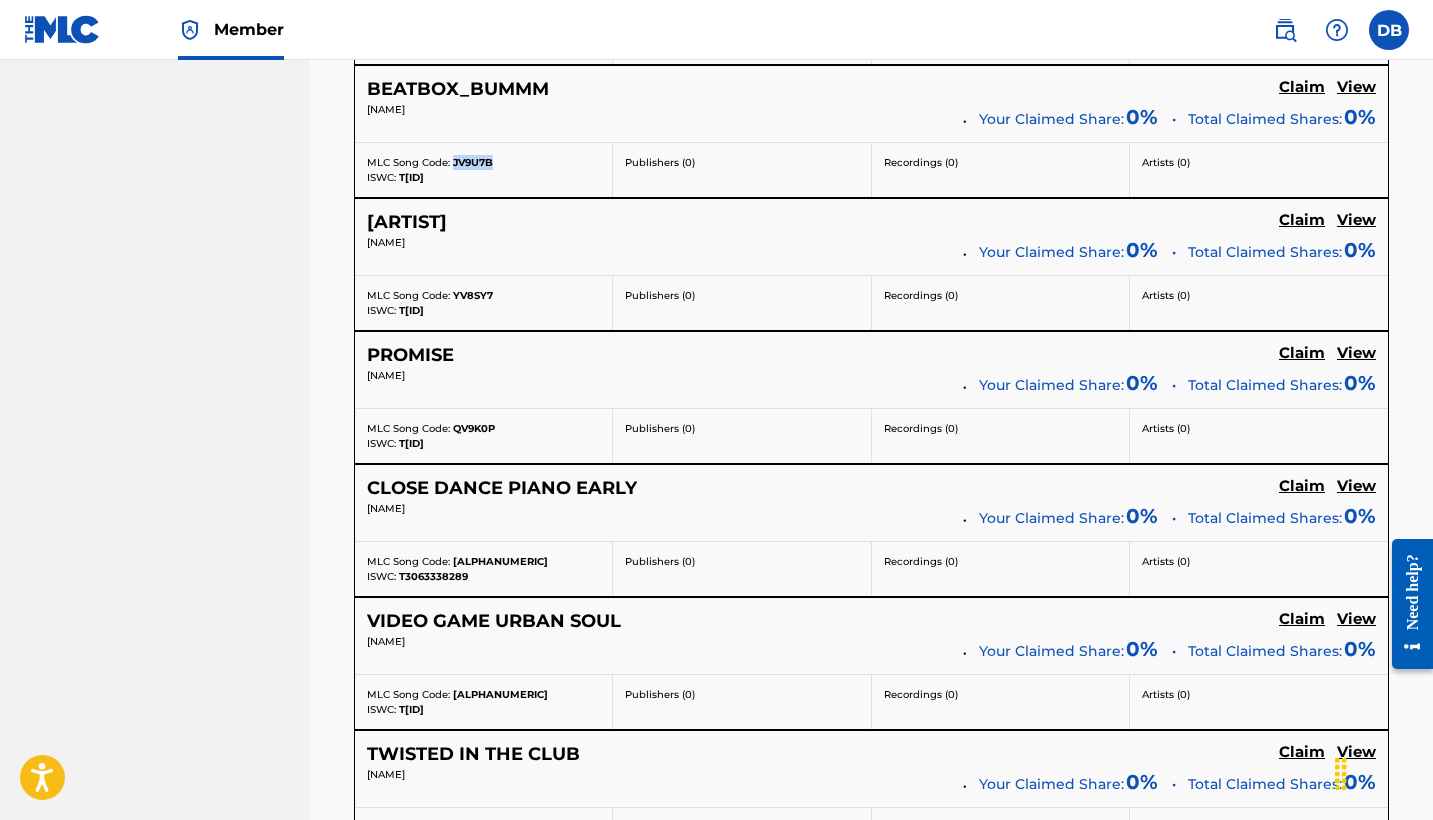 scroll, scrollTop: 11595, scrollLeft: 0, axis: vertical 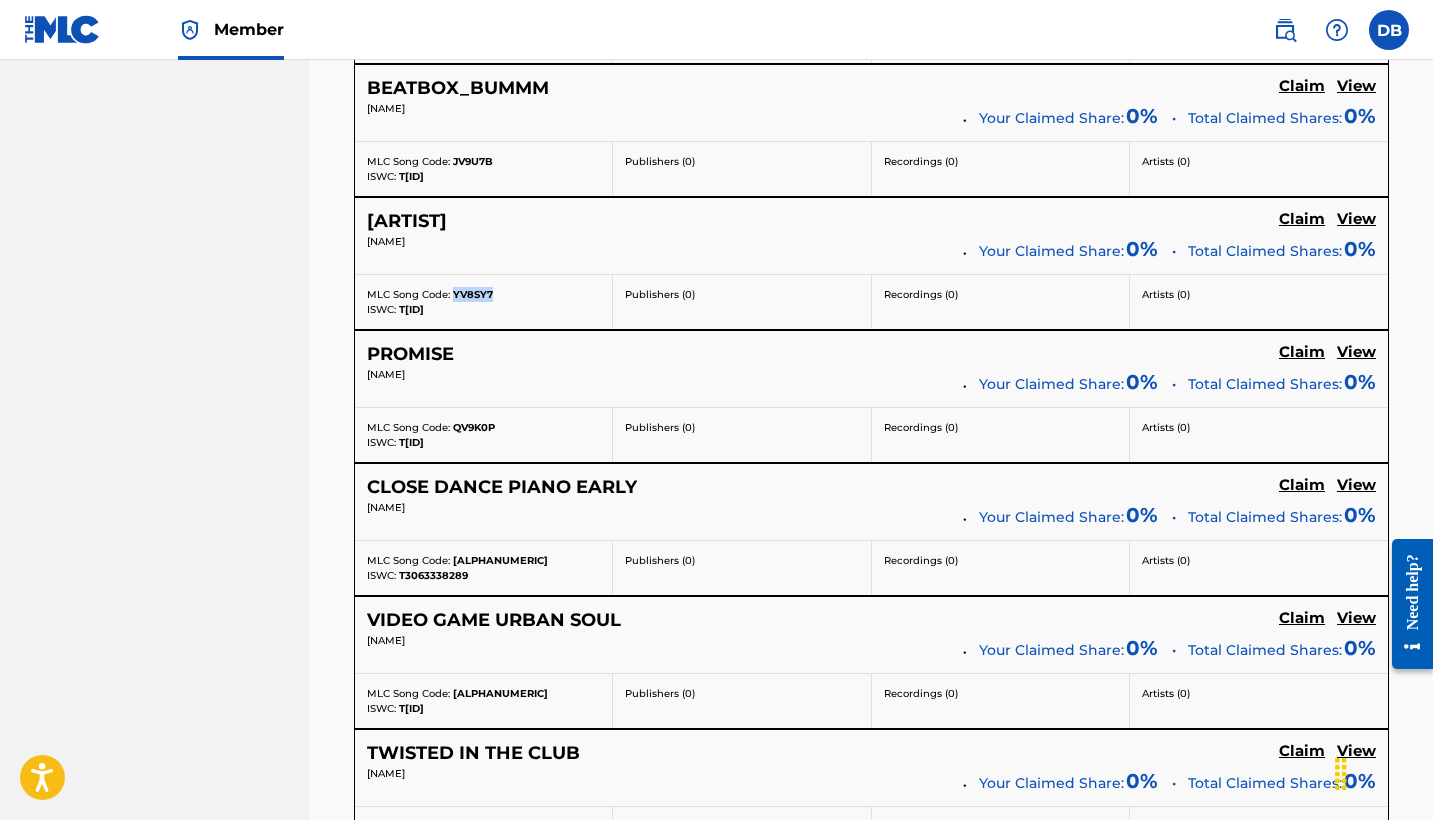 drag, startPoint x: 454, startPoint y: 300, endPoint x: 501, endPoint y: 300, distance: 47 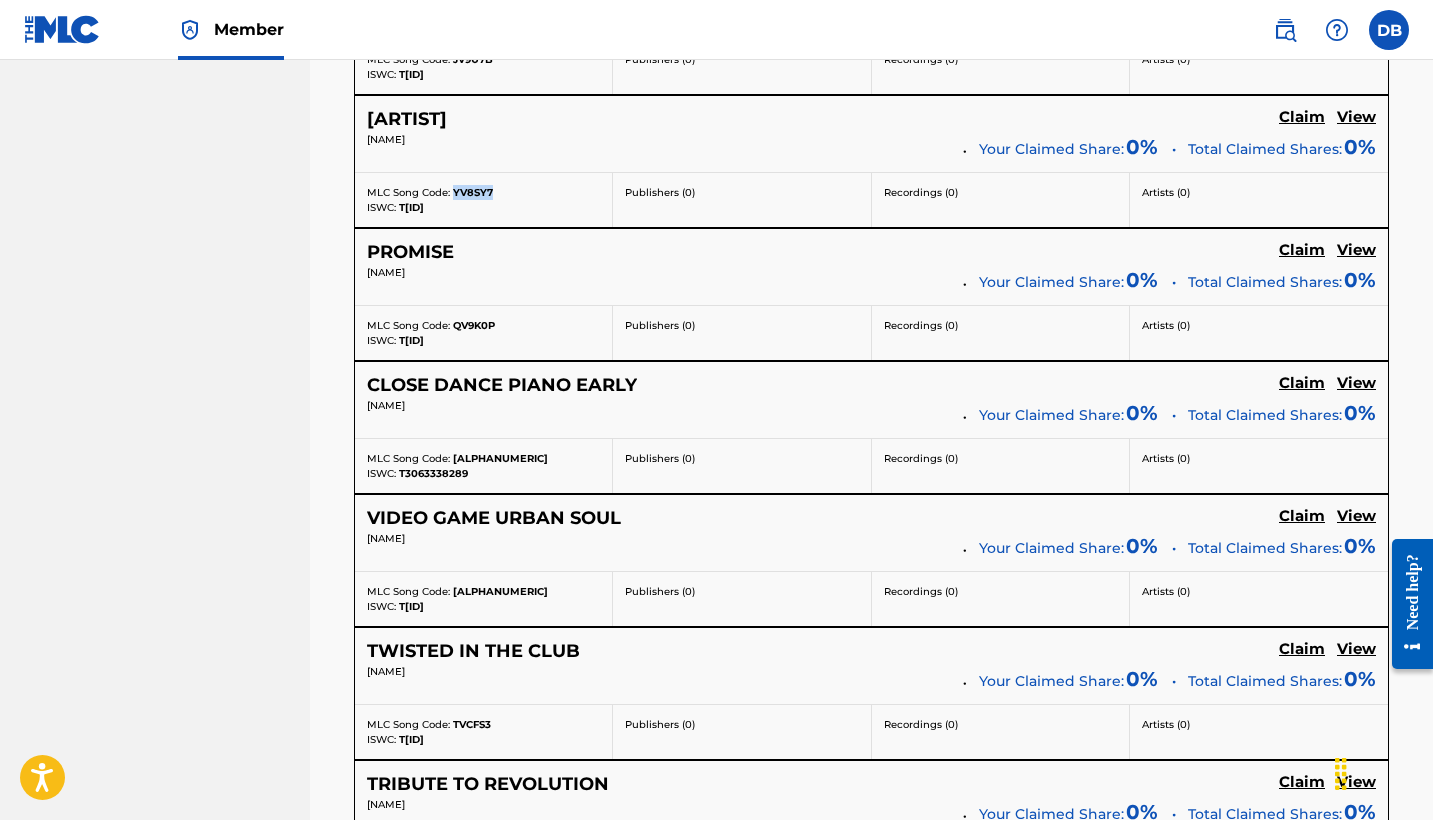 scroll, scrollTop: 11743, scrollLeft: 0, axis: vertical 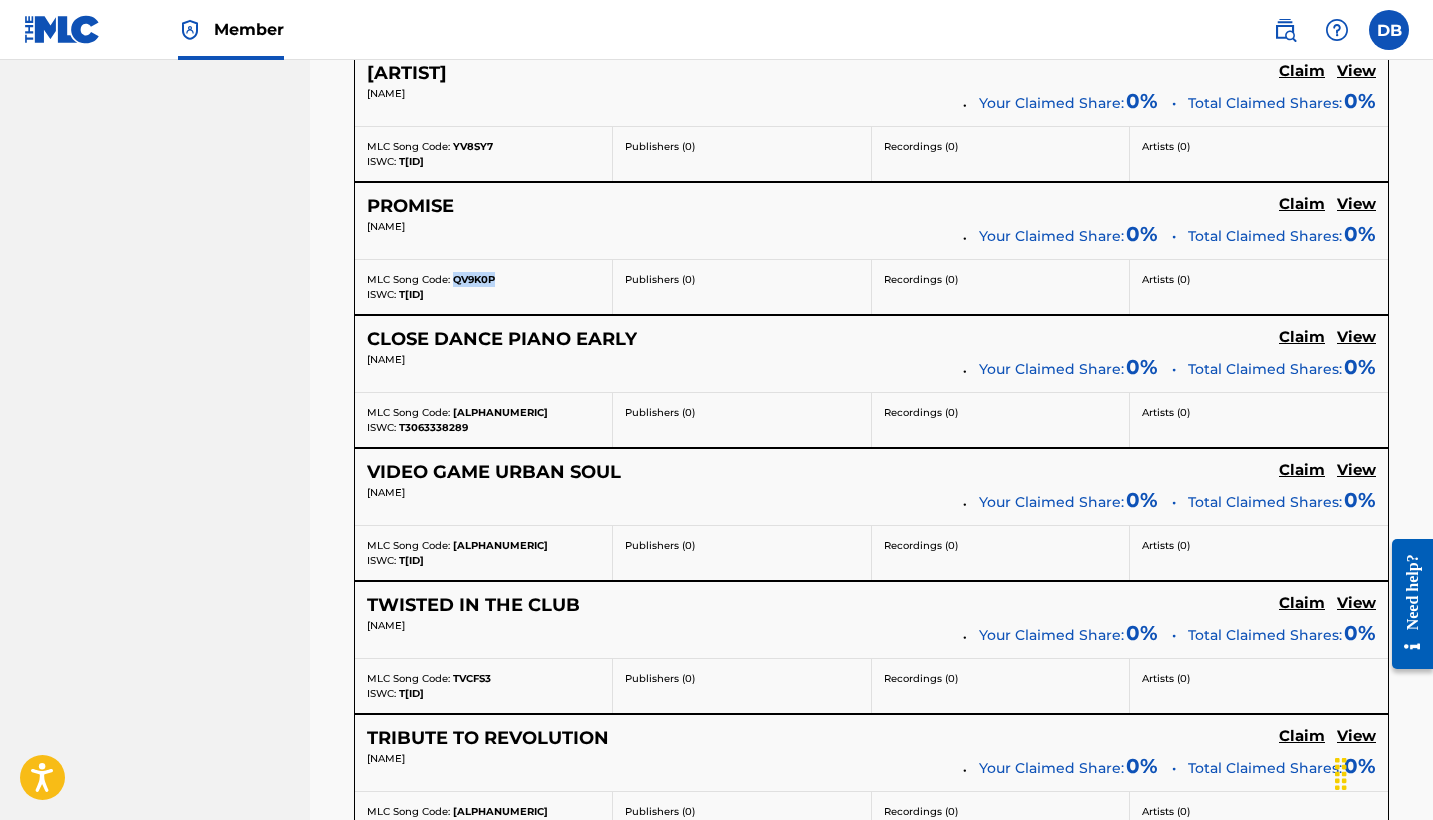 drag, startPoint x: 452, startPoint y: 289, endPoint x: 504, endPoint y: 290, distance: 52.009613 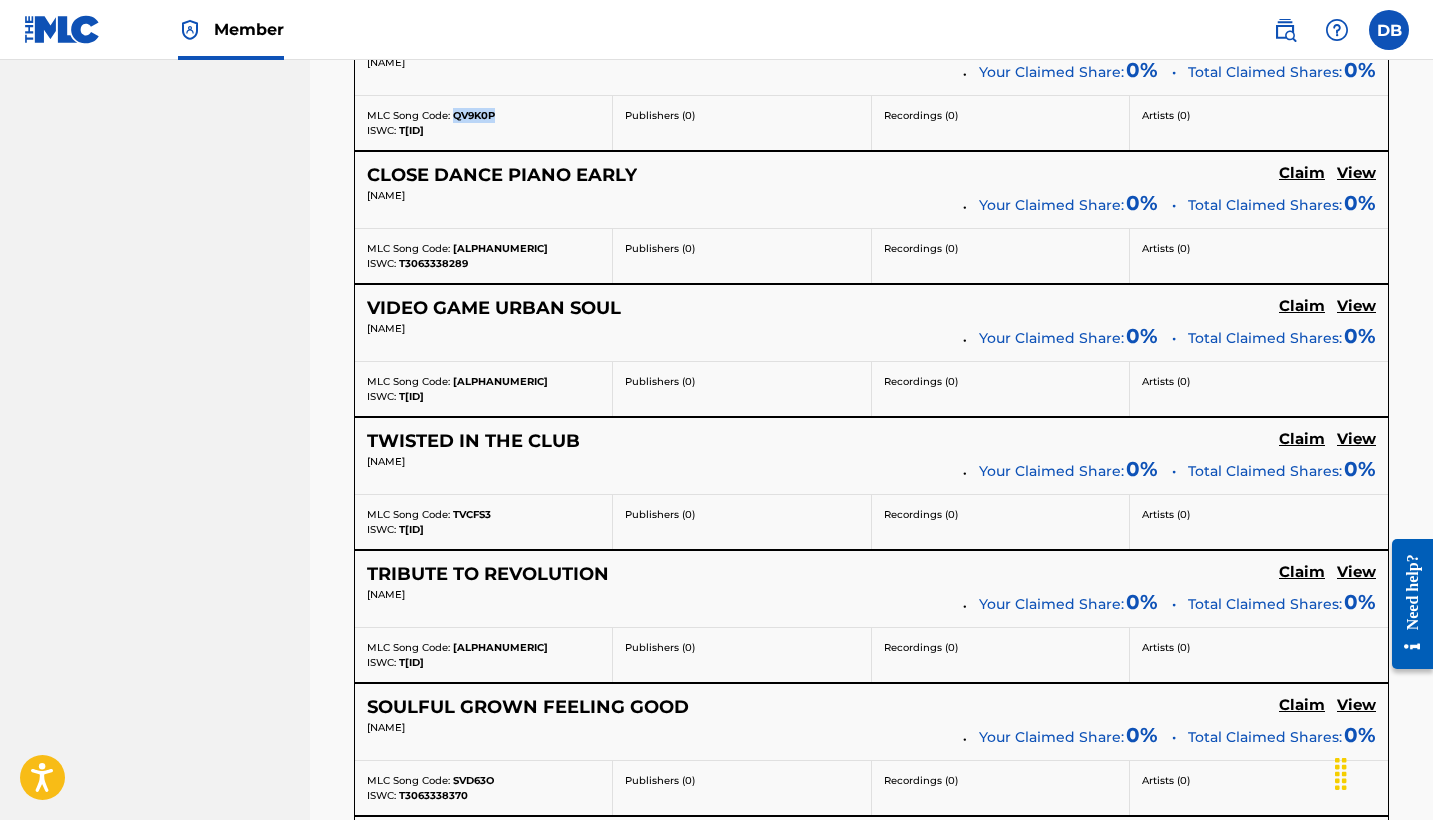scroll, scrollTop: 11908, scrollLeft: 0, axis: vertical 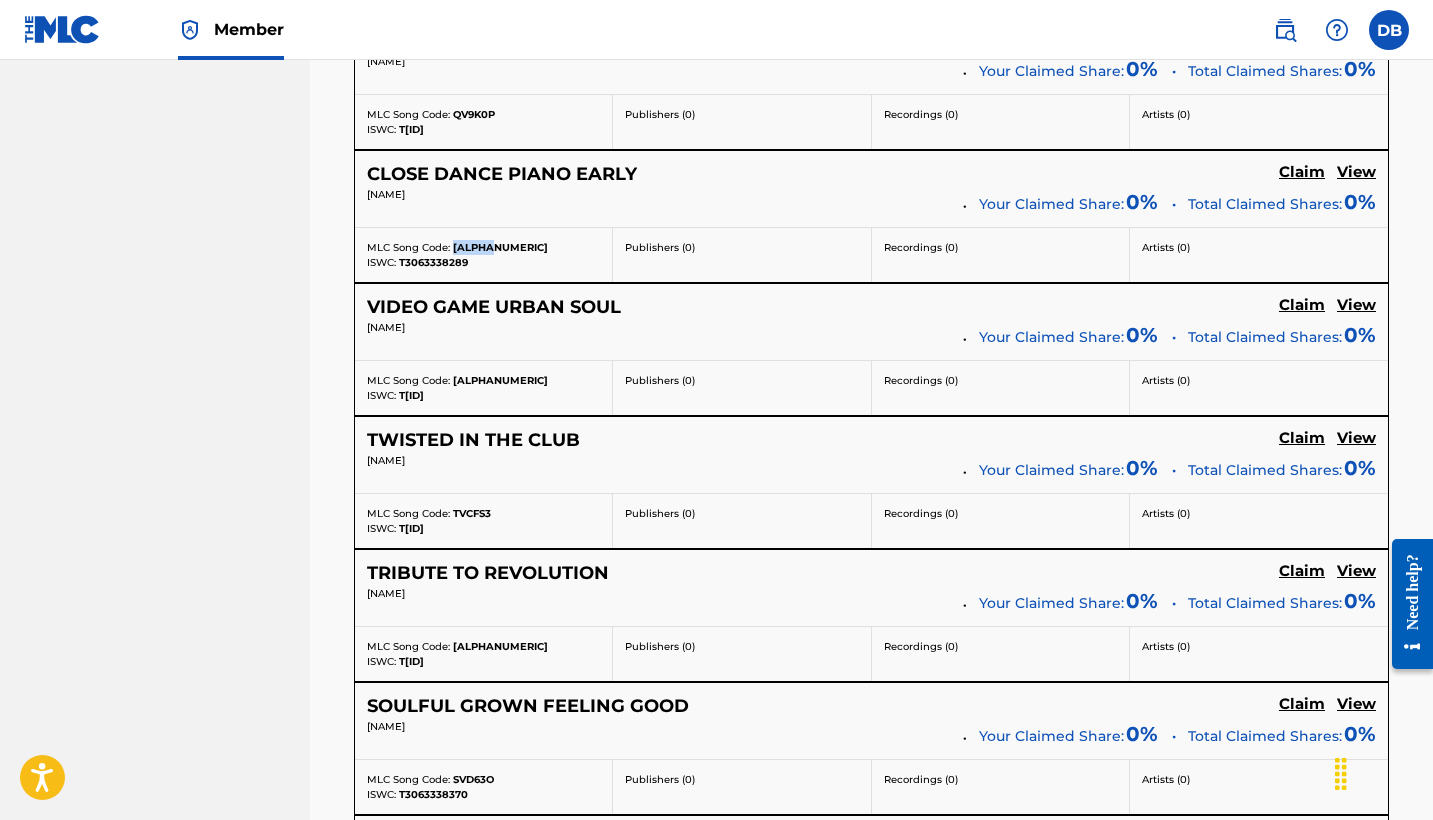 drag, startPoint x: 454, startPoint y: 252, endPoint x: 506, endPoint y: 252, distance: 52 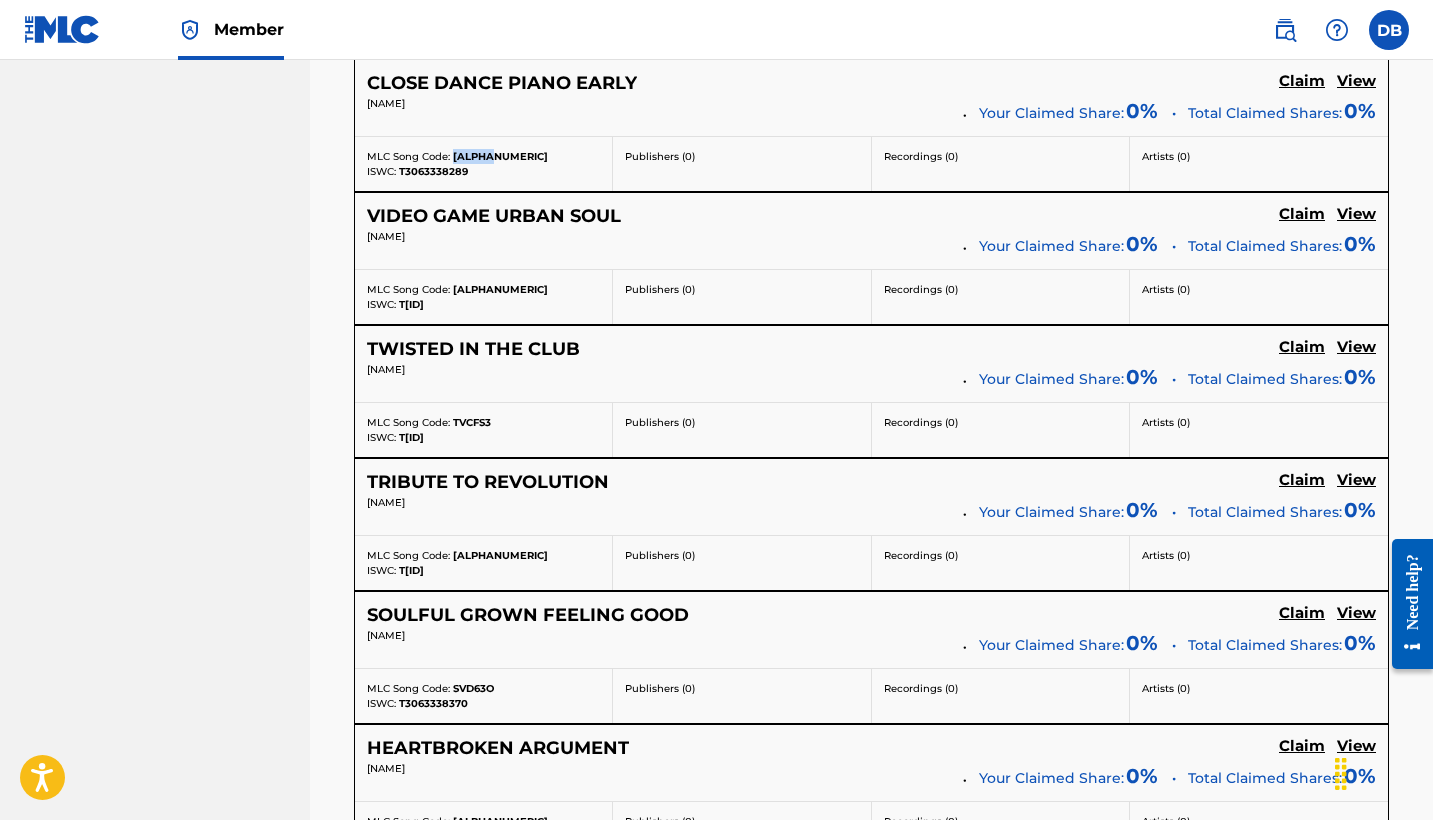 scroll, scrollTop: 12002, scrollLeft: 0, axis: vertical 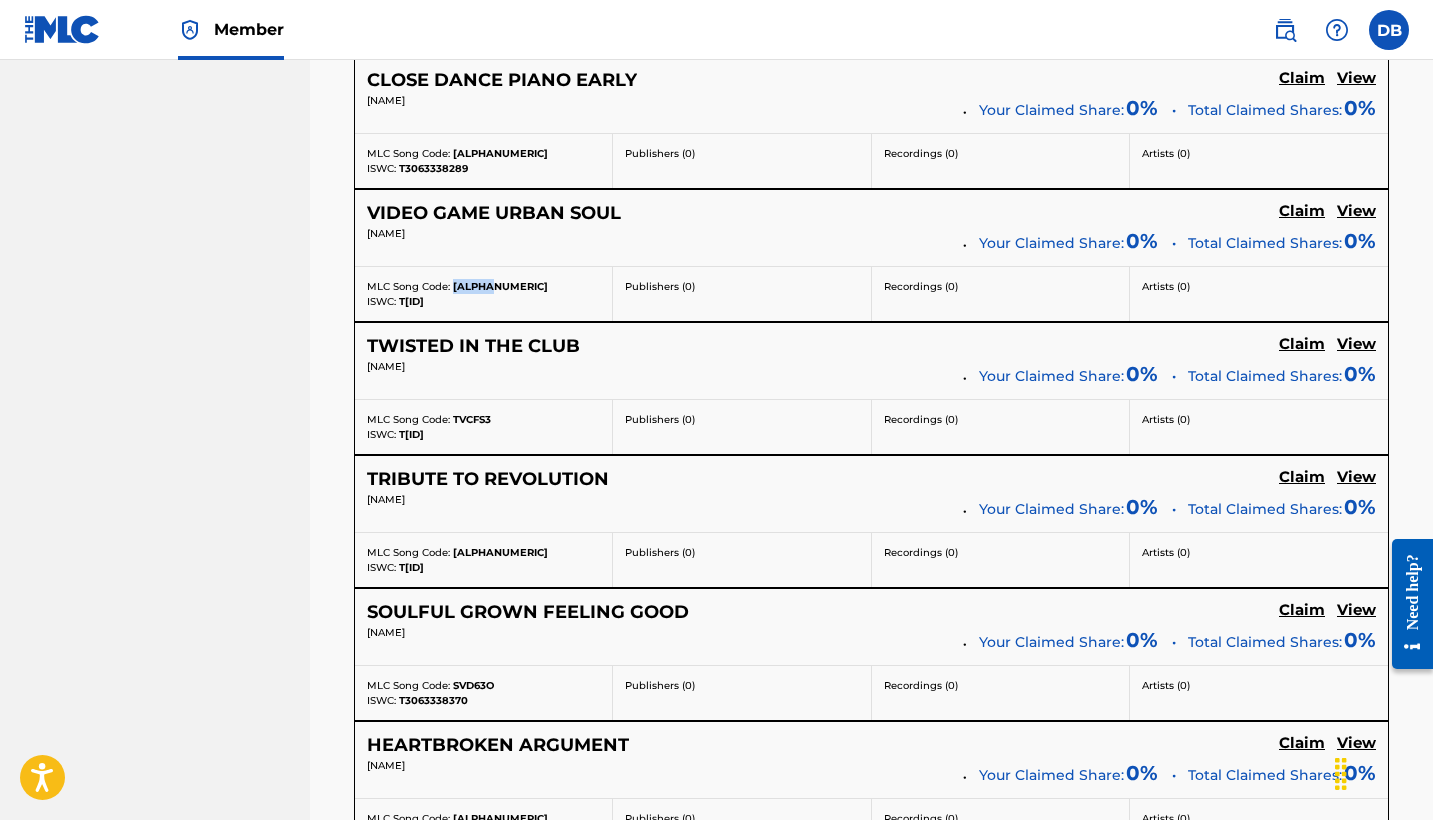 drag, startPoint x: 453, startPoint y: 293, endPoint x: 510, endPoint y: 293, distance: 57 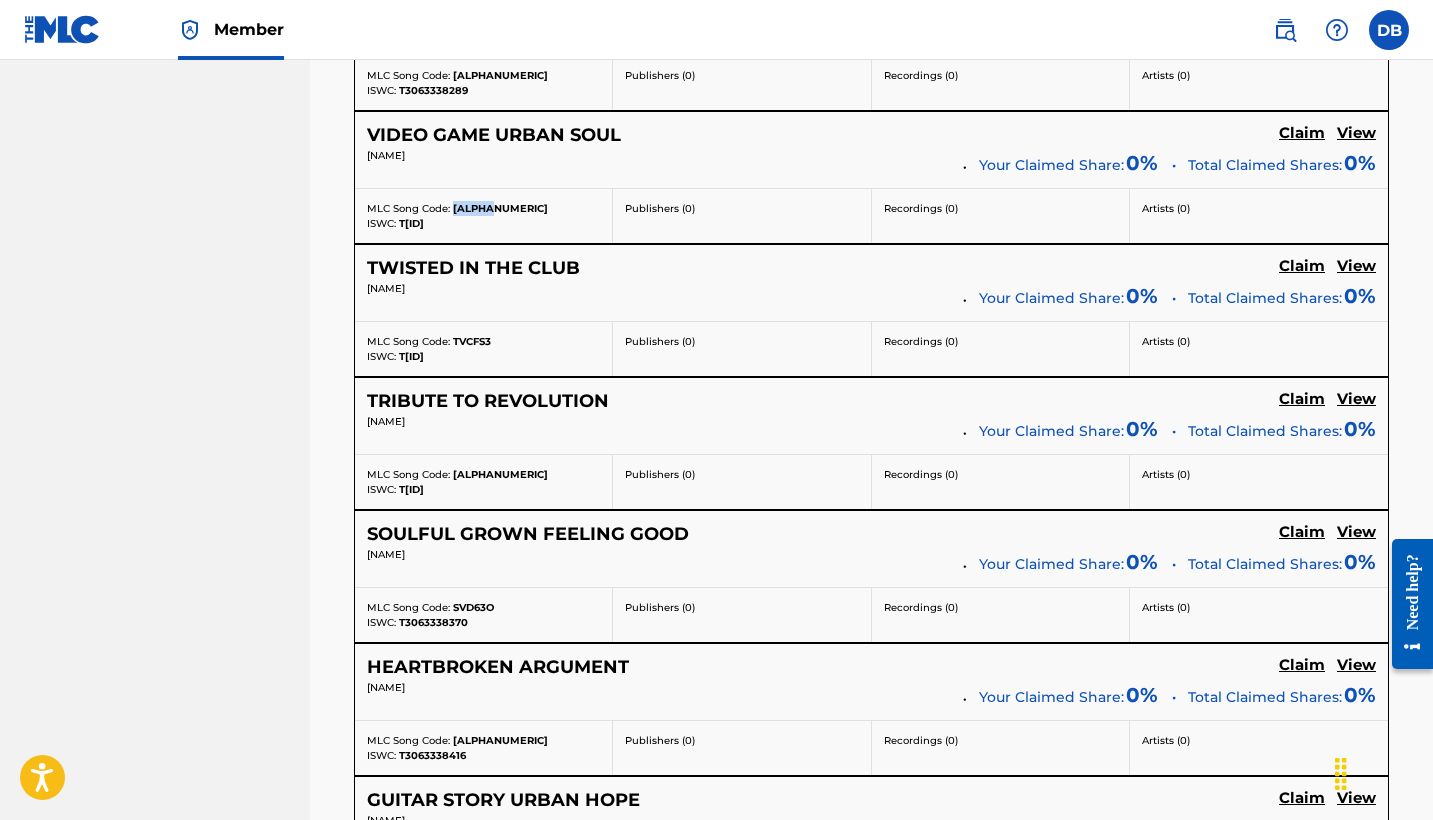 scroll, scrollTop: 12096, scrollLeft: 0, axis: vertical 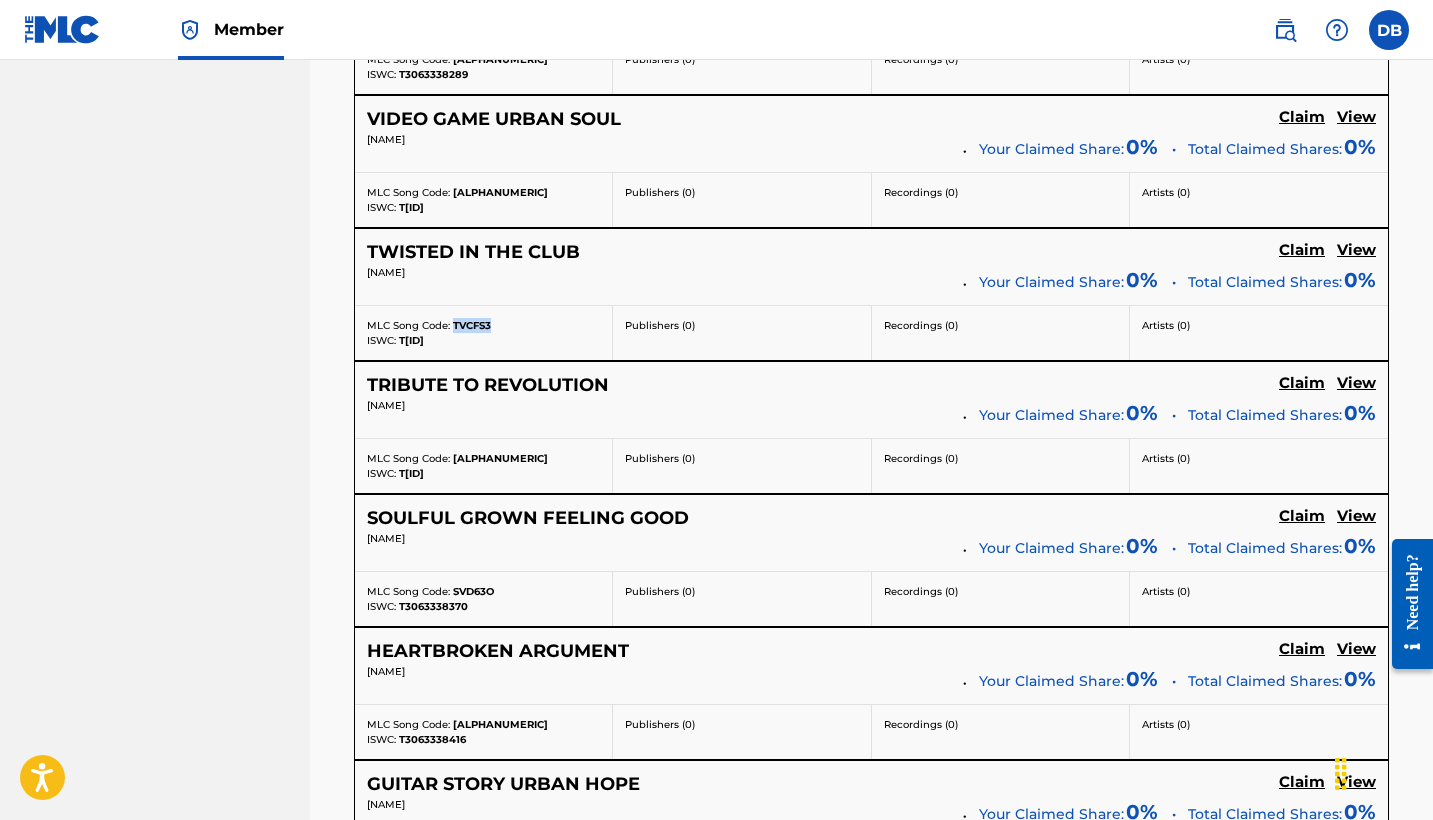 drag, startPoint x: 453, startPoint y: 329, endPoint x: 500, endPoint y: 329, distance: 47 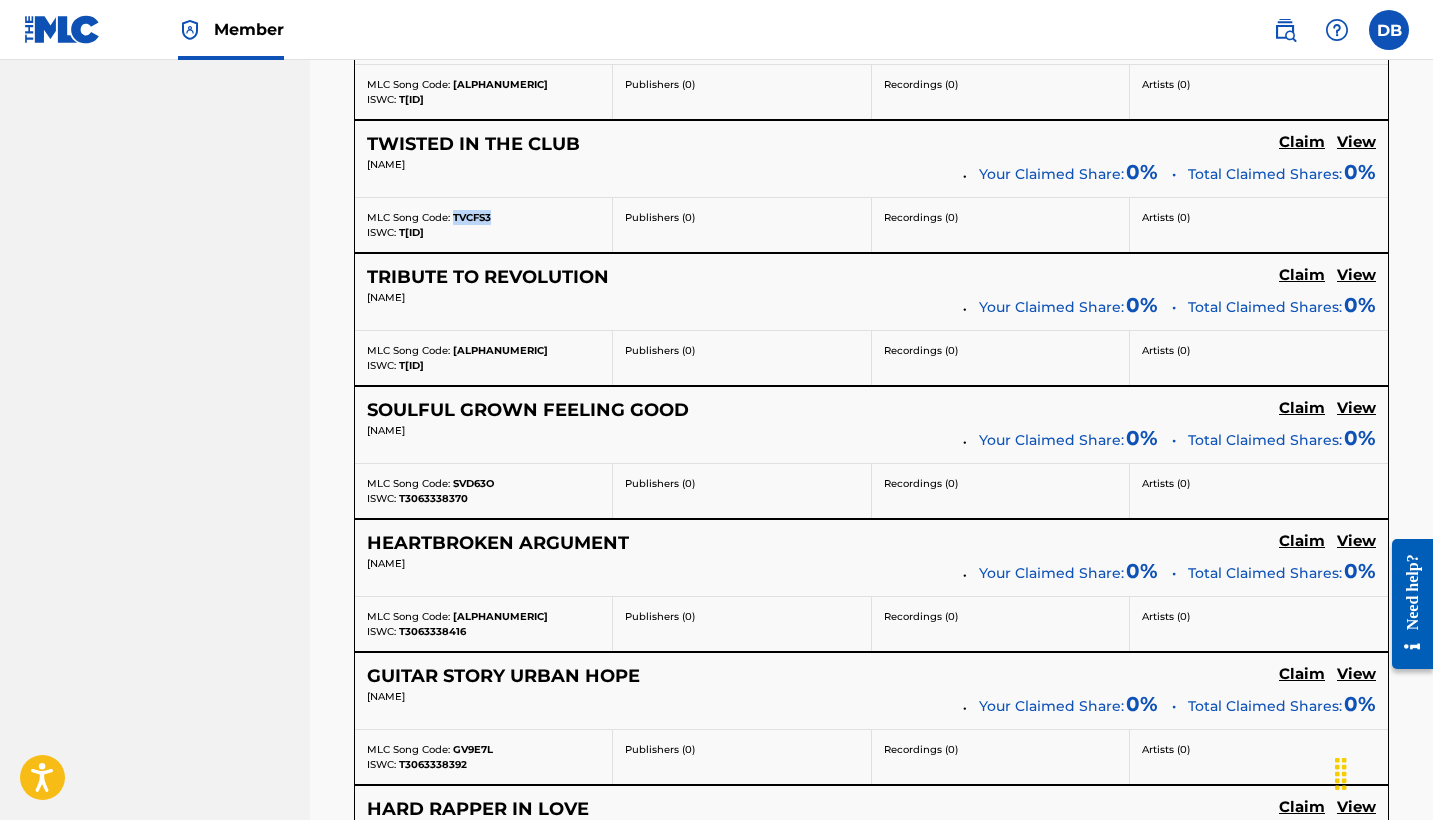 scroll, scrollTop: 12207, scrollLeft: 0, axis: vertical 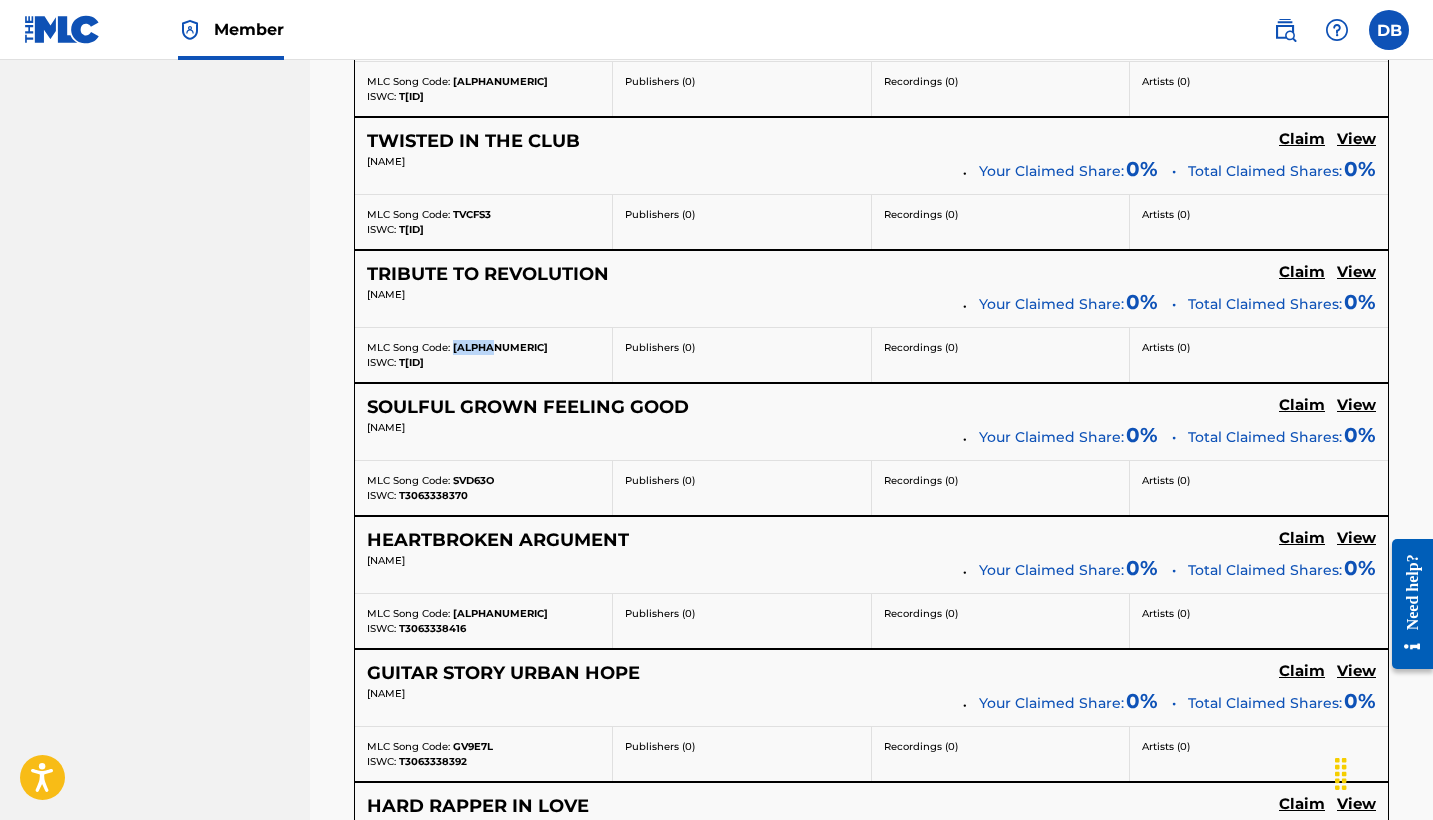 drag, startPoint x: 453, startPoint y: 352, endPoint x: 521, endPoint y: 350, distance: 68.0294 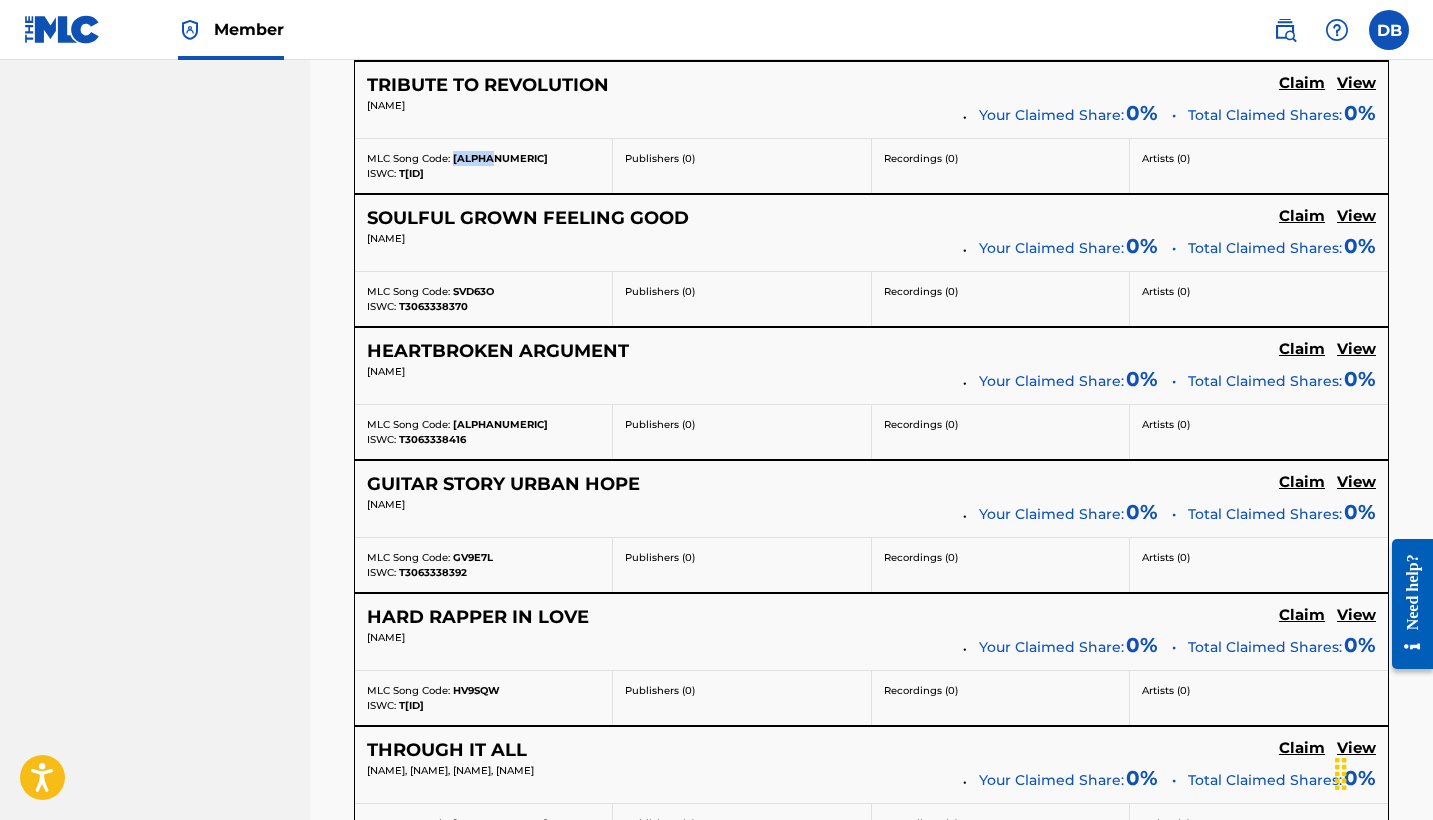 scroll, scrollTop: 12403, scrollLeft: 0, axis: vertical 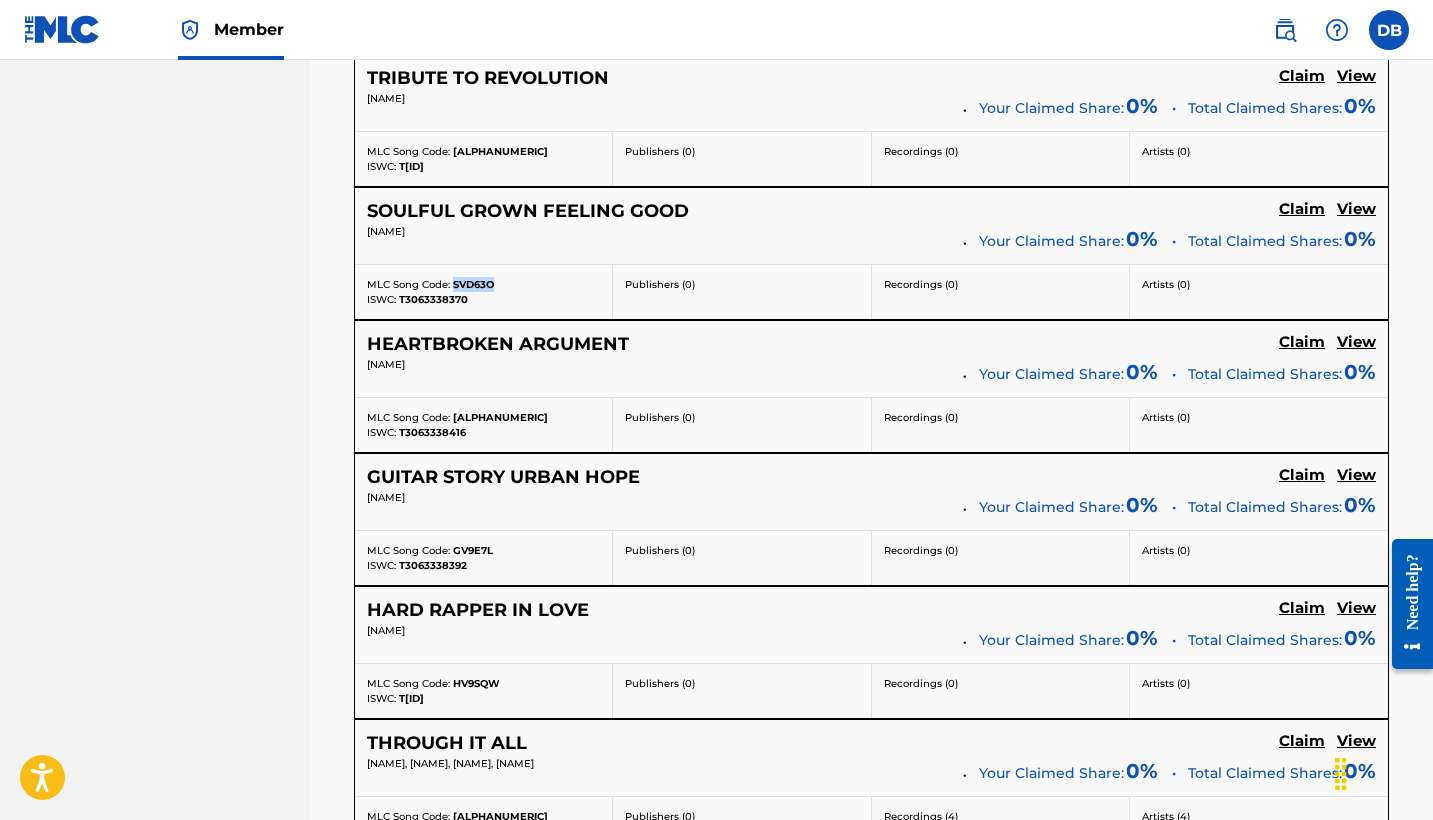 drag, startPoint x: 453, startPoint y: 287, endPoint x: 510, endPoint y: 288, distance: 57.00877 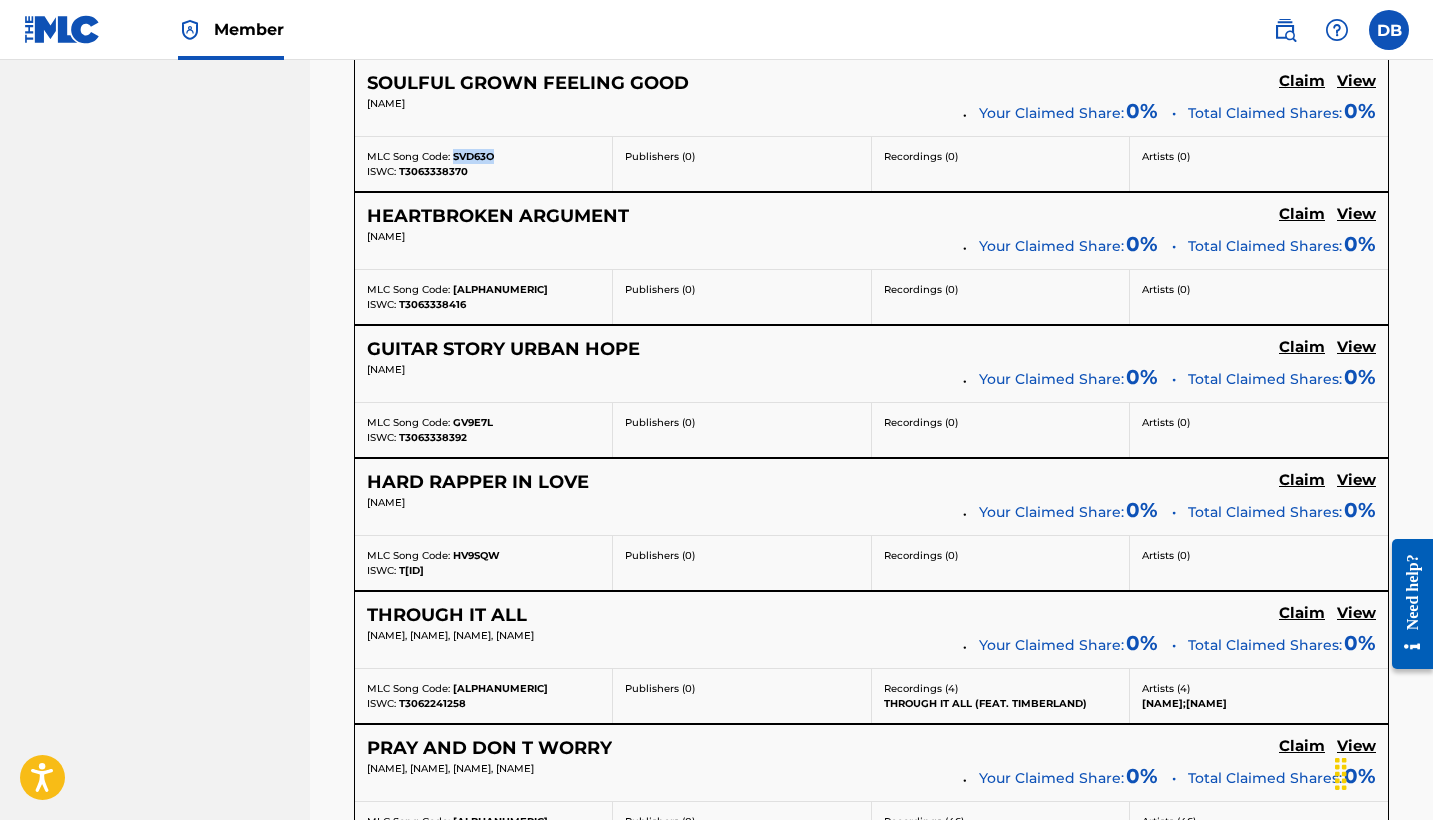 scroll, scrollTop: 12541, scrollLeft: 0, axis: vertical 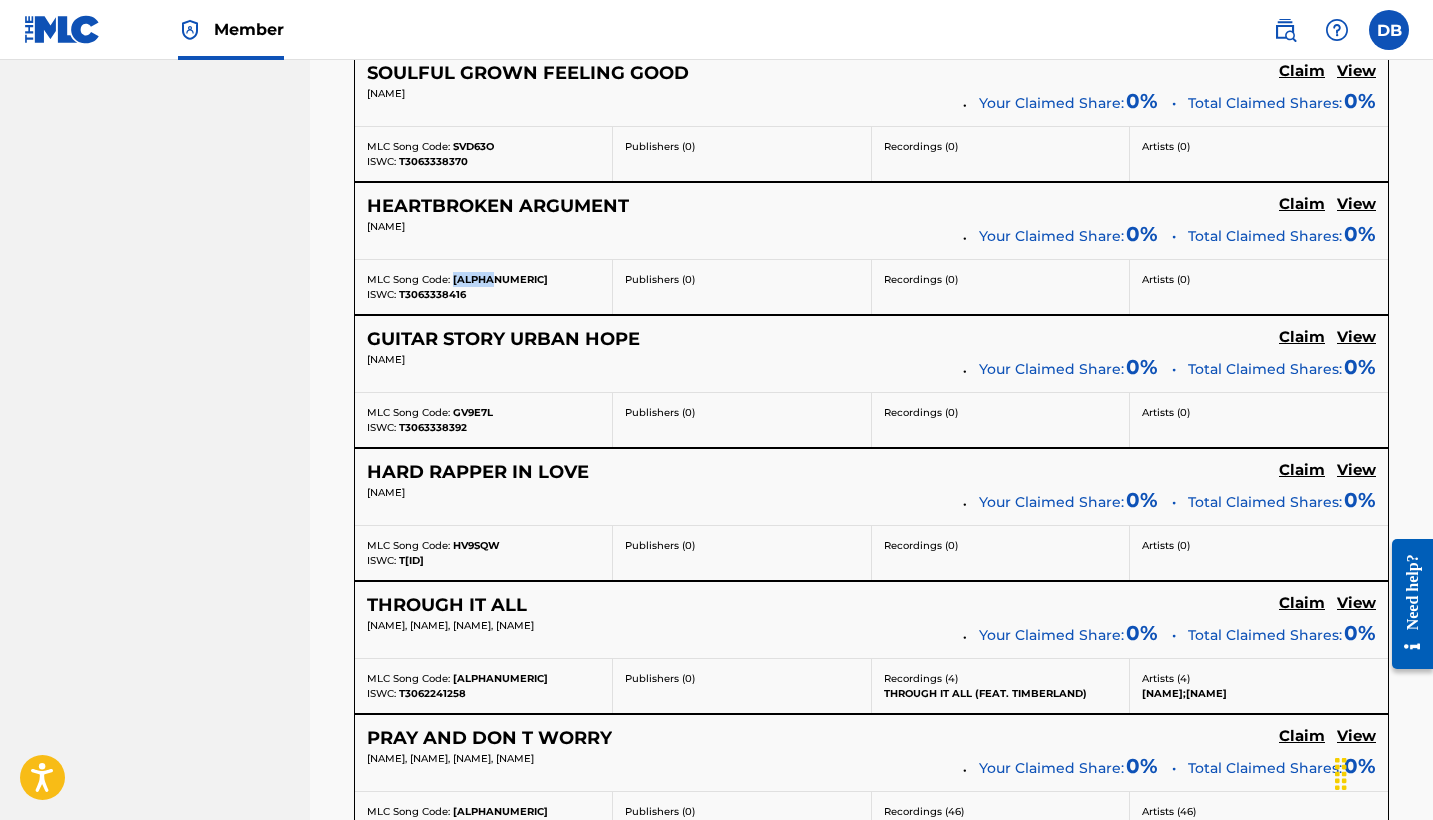 drag, startPoint x: 453, startPoint y: 281, endPoint x: 528, endPoint y: 281, distance: 75 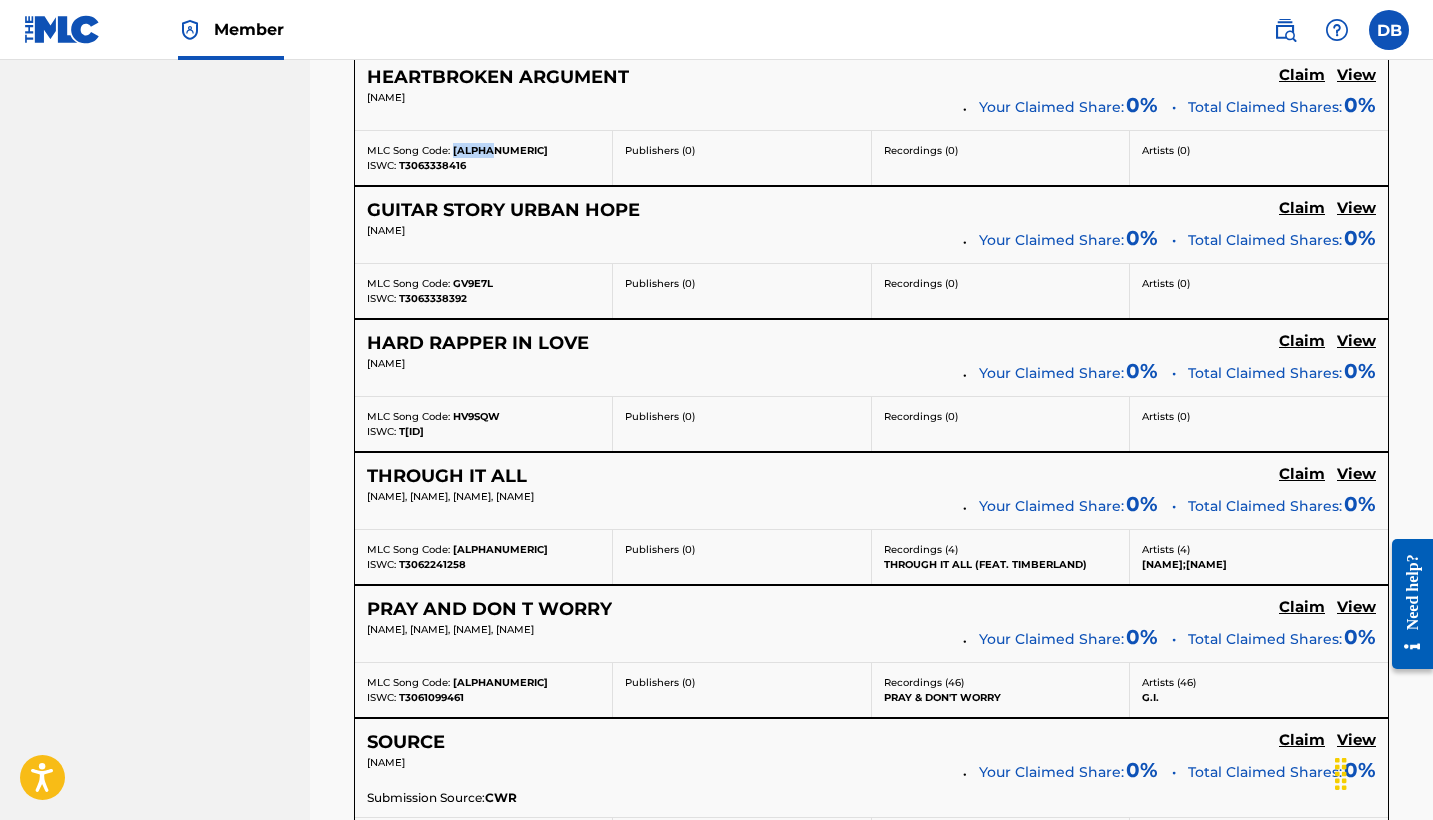scroll, scrollTop: 12678, scrollLeft: 0, axis: vertical 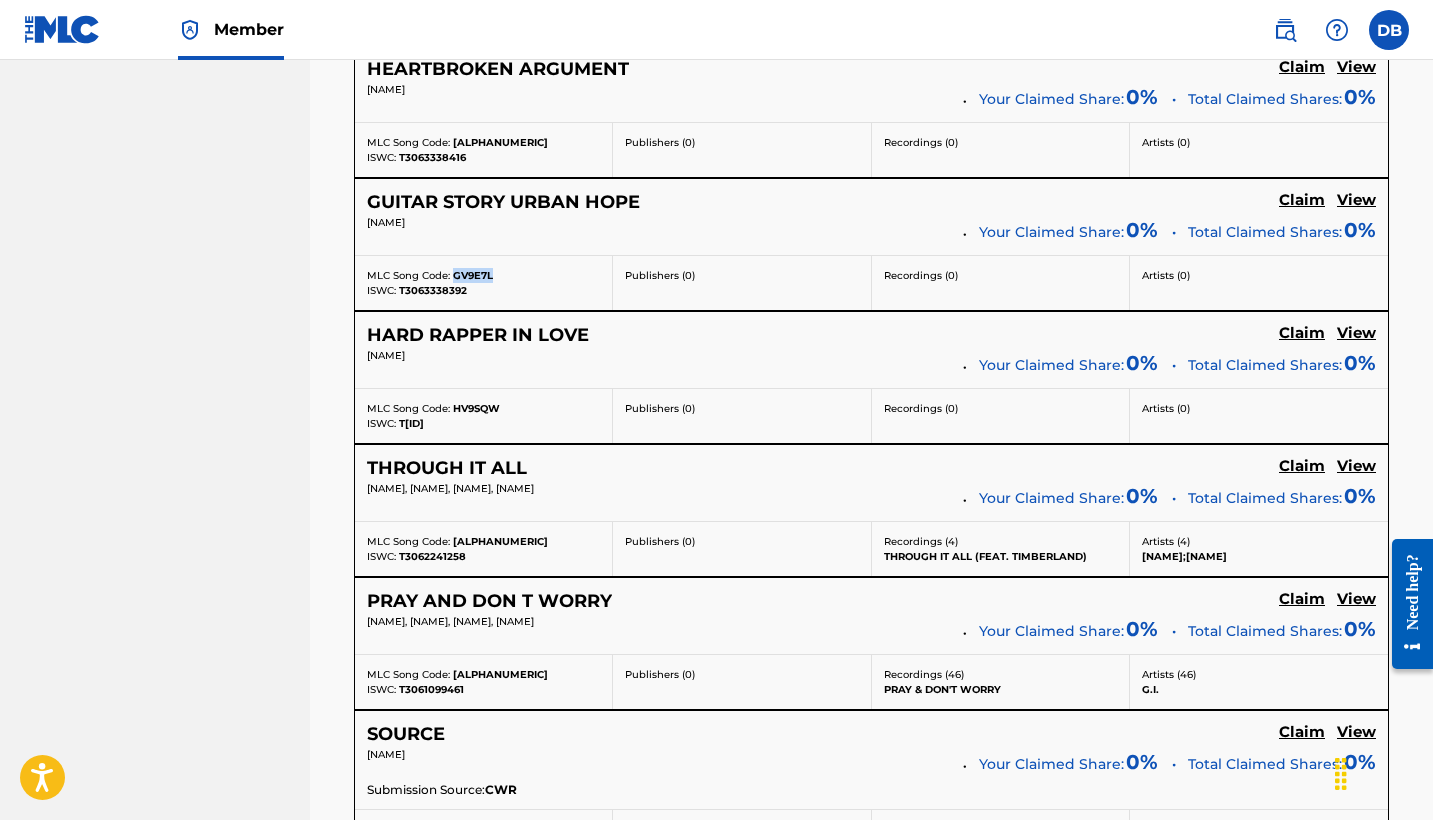 drag, startPoint x: 453, startPoint y: 279, endPoint x: 505, endPoint y: 279, distance: 52 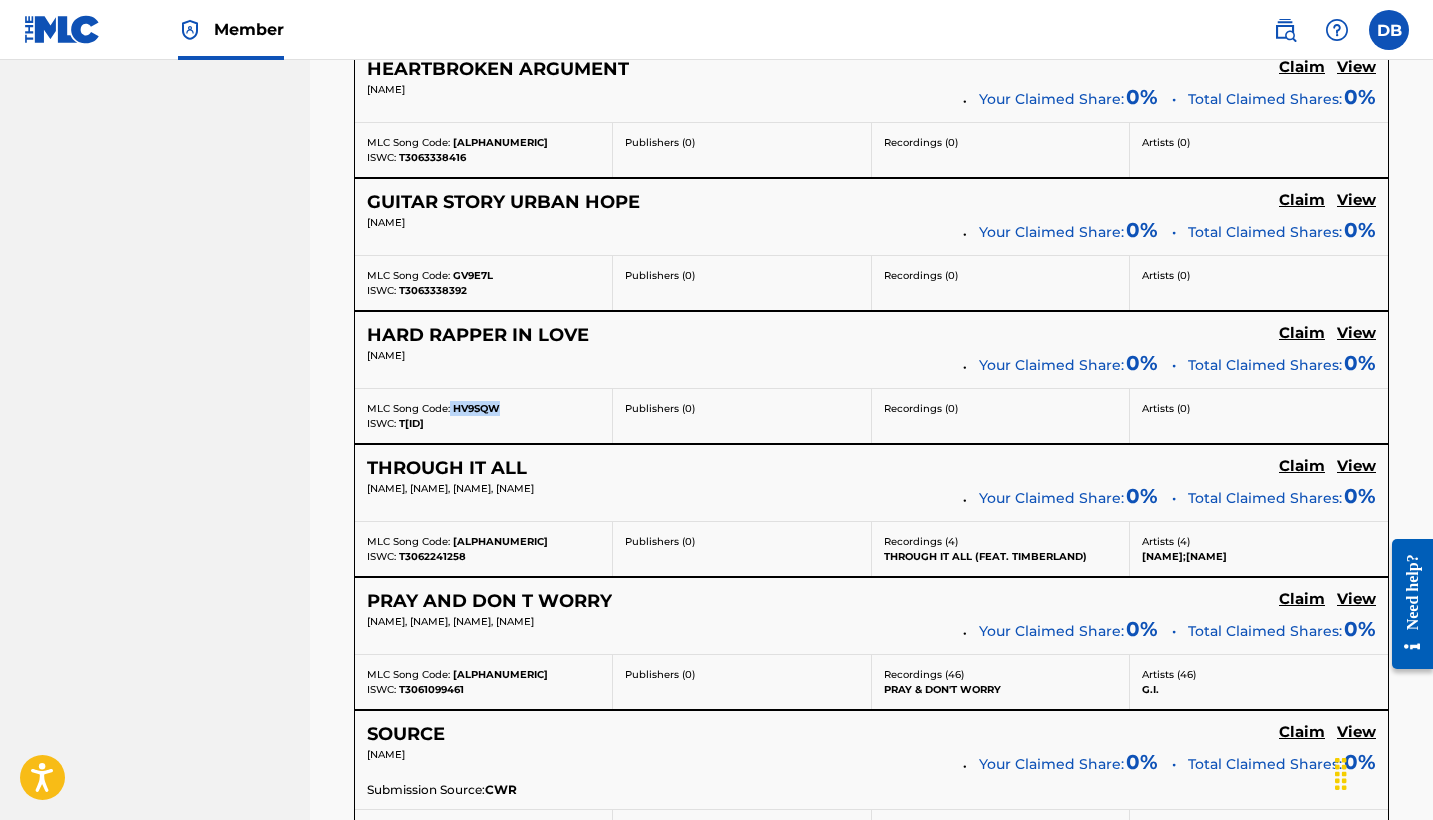 drag, startPoint x: 450, startPoint y: 406, endPoint x: 521, endPoint y: 409, distance: 71.063354 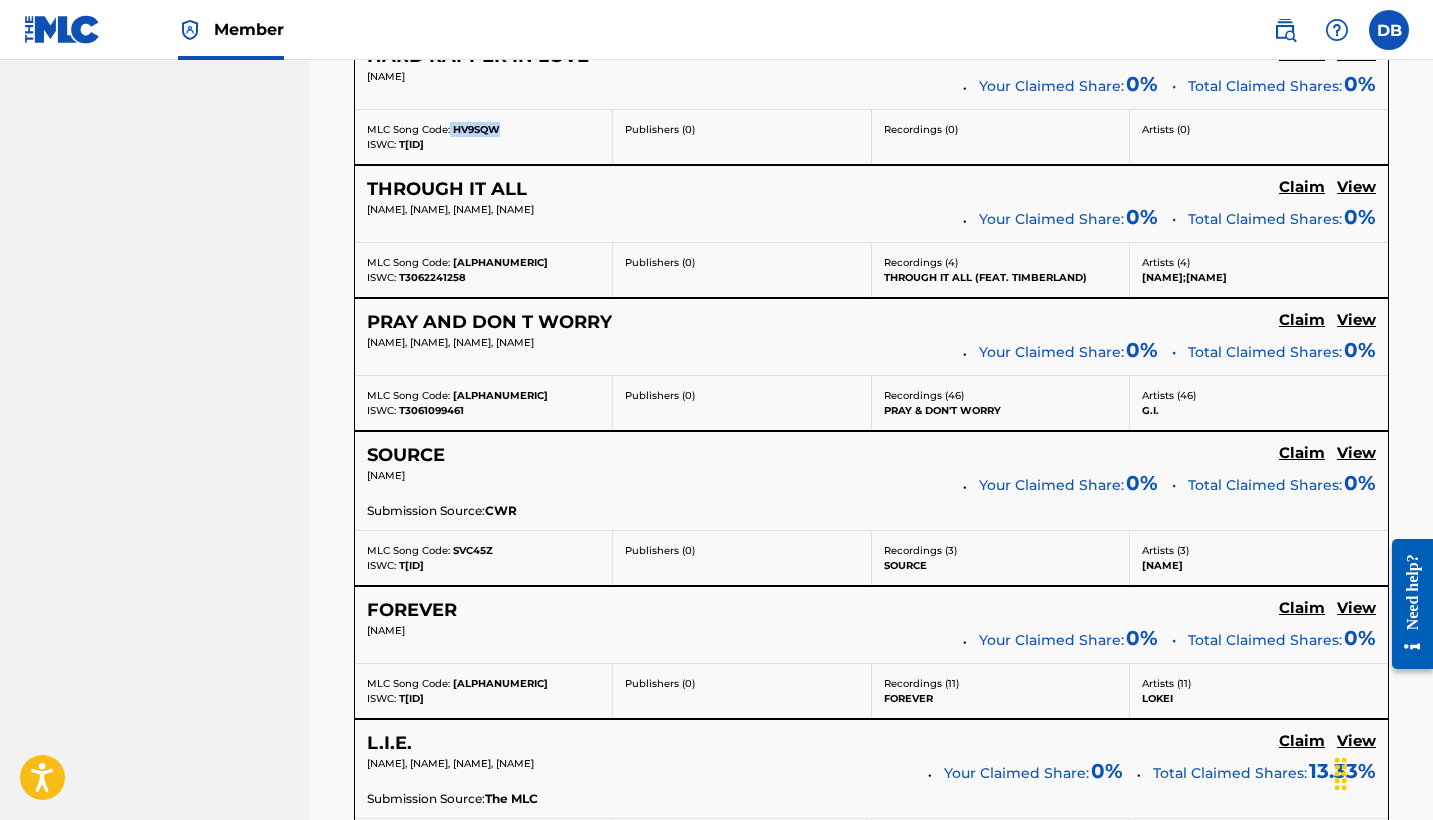 scroll, scrollTop: 12963, scrollLeft: 0, axis: vertical 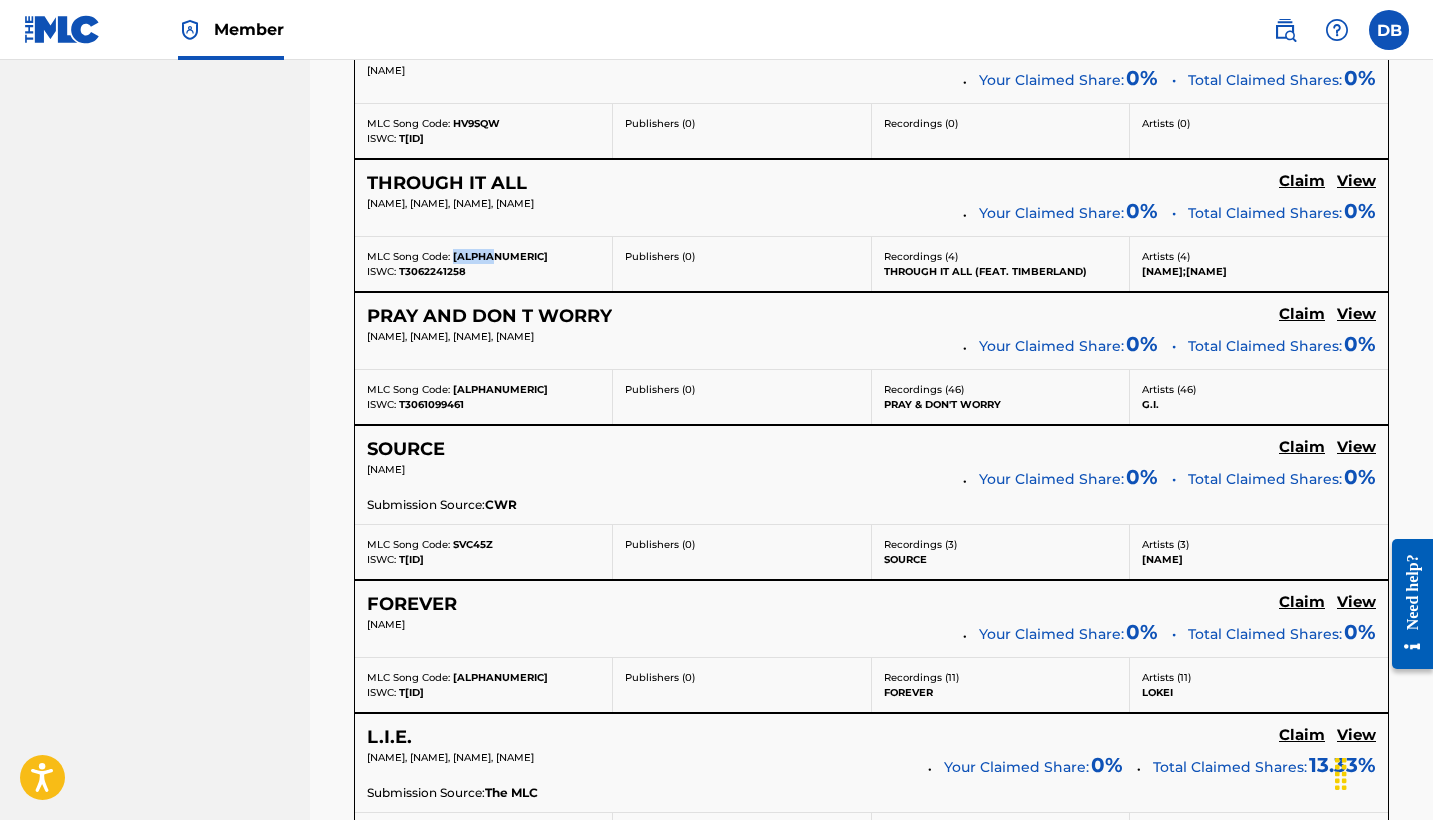 drag, startPoint x: 453, startPoint y: 260, endPoint x: 520, endPoint y: 260, distance: 67 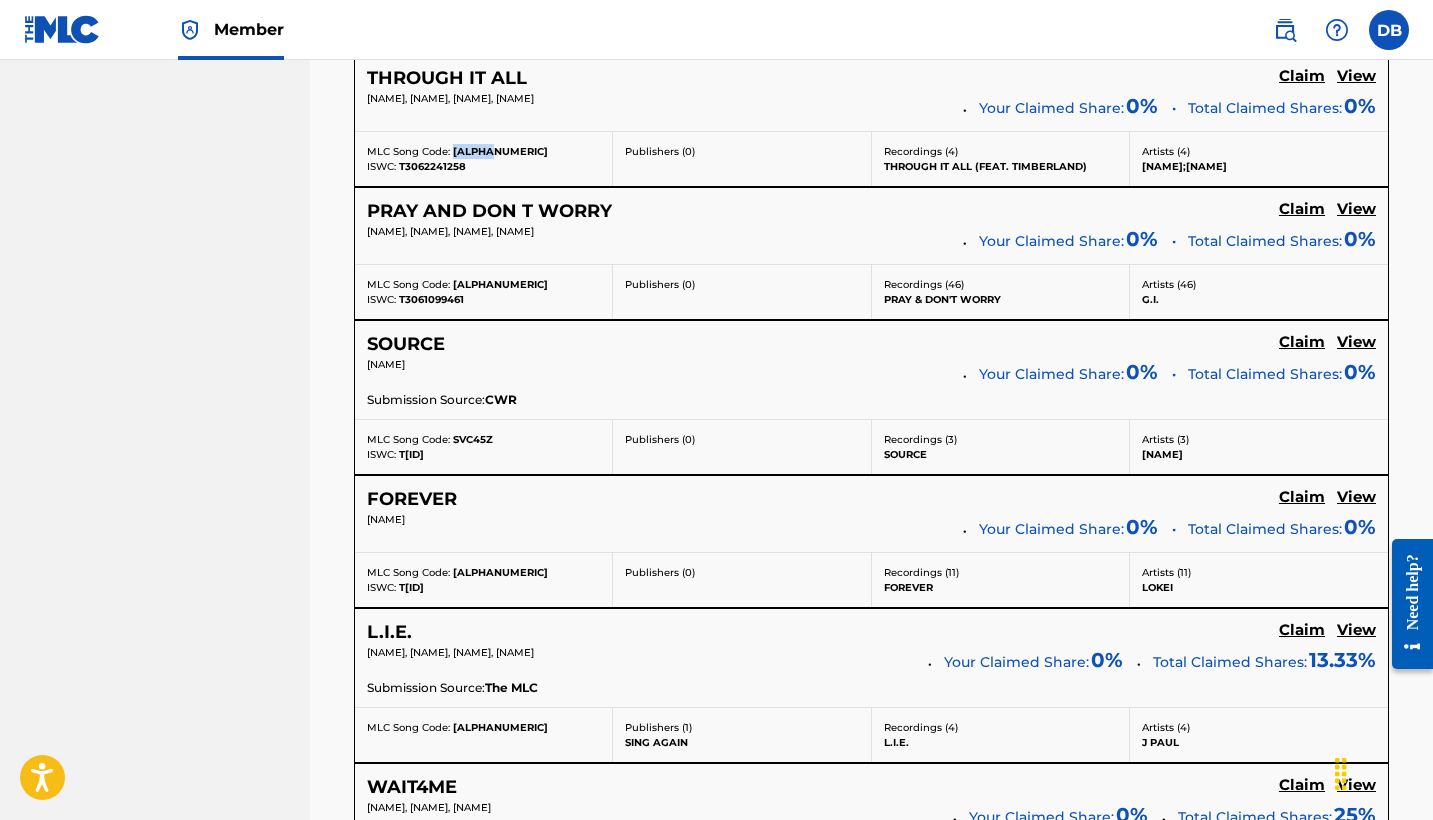 scroll, scrollTop: 13072, scrollLeft: 0, axis: vertical 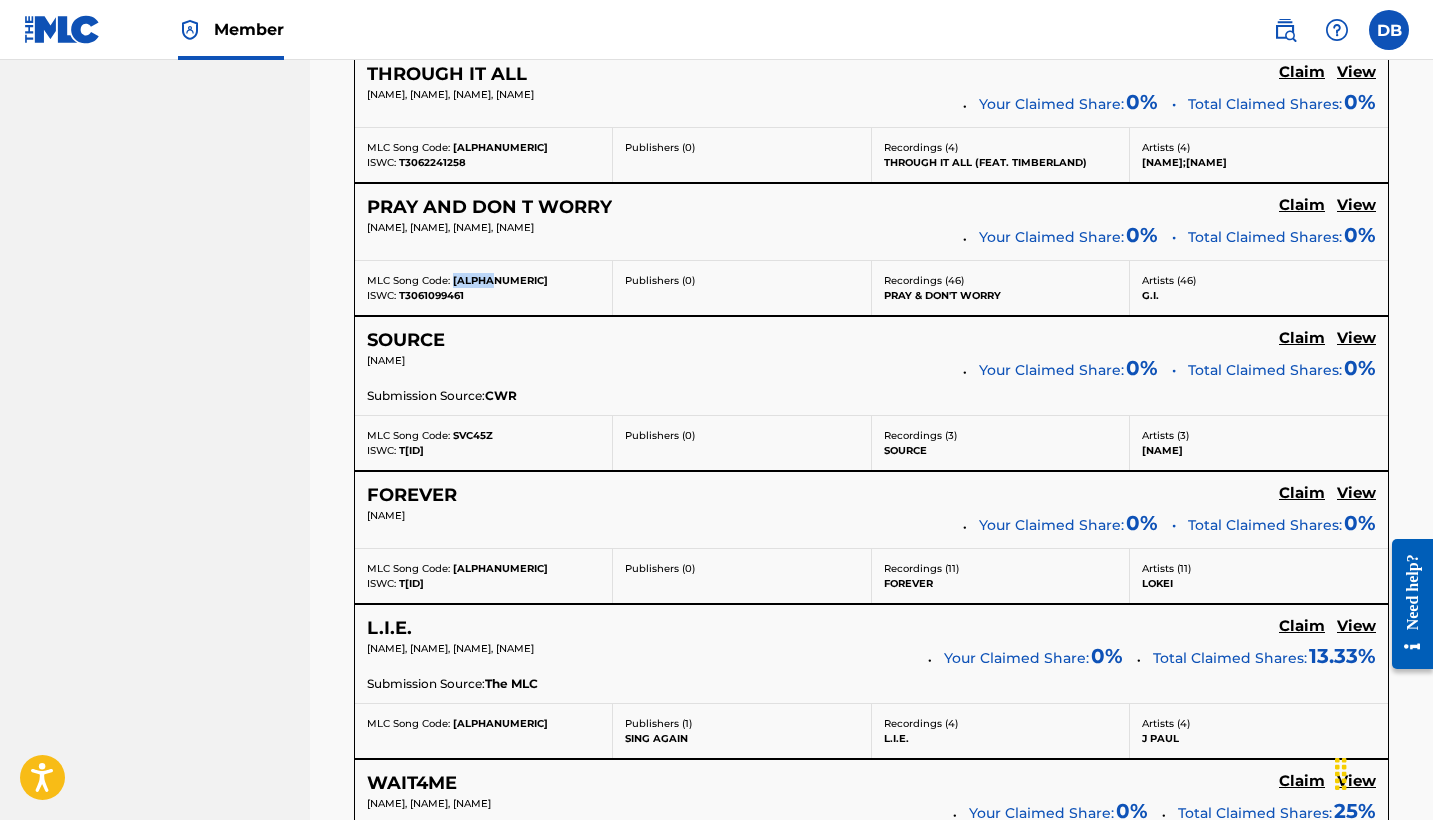 drag, startPoint x: 451, startPoint y: 283, endPoint x: 501, endPoint y: 283, distance: 50 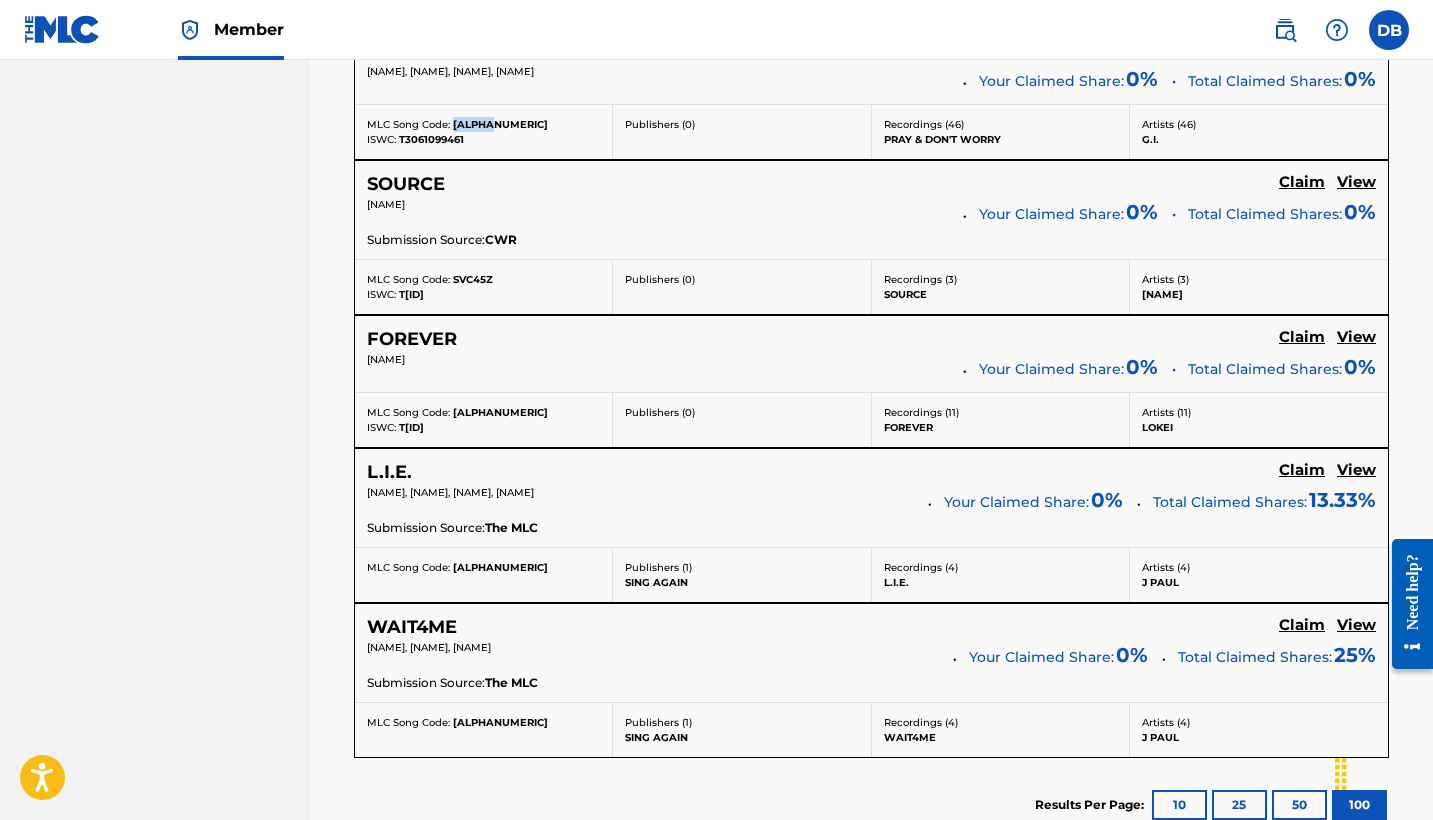 scroll, scrollTop: 13233, scrollLeft: 0, axis: vertical 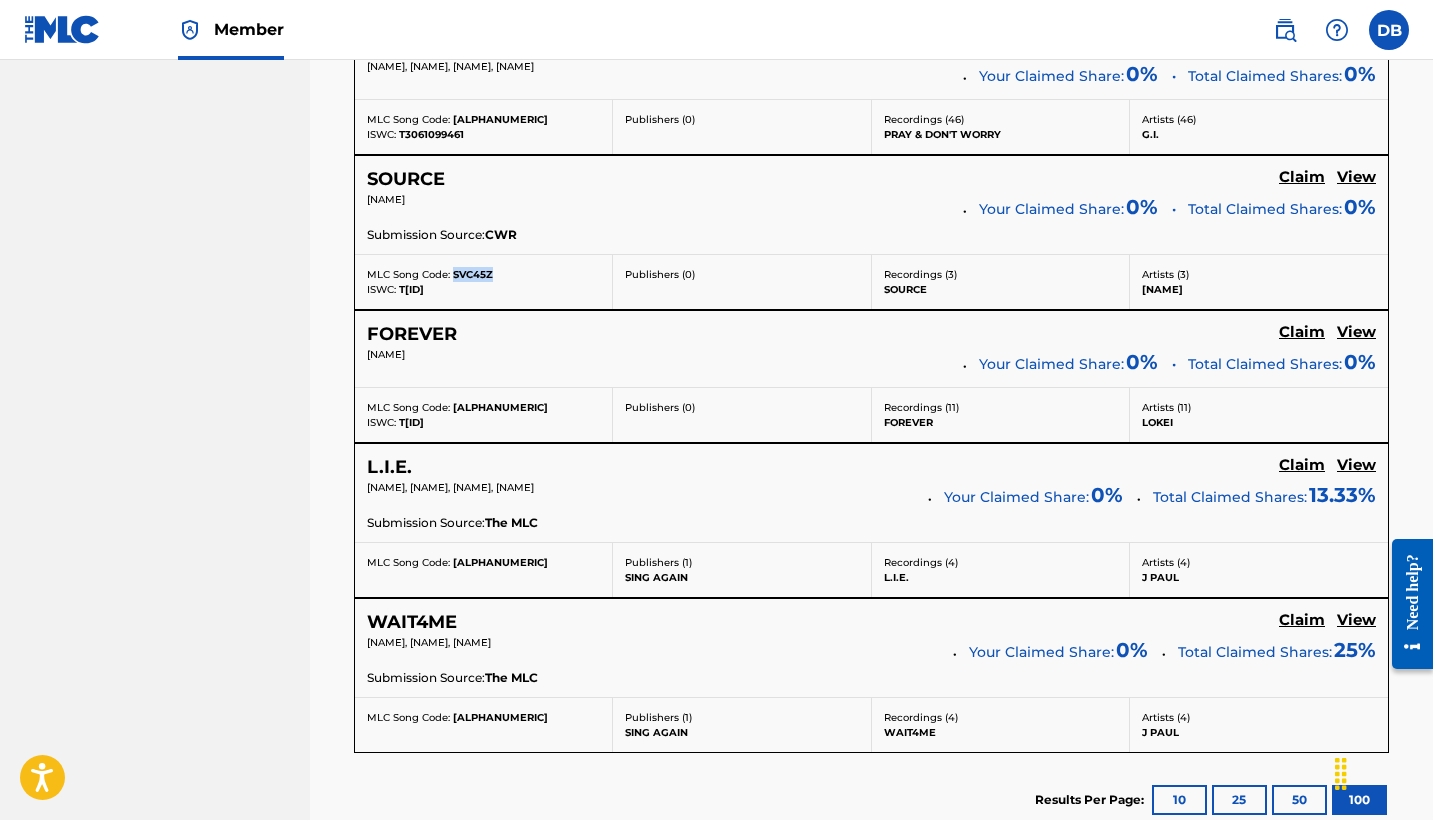drag, startPoint x: 453, startPoint y: 275, endPoint x: 508, endPoint y: 275, distance: 55 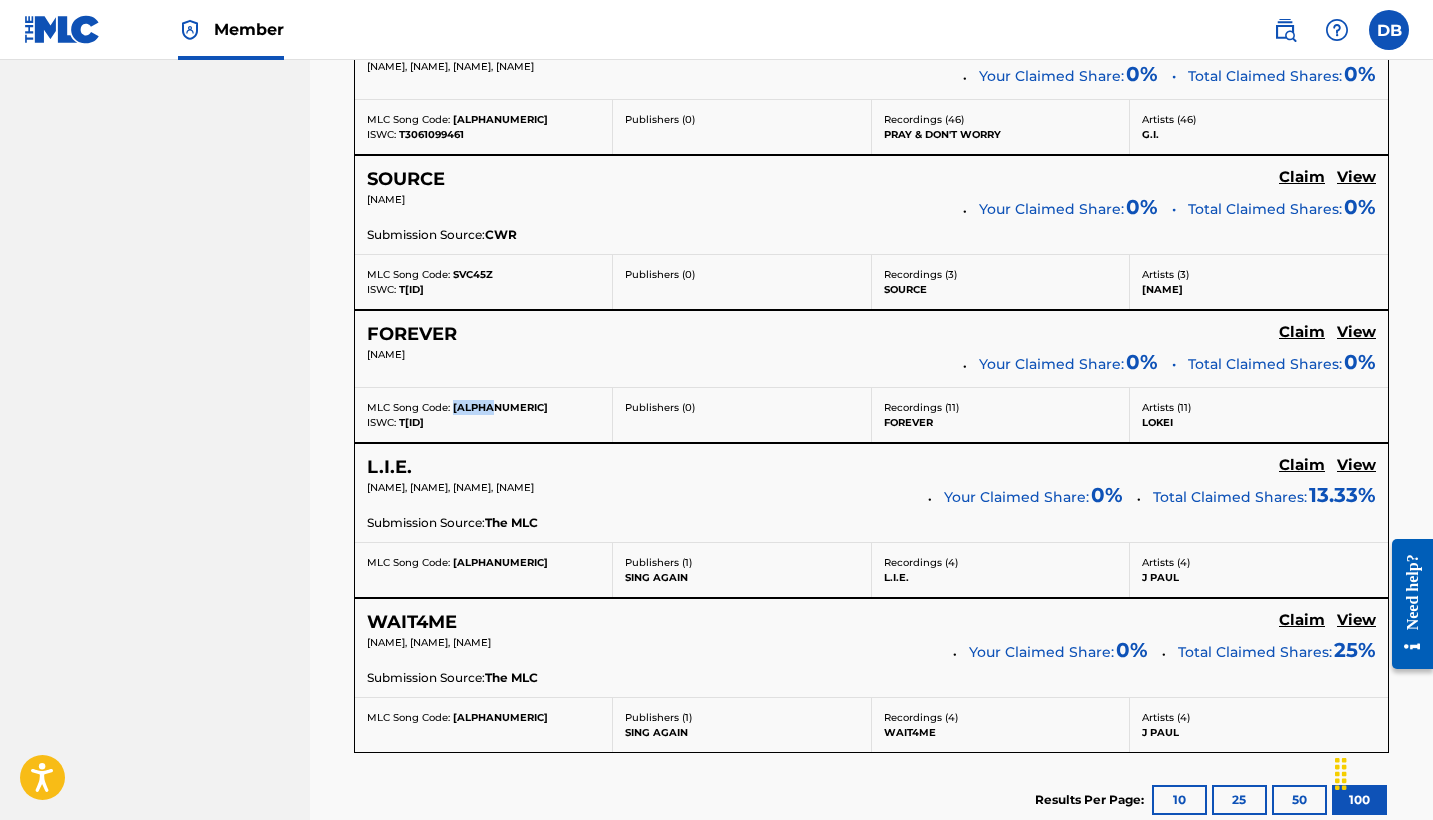 drag, startPoint x: 452, startPoint y: 405, endPoint x: 523, endPoint y: 404, distance: 71.00704 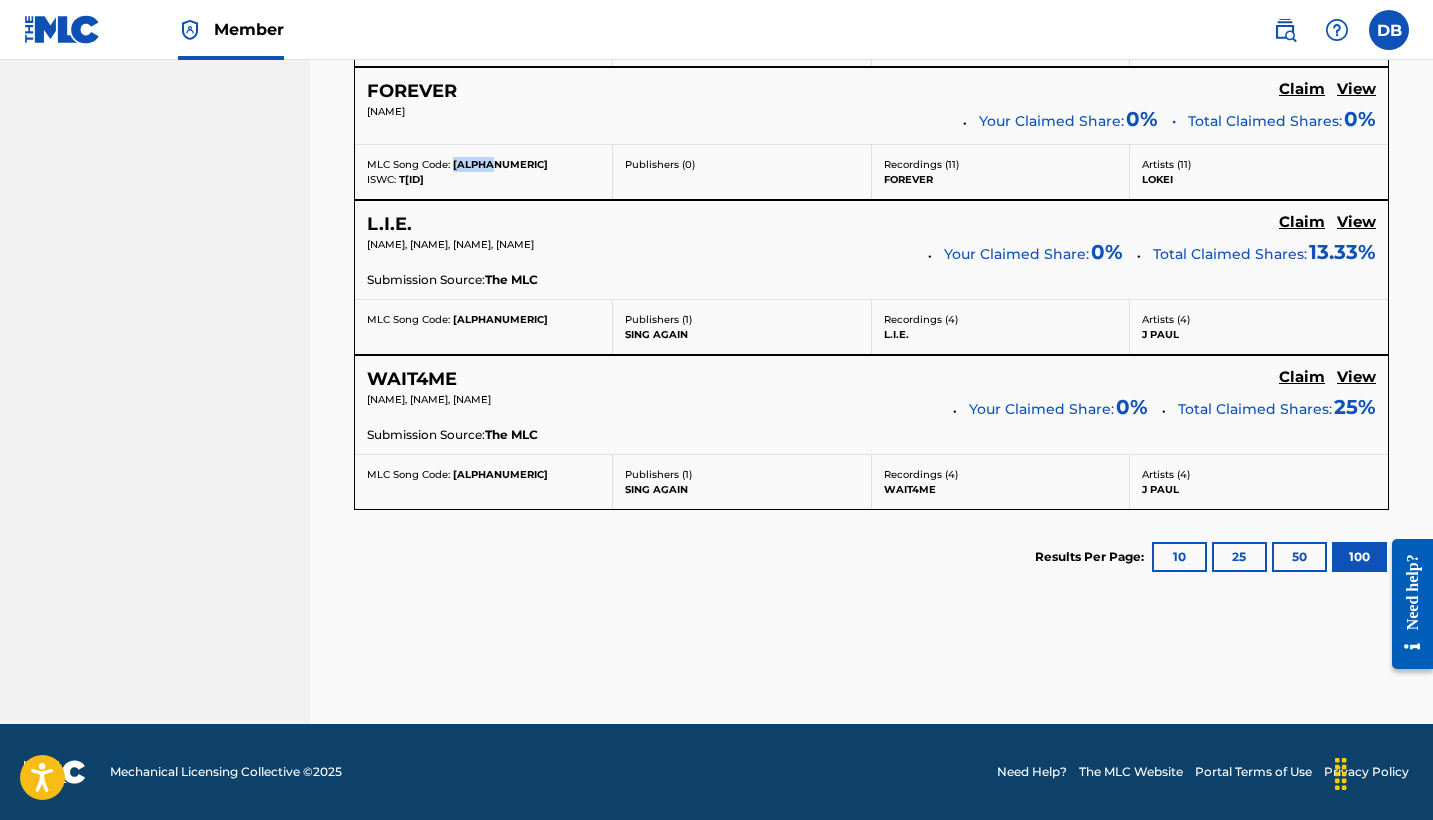 scroll, scrollTop: 13475, scrollLeft: 0, axis: vertical 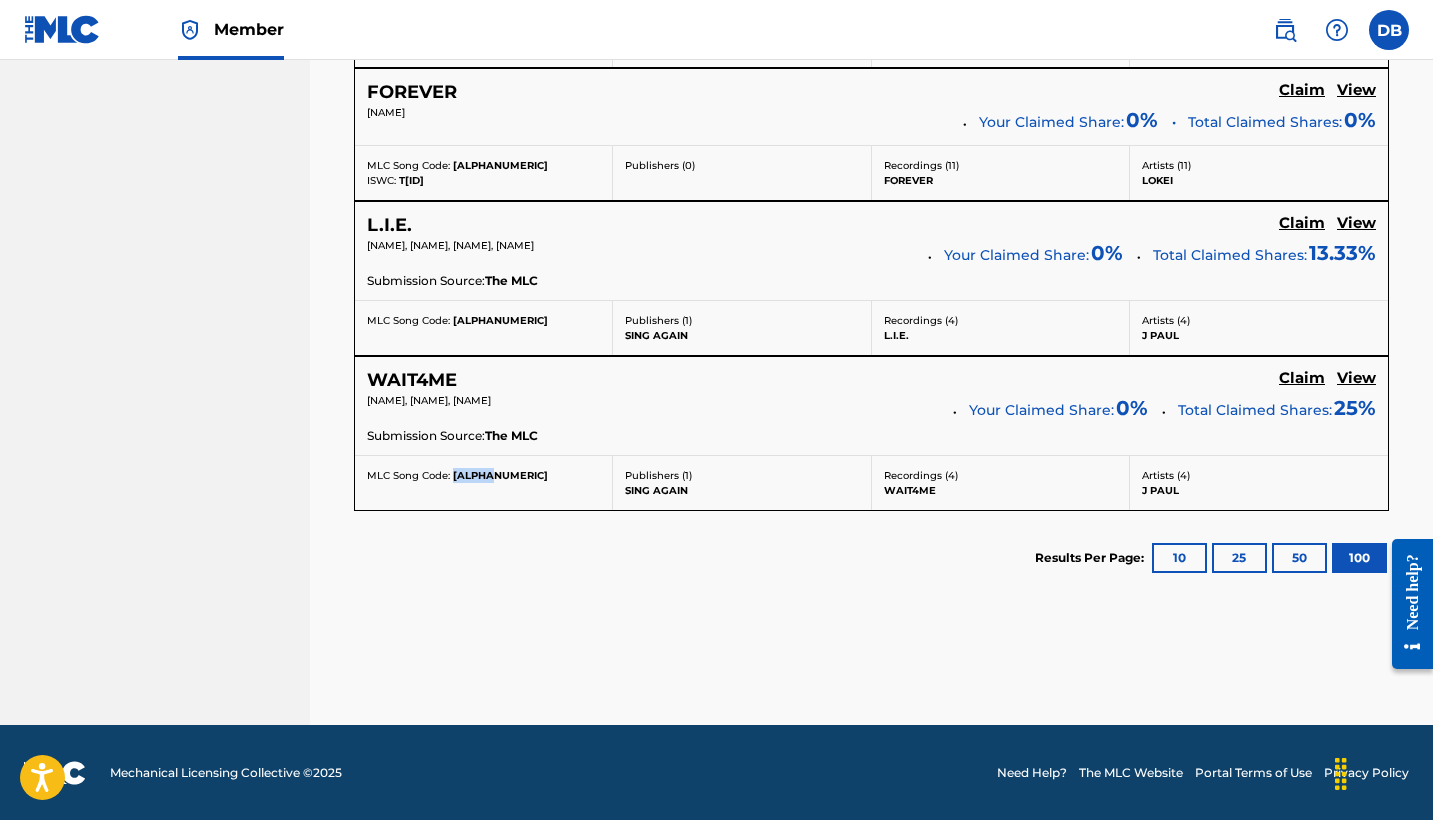 drag, startPoint x: 453, startPoint y: 476, endPoint x: 517, endPoint y: 476, distance: 64 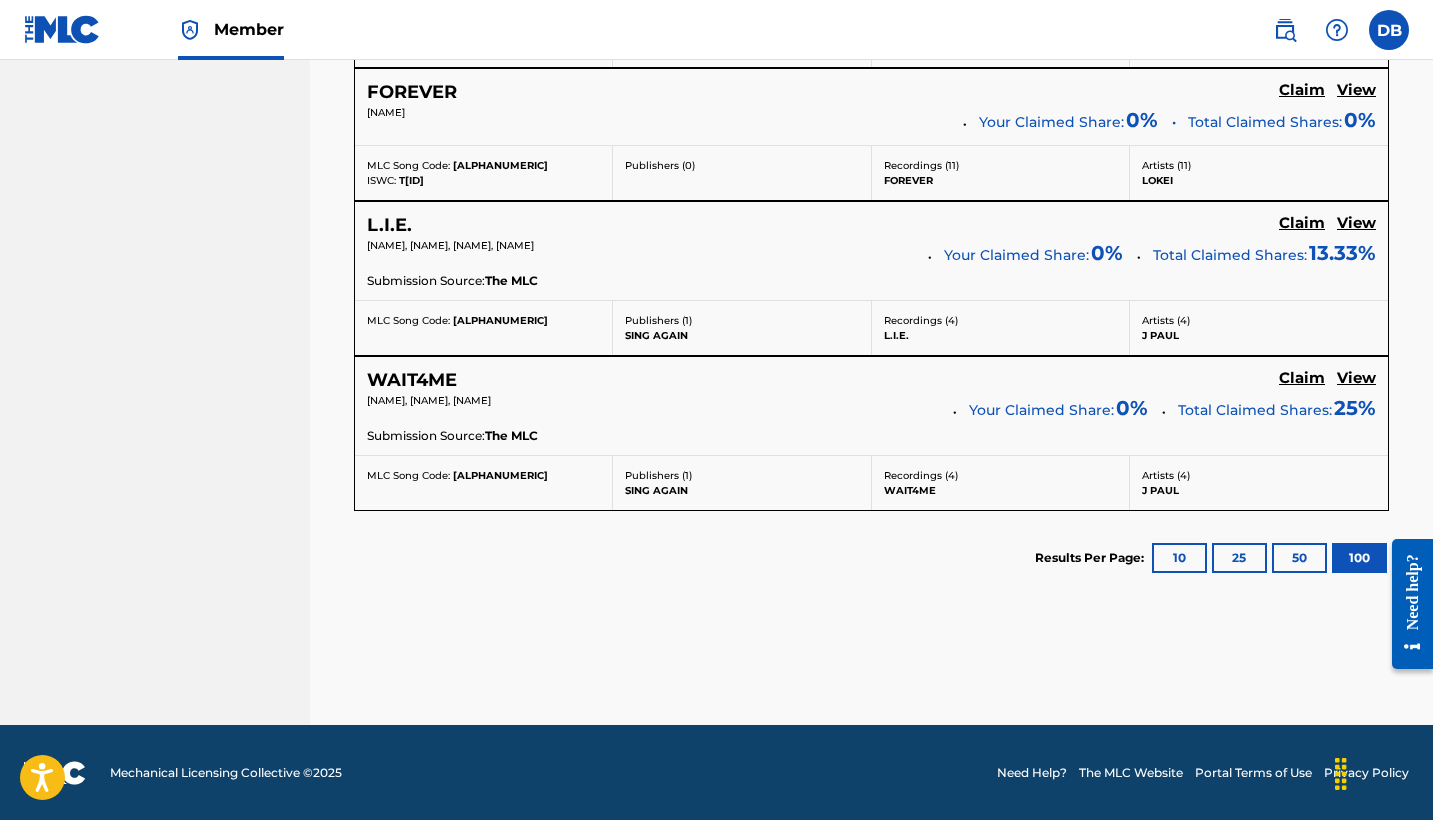 click on "Claiming Tool Search Add Publishers & Shares Review Submit Search Use the search fields below to locate works with unclaimed shares within our public database. You can enter up to 5 search criteria to locate works with unclaimed shares. SearchWithCriteria[ID] Writer IPI [ID] SearchWithCriteria[ID] Writer Name [NAME] Add Criteria Filter Claim Search Filters Include works claimed by my Member Remove Filters Apply Filters Filters ( 0 ) Search Showing 1 - 91 of 91 results F K YOUR MAN INTERLUDE Claim View 0 % 50 %" at bounding box center (871, -6320) 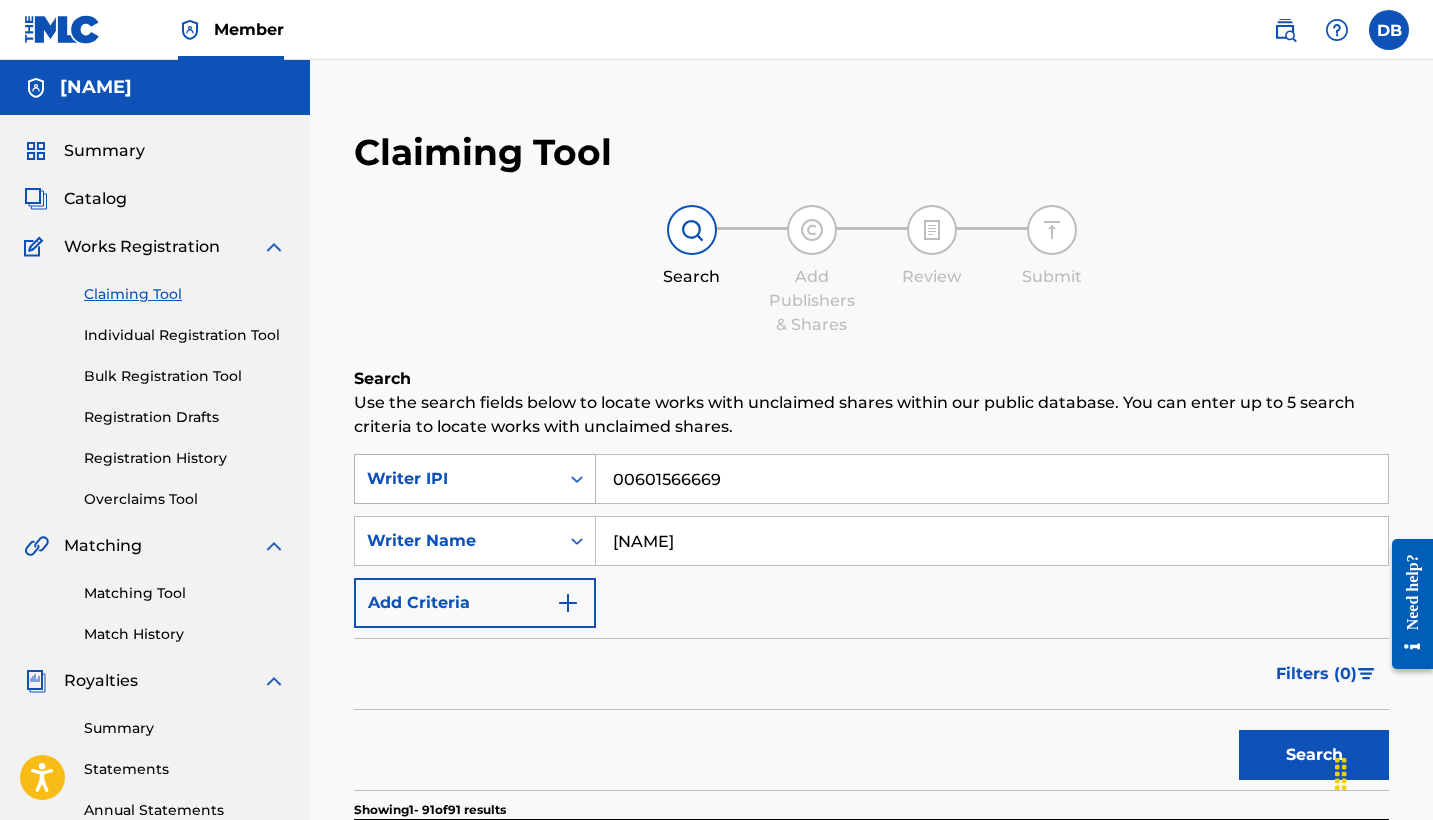 scroll, scrollTop: 0, scrollLeft: 0, axis: both 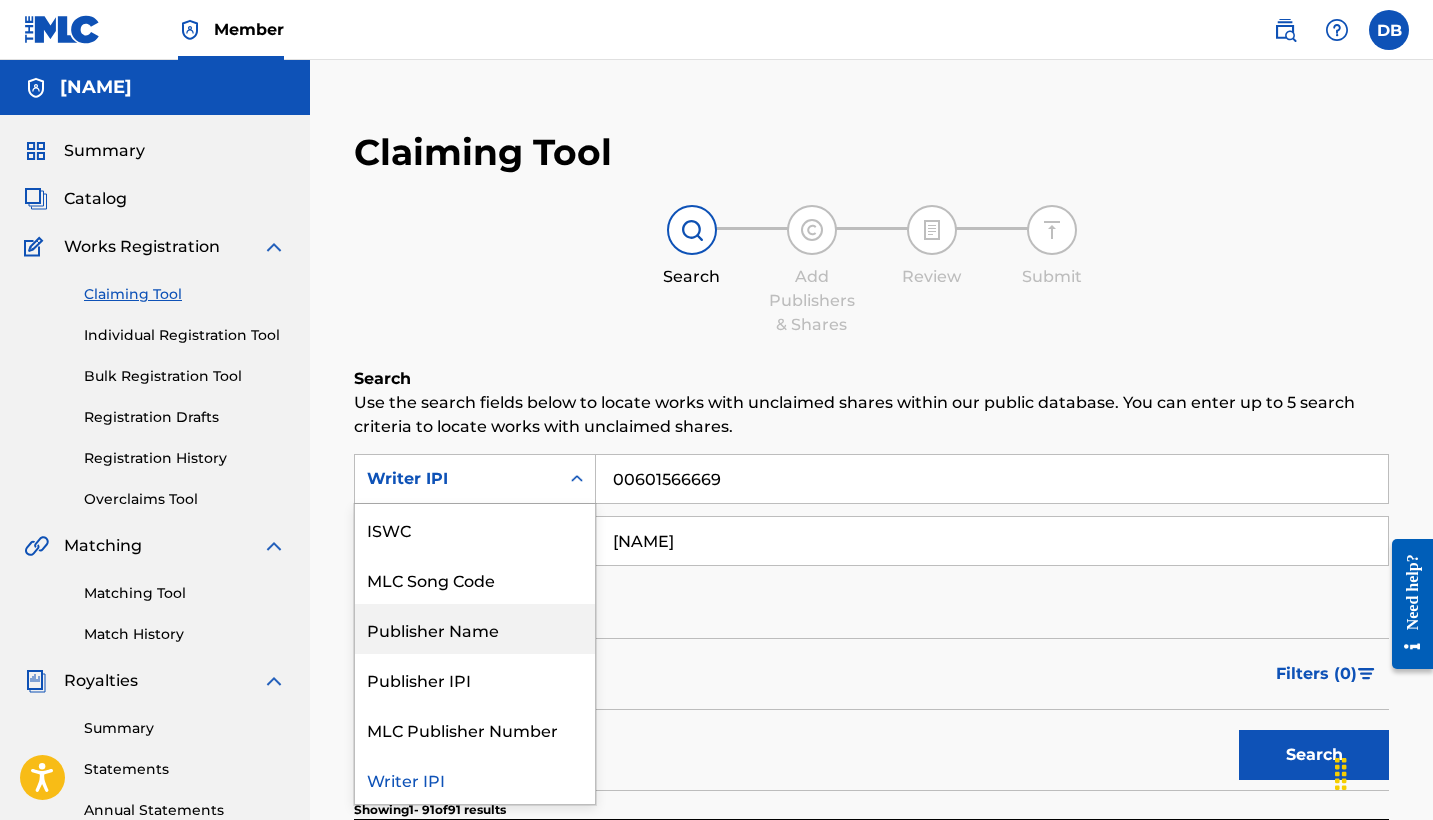 click on "SearchWithCriteria[ID] Writer IPI [ID] SearchWithCriteria[ID] Writer Name [NAME], [NAME], [NAME], [NAME], [NAME], [NAME], [NAME] Your Claimed Share: 0 % 41.67" at bounding box center (871, 7273) 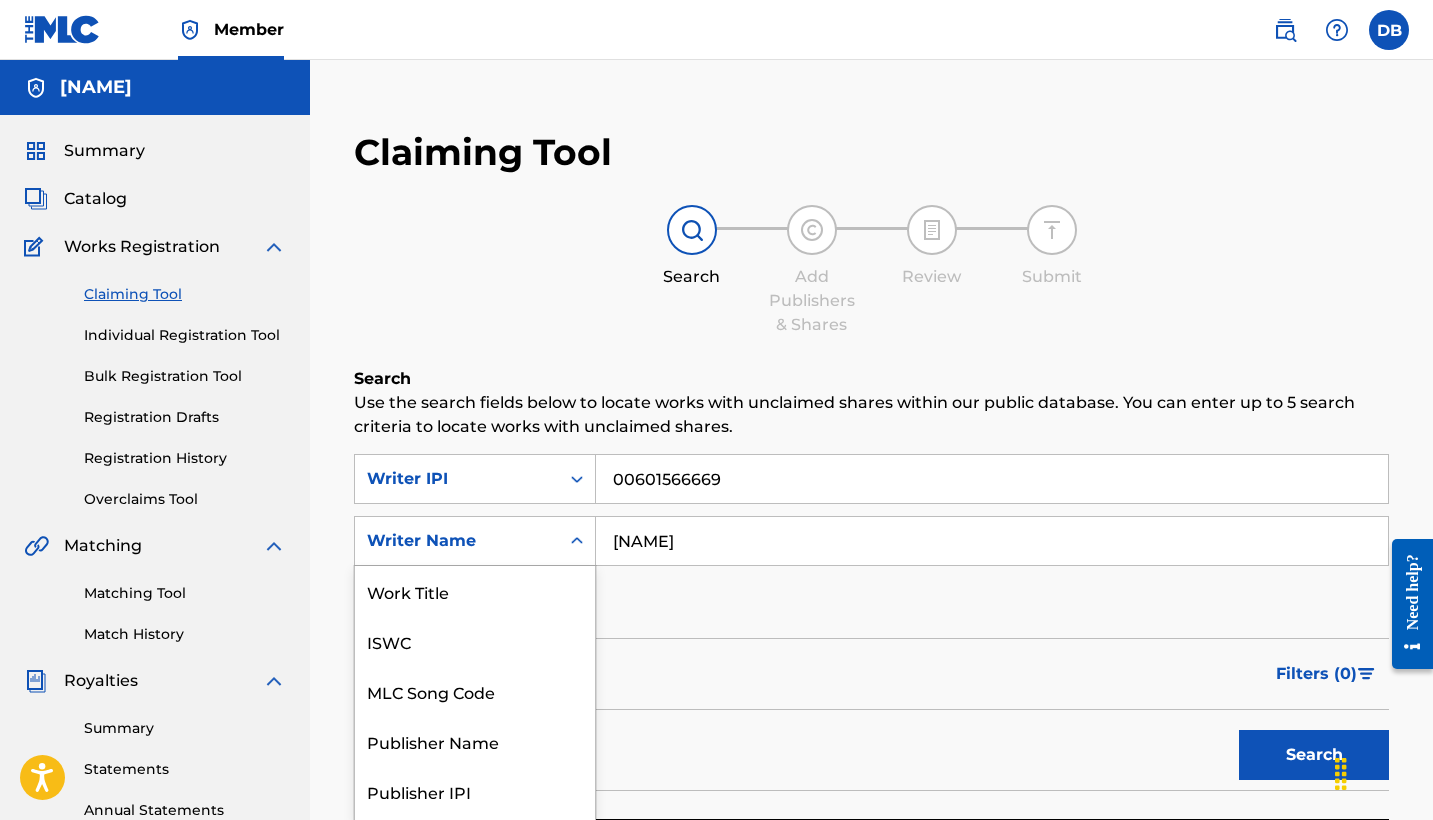 click on "Writer Name selected, 7 of 7. 7 results available. Use Up and Down to choose options, press Enter to select the currently focused option, press Escape to exit the menu, press Tab to select the option and exit the menu. Writer Name Work Title ISWC MLC Song Code Publisher Name Publisher IPI MLC Publisher Number Writer Name" at bounding box center [475, 541] 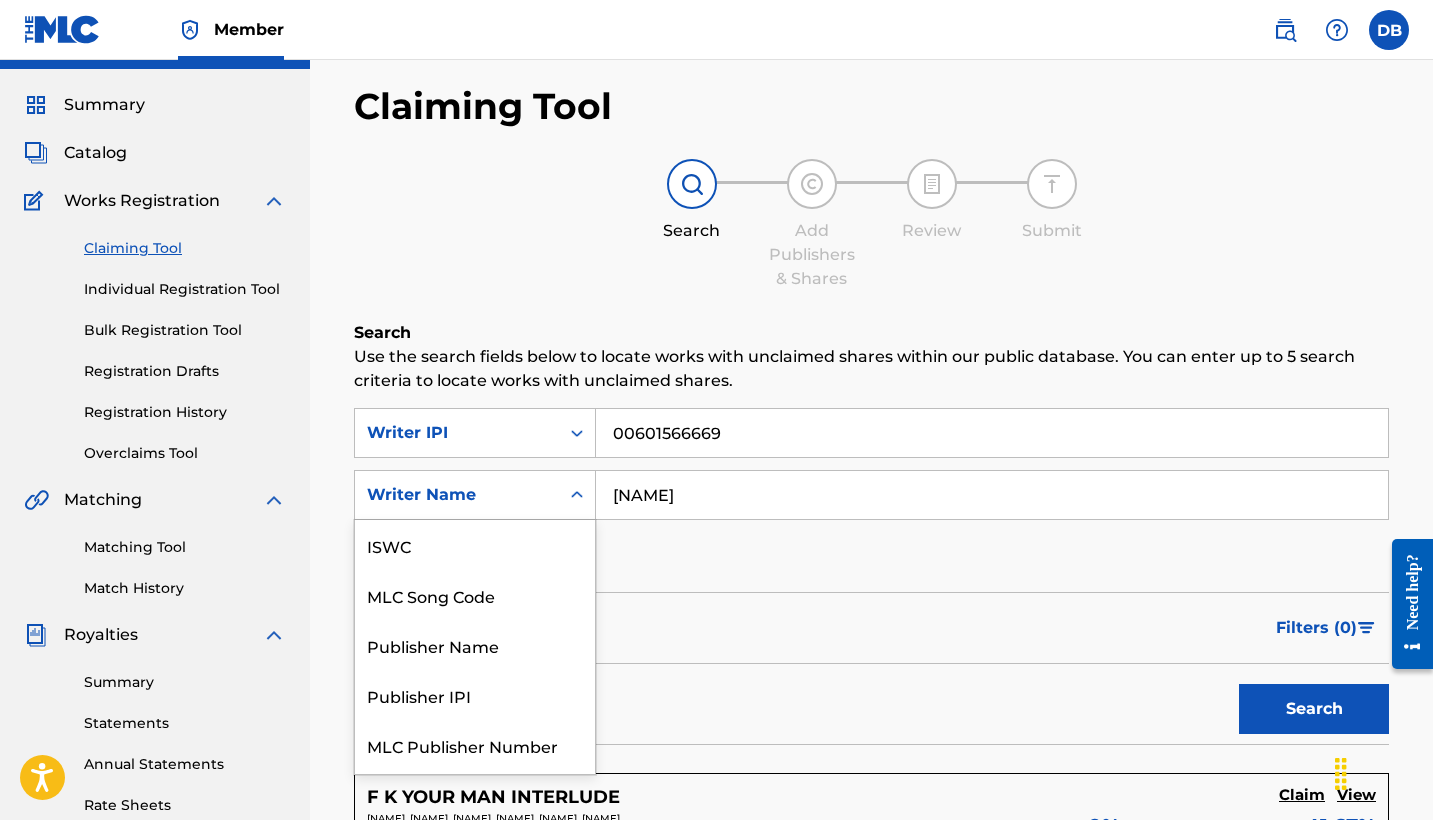 scroll, scrollTop: 47, scrollLeft: 0, axis: vertical 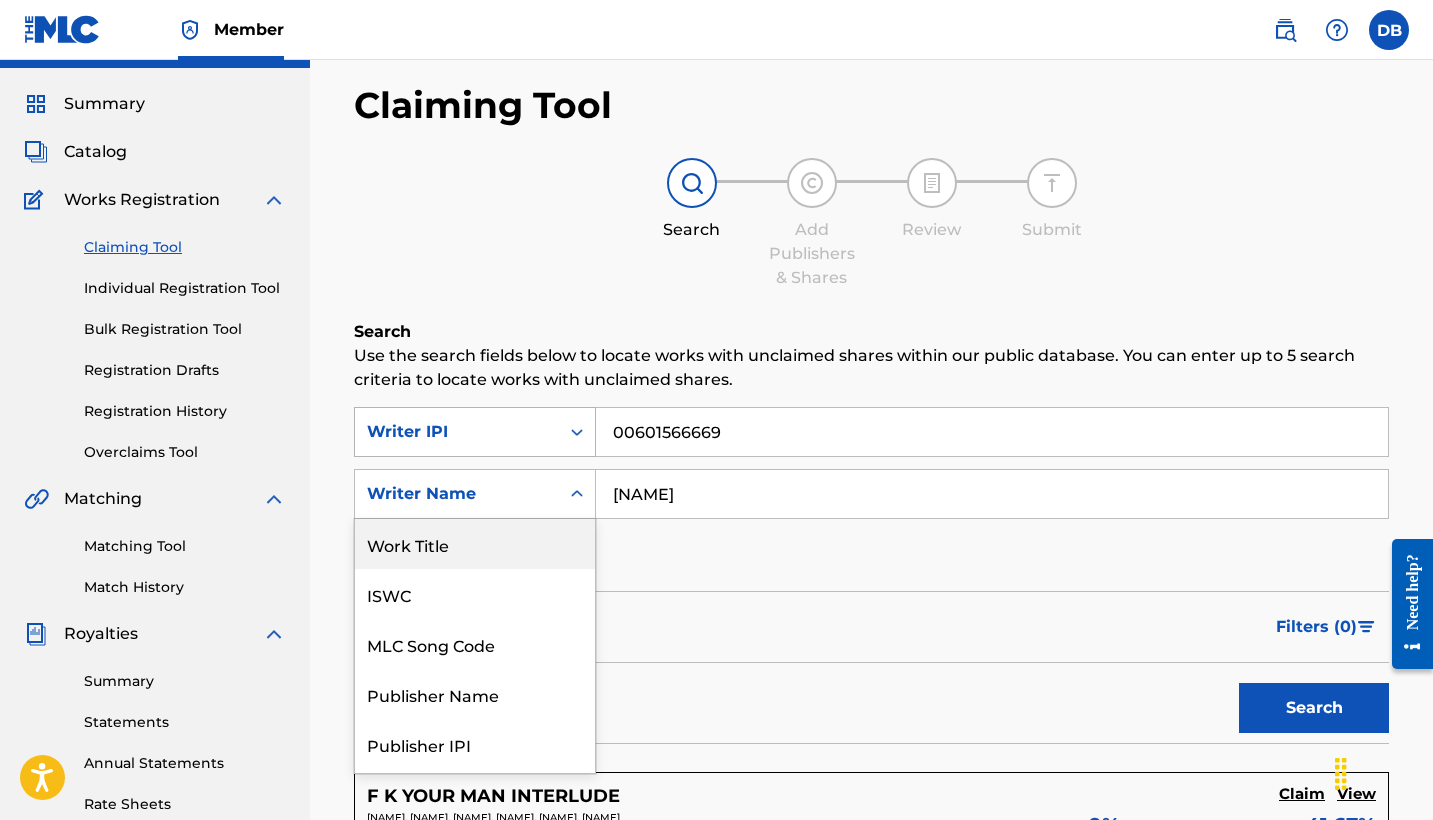 click at bounding box center (577, 432) 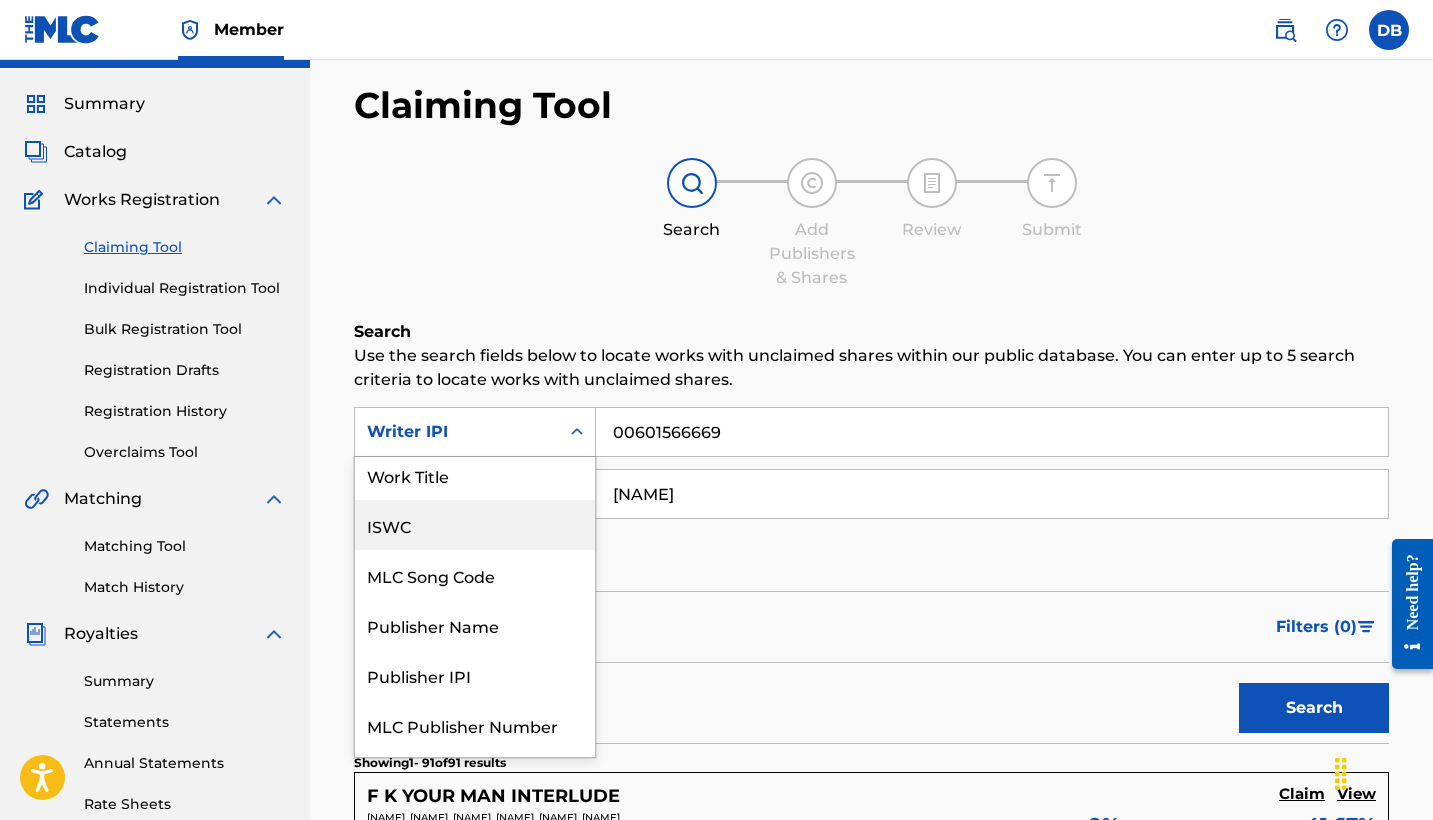scroll, scrollTop: 0, scrollLeft: 0, axis: both 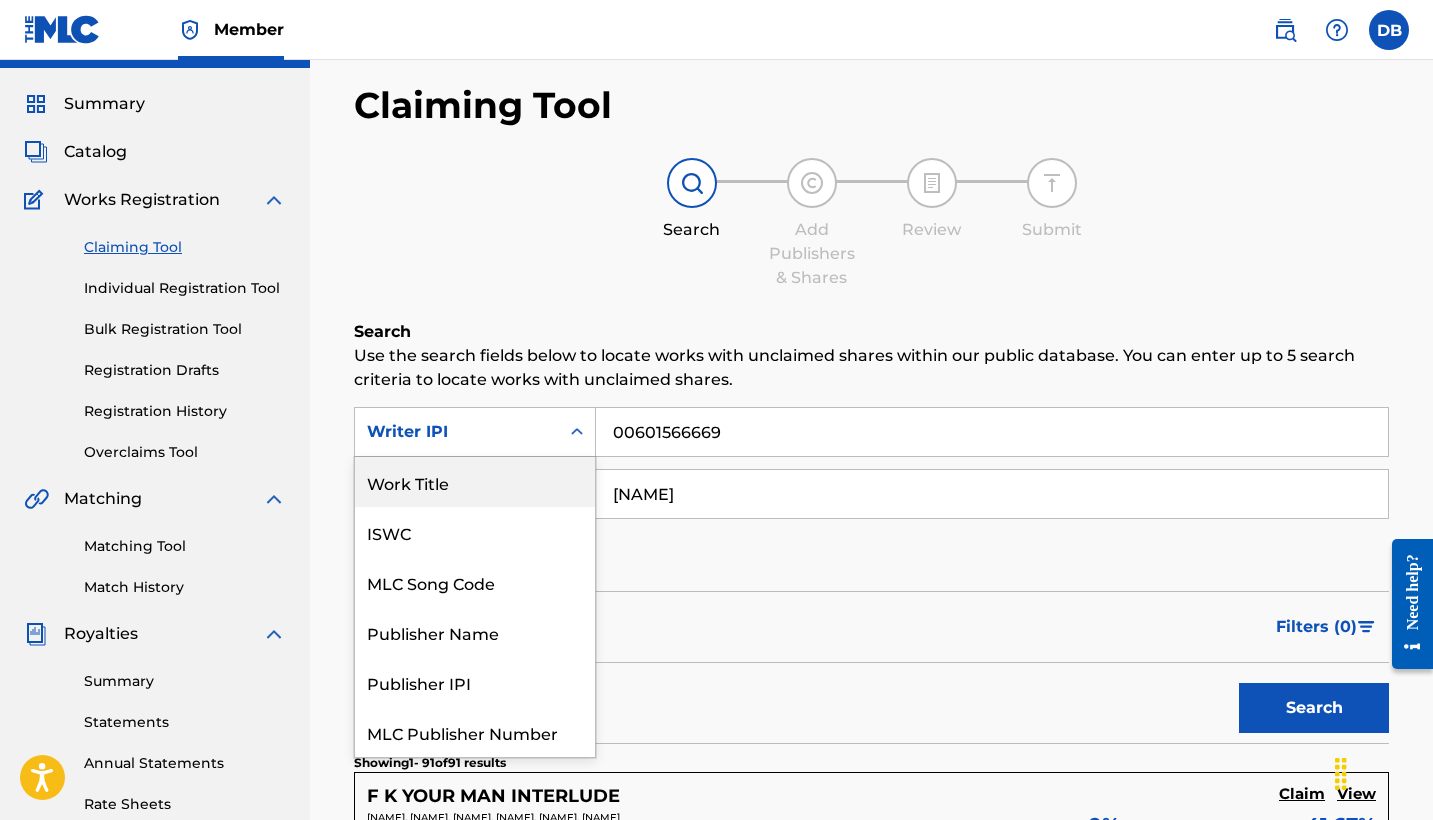 click on "Work Title" at bounding box center (475, 482) 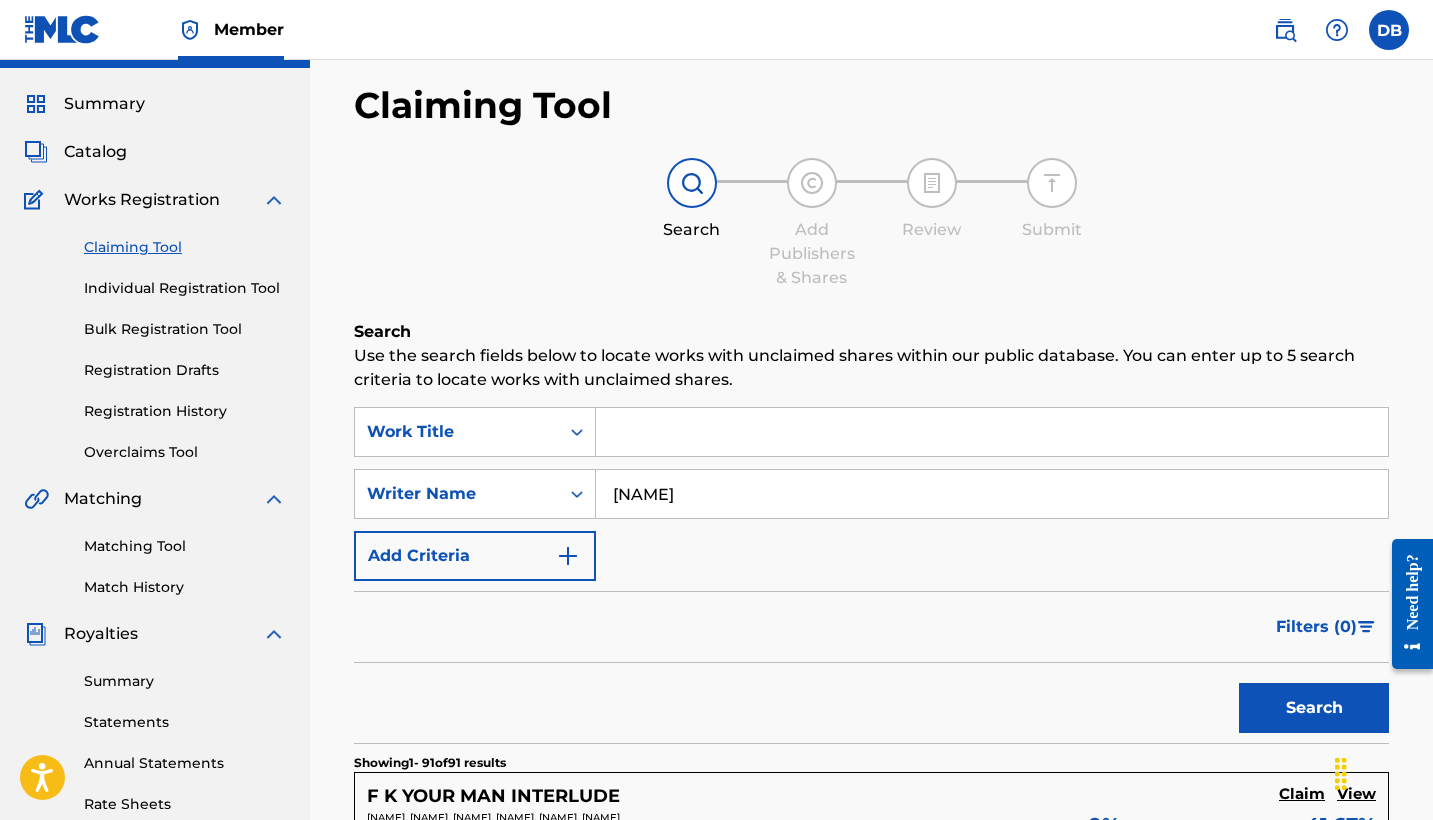 click at bounding box center (992, 432) 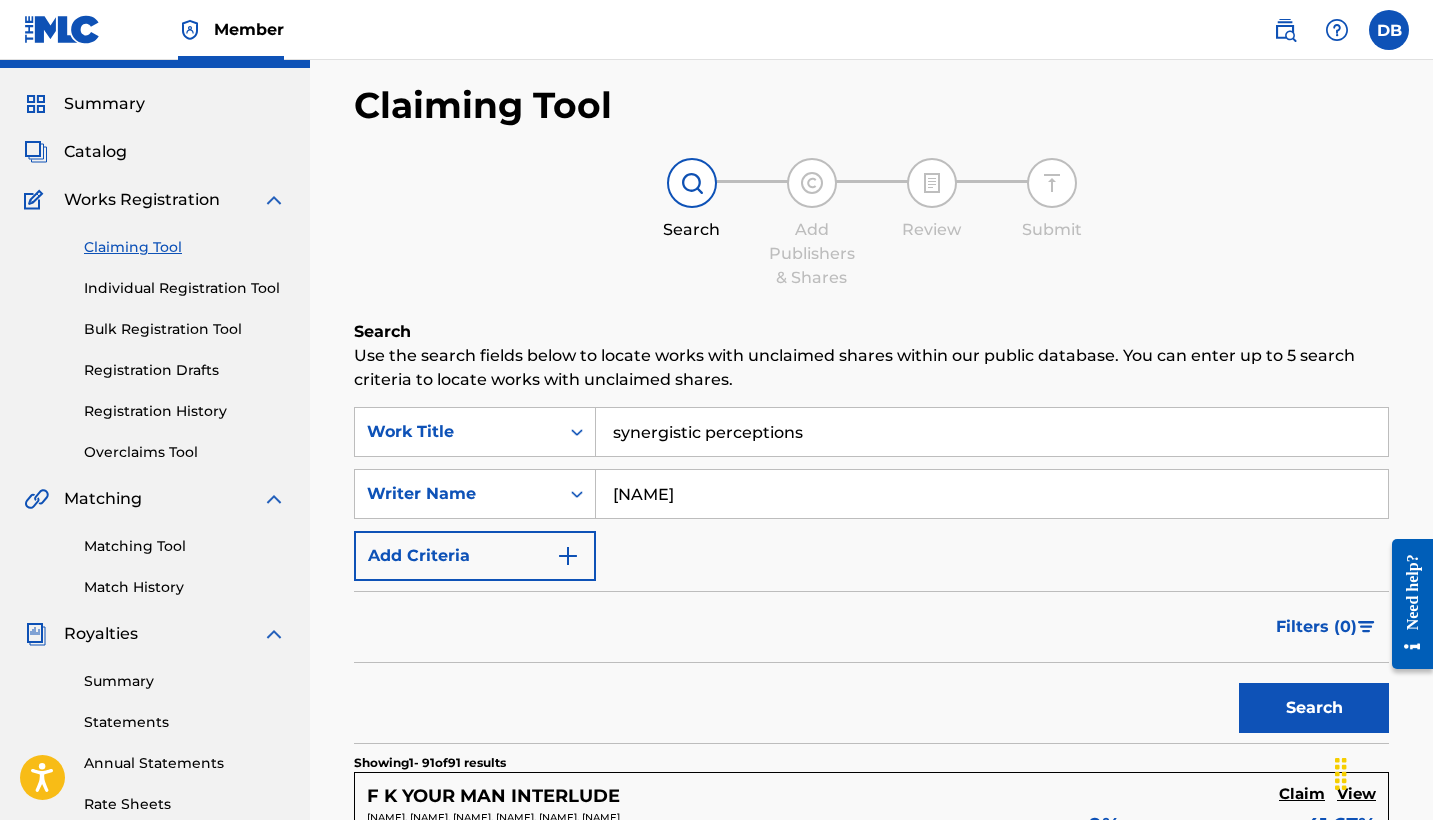 drag, startPoint x: 704, startPoint y: 434, endPoint x: 604, endPoint y: 434, distance: 100 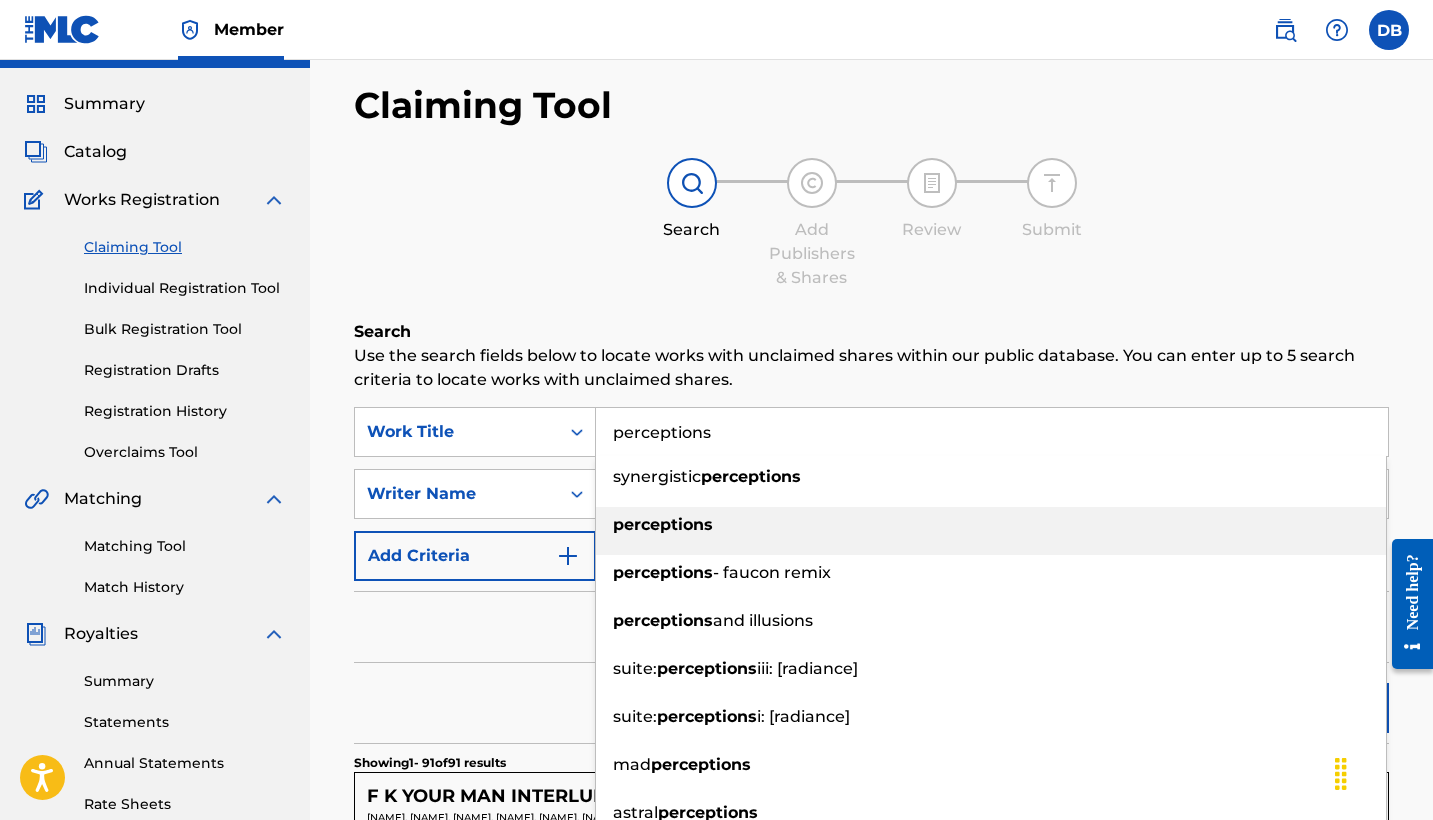type on "perceptions" 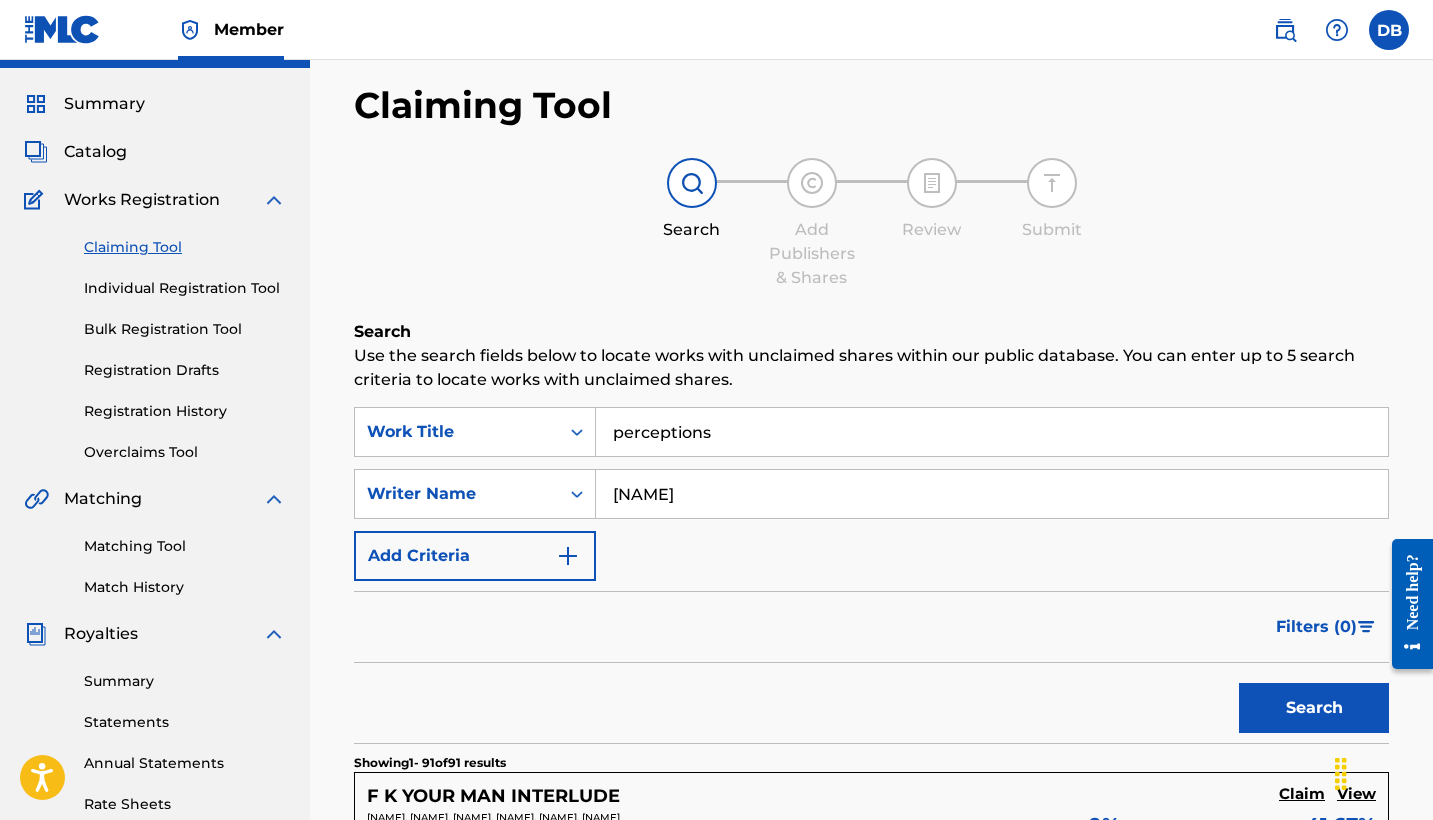 click on "Search" at bounding box center [1314, 708] 